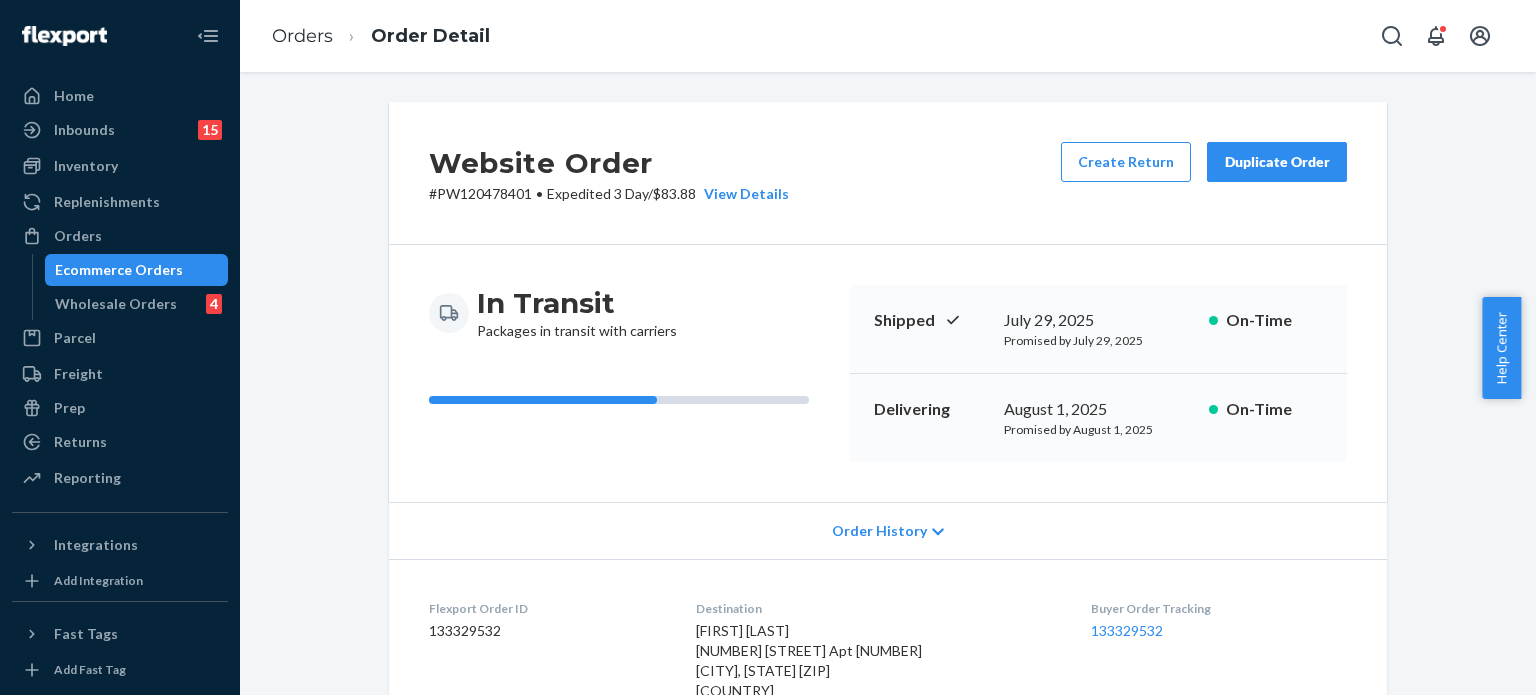 scroll, scrollTop: 0, scrollLeft: 0, axis: both 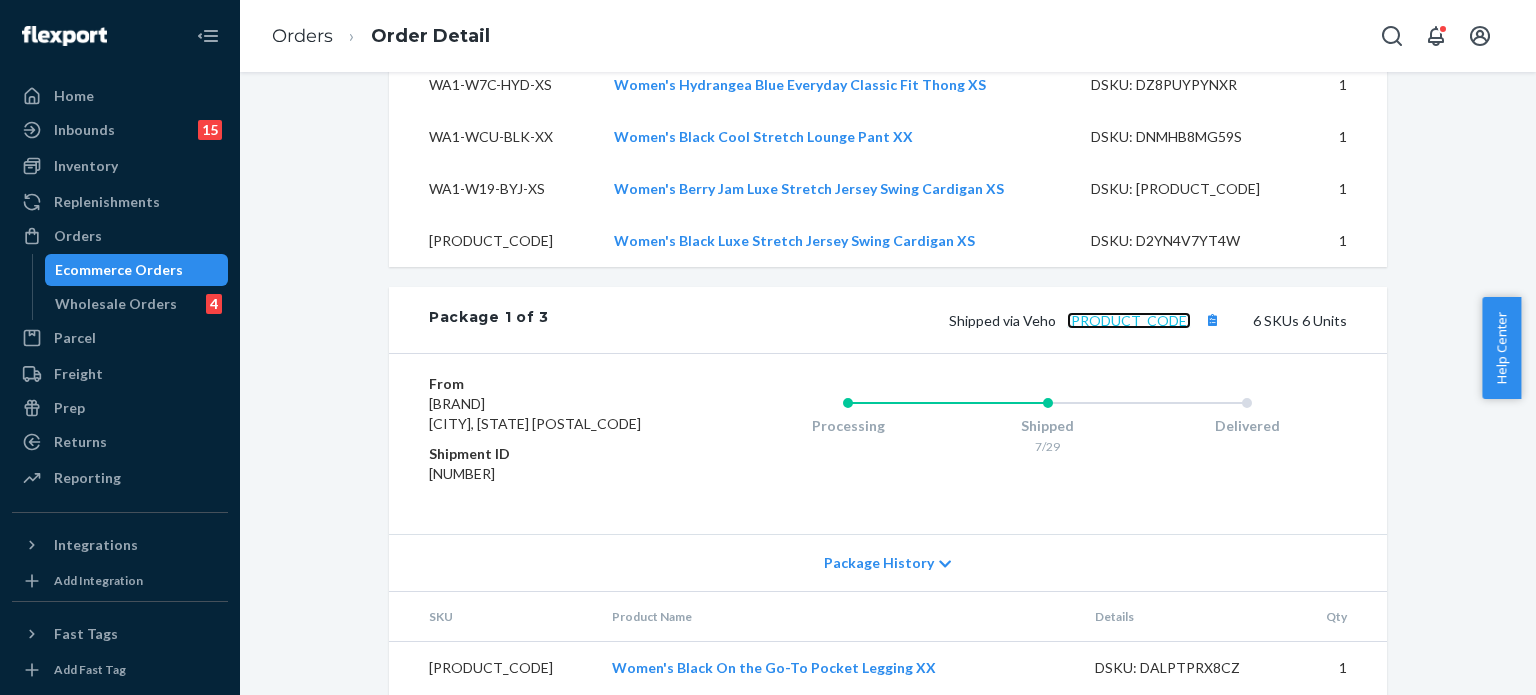 click on "4d10c2816ce0199bb" at bounding box center (1129, 320) 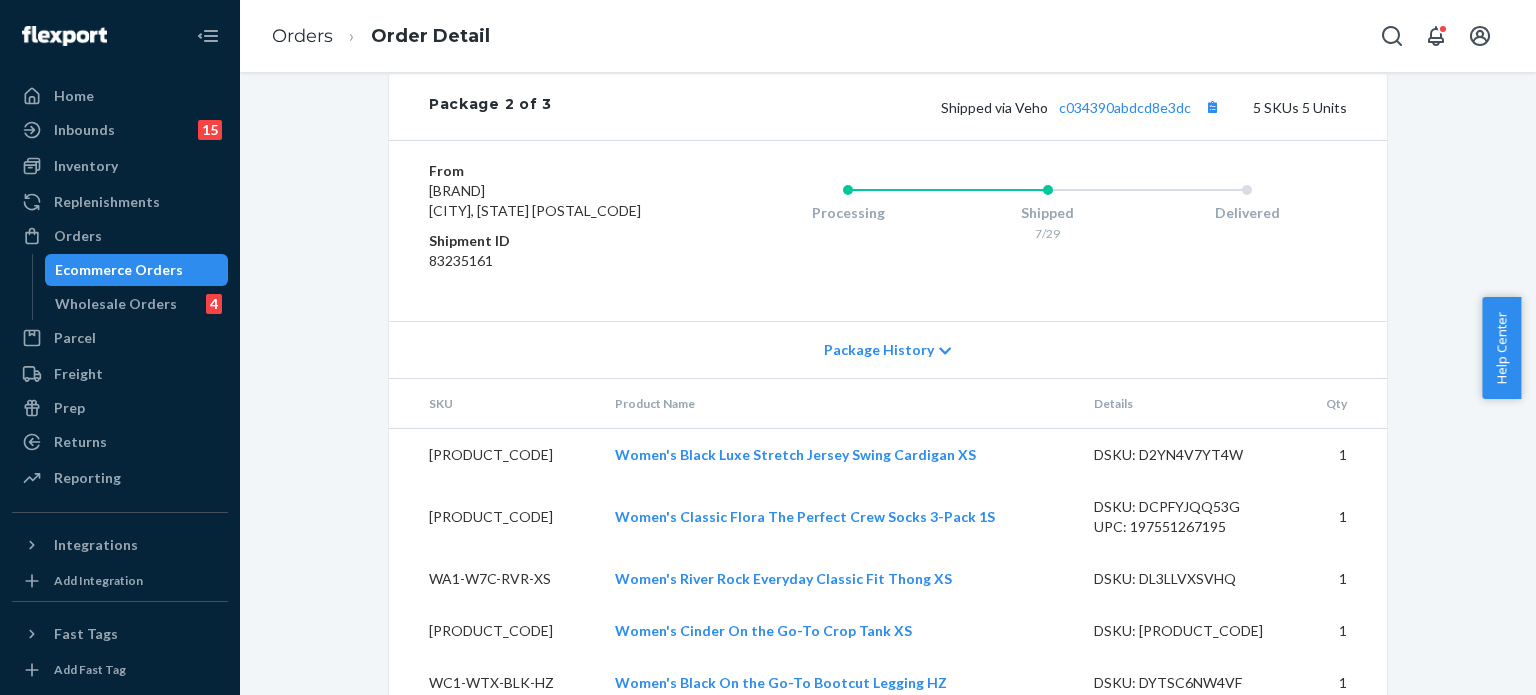 scroll, scrollTop: 2561, scrollLeft: 0, axis: vertical 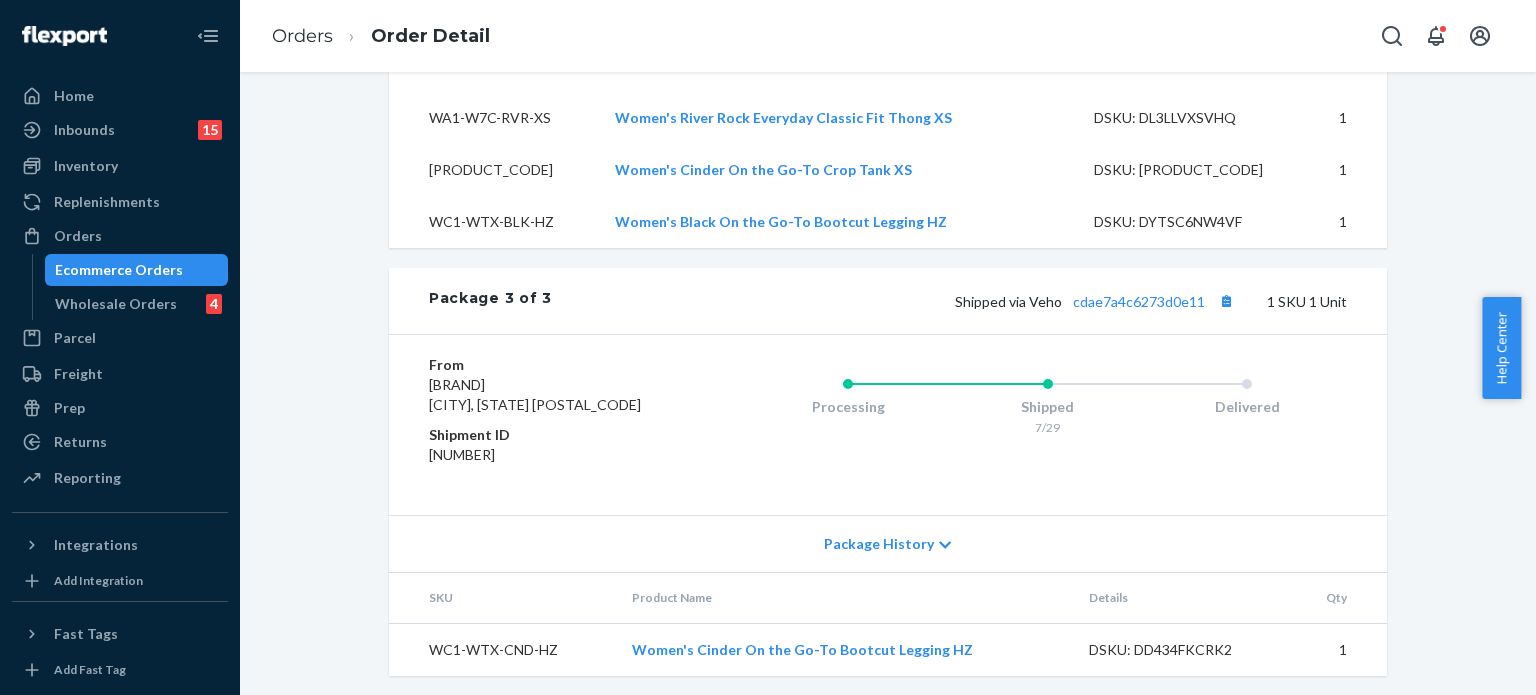 click on "Website Order # PW120478401 • Expedited 3 Day  /  $83.88 View Details Create Return Duplicate Order In Transit Packages in transit with carriers Shipped July 29, 2025 Promised by July 29, 2025 On-Time Delivering August 1, 2025 Promised by August 1, 2025 On-Time Order History Flexport Order ID 133329532 Destination Ilyssa Rodriguez
1355 N Pearl St Apt 210
Denver, CO 80203-2594
US Buyer Order Tracking 133329532 SKU Product Name Details Qty WA3-WSP-CFA-1S Women's Classic Flora The Perfect Crew Socks 3-Pack 1S DSKU: DCPFYJQQ53G UPC: 197551267195 1 WA1-WAF-BLK-XS Women's Black On the Go-To Crop Tank XS DSKU: DCB6N8PQHGD 1 WC1-WTX-BLK-HZ Women's Black On the Go-To Bootcut Legging HZ DSKU: DYTSC6NW4VF 1 WB1-W1K-BLK-XX Women's Black On the Go-To Pocket Legging XX DSKU: DALPTPRX8CZ 1 WA1-WAF-CND-XS Women's Cinder On the Go-To Crop Tank XS DSKU: DPSWDUAF6KD 1 WC1-WTX-CND-HZ Women's Cinder On the Go-To Bootcut Legging HZ DSKU: DD434FKCRK2 1 WB1-W1K-CND-XS Women's Cinder On the Go-To Pocket Legging XS DSKU: DMB87ZVCG2S" at bounding box center (888, -880) 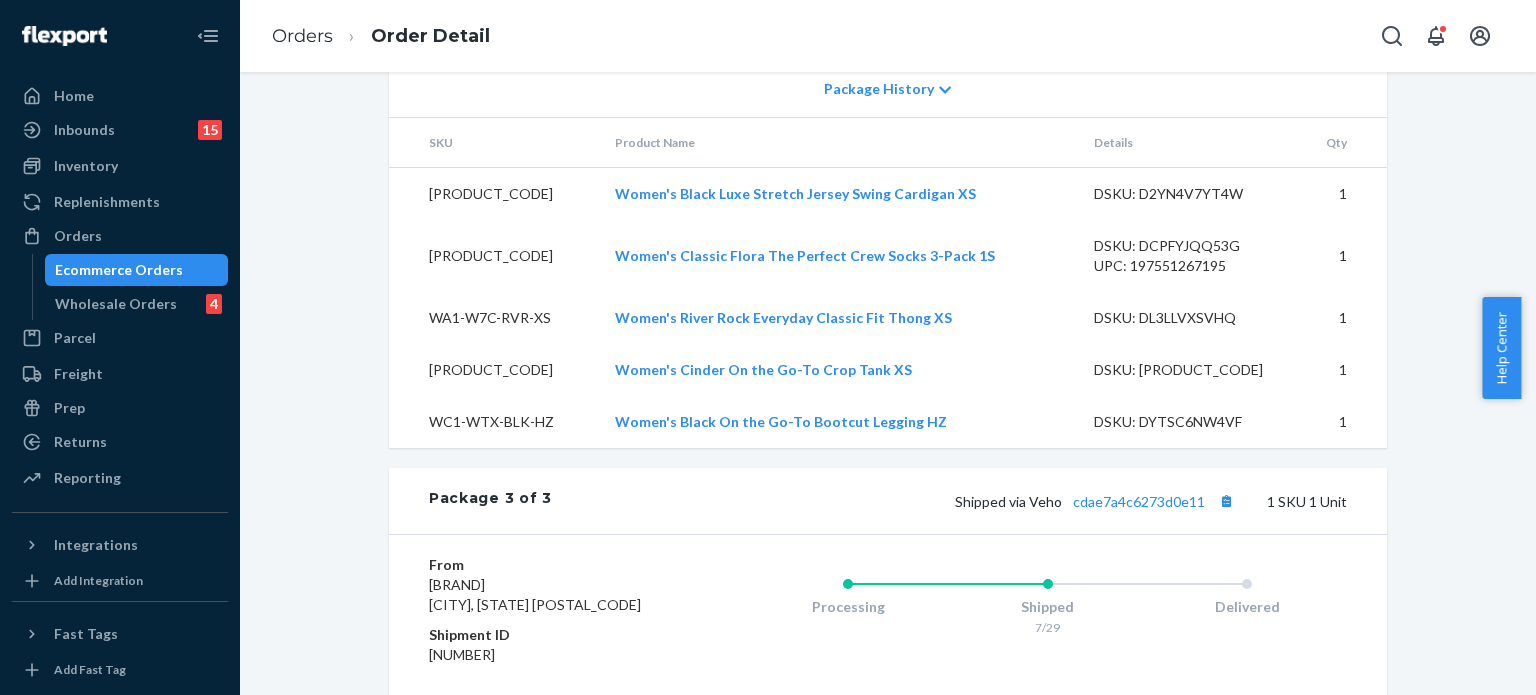 scroll, scrollTop: 2561, scrollLeft: 0, axis: vertical 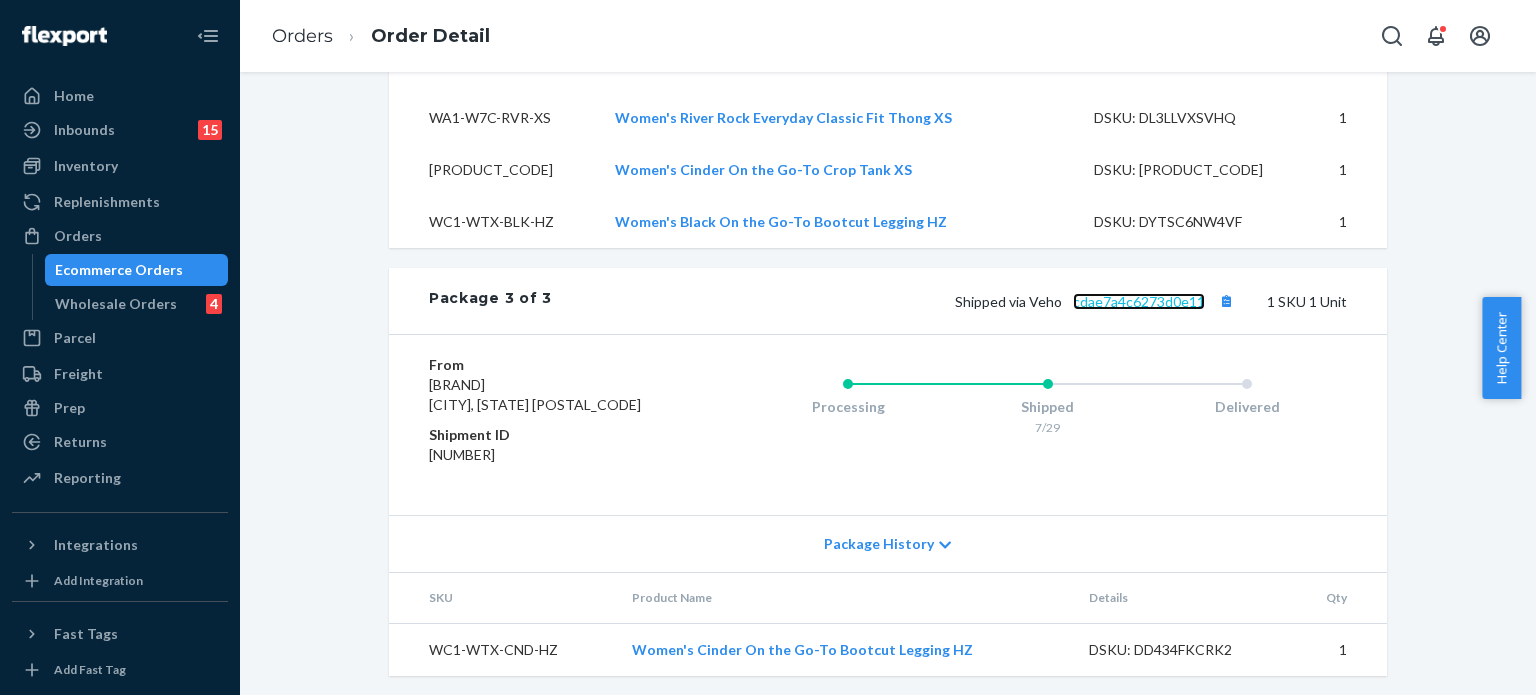 click on "cdae7a4c6273d0e11" at bounding box center [1139, 301] 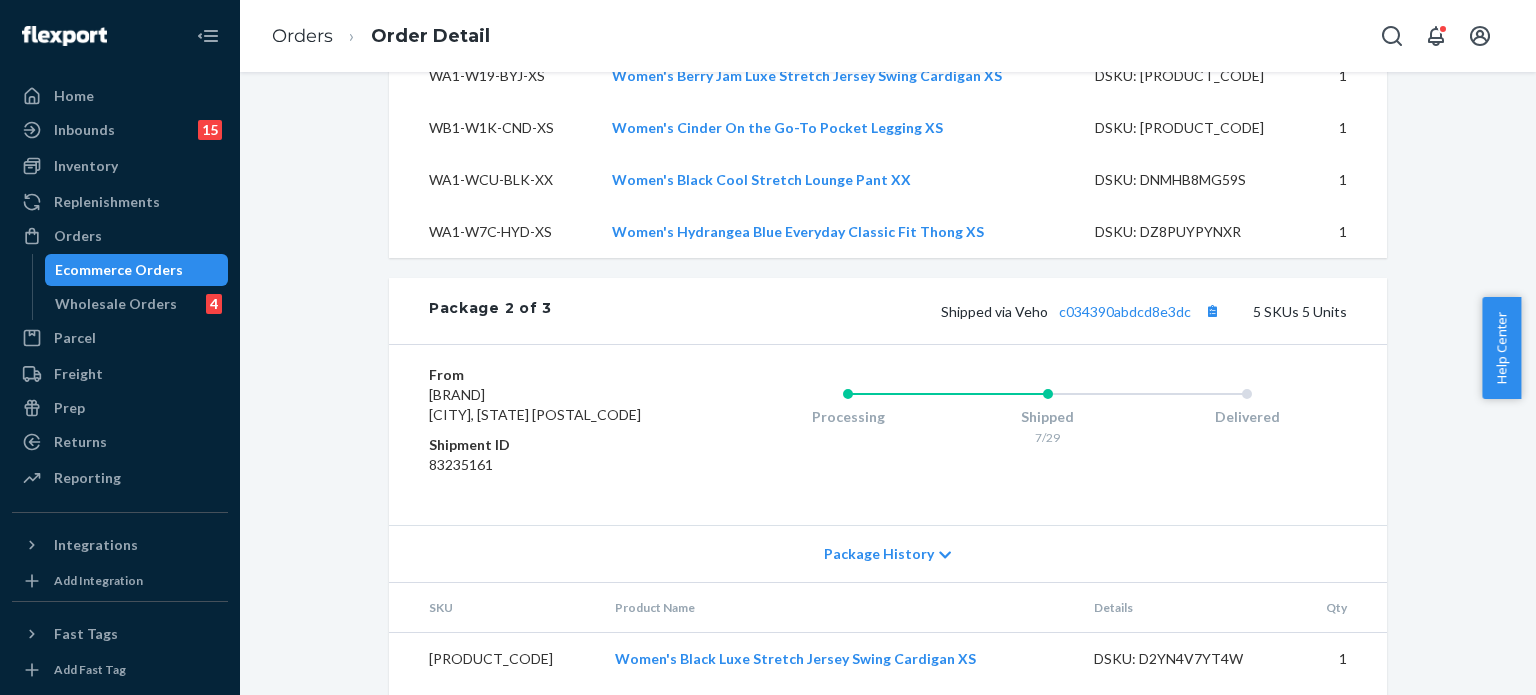 scroll, scrollTop: 1861, scrollLeft: 0, axis: vertical 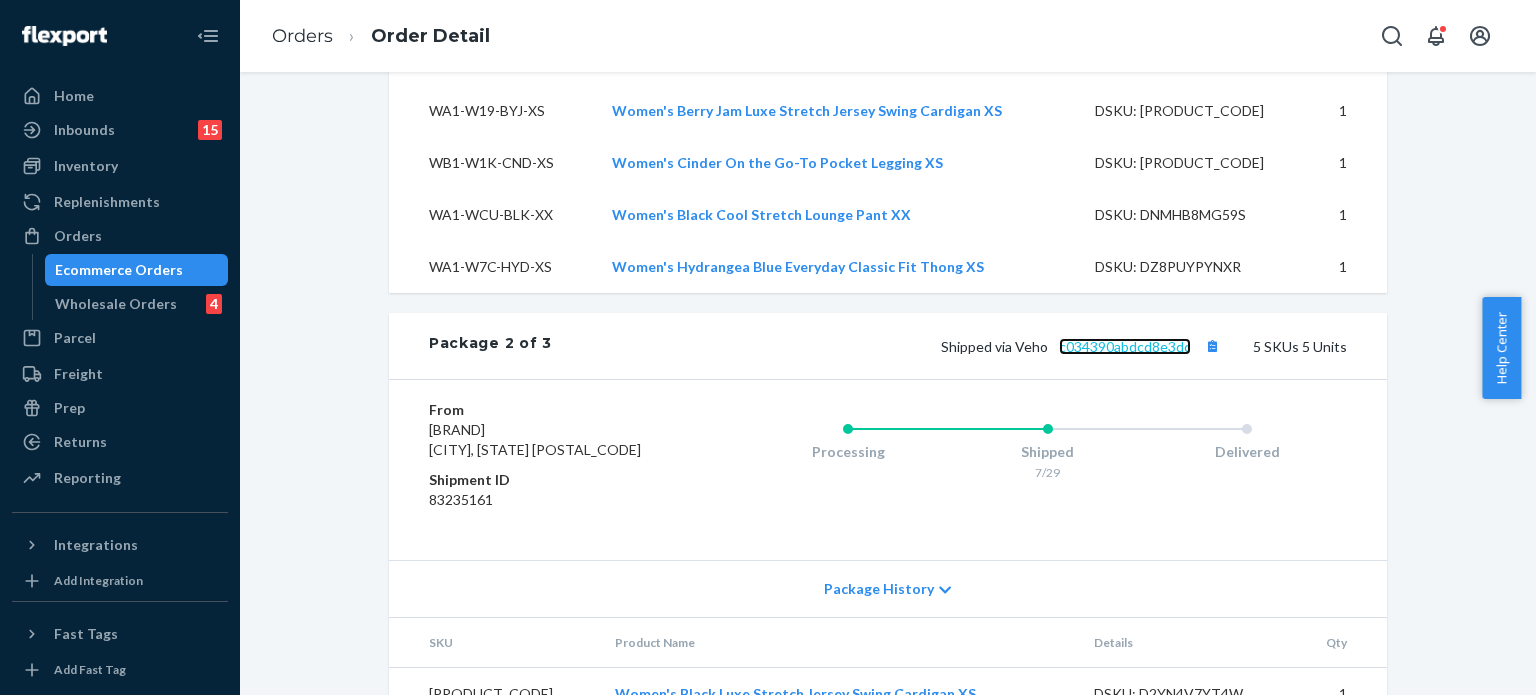 click on "c034390abdcd8e3dc" at bounding box center [1125, 346] 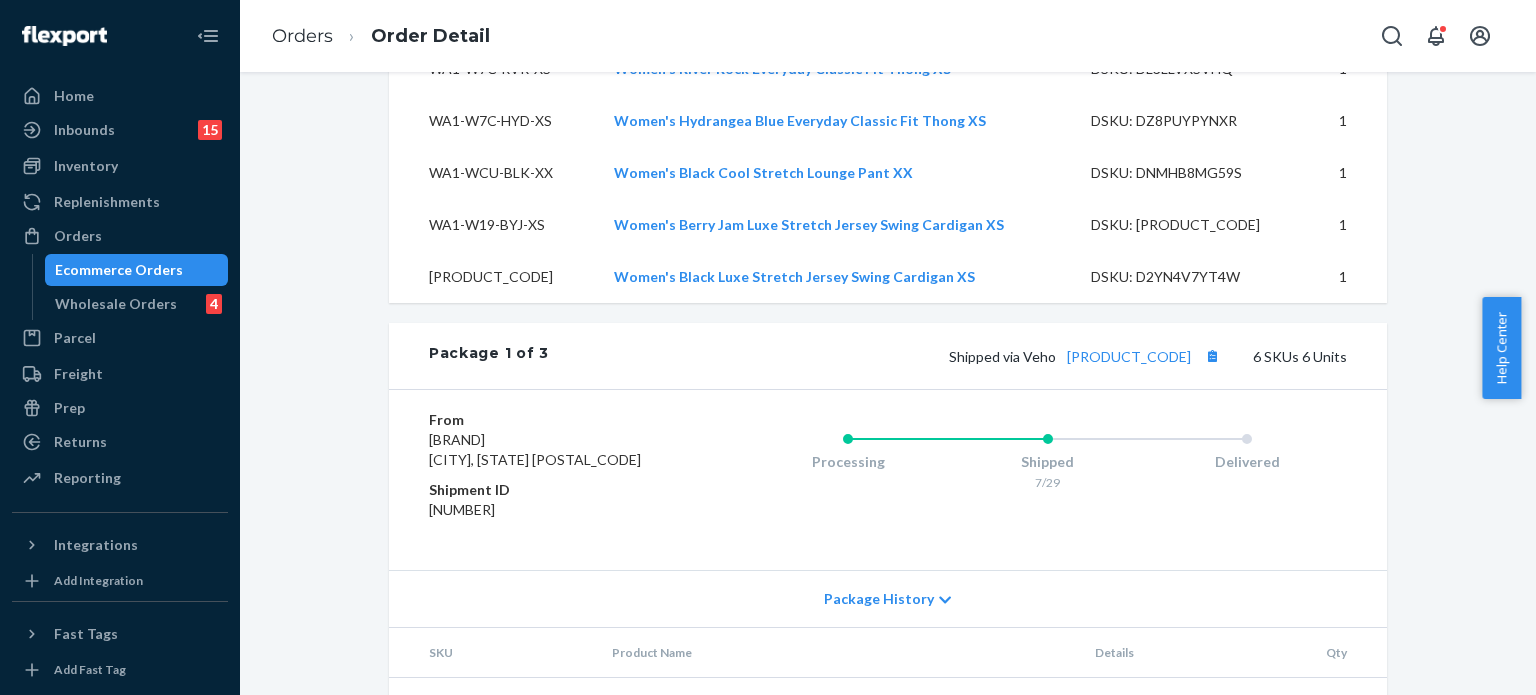 scroll, scrollTop: 1161, scrollLeft: 0, axis: vertical 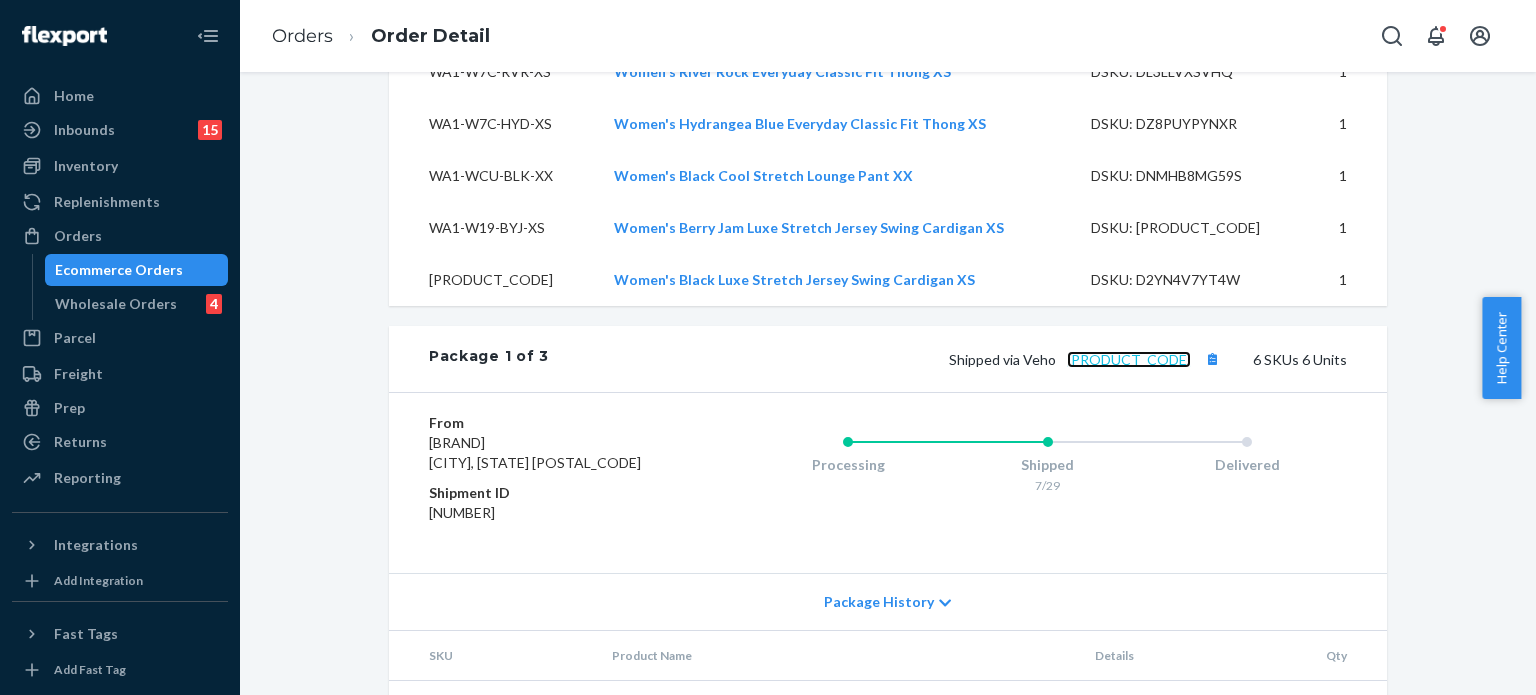 click on "4d10c2816ce0199bb" at bounding box center [1129, 359] 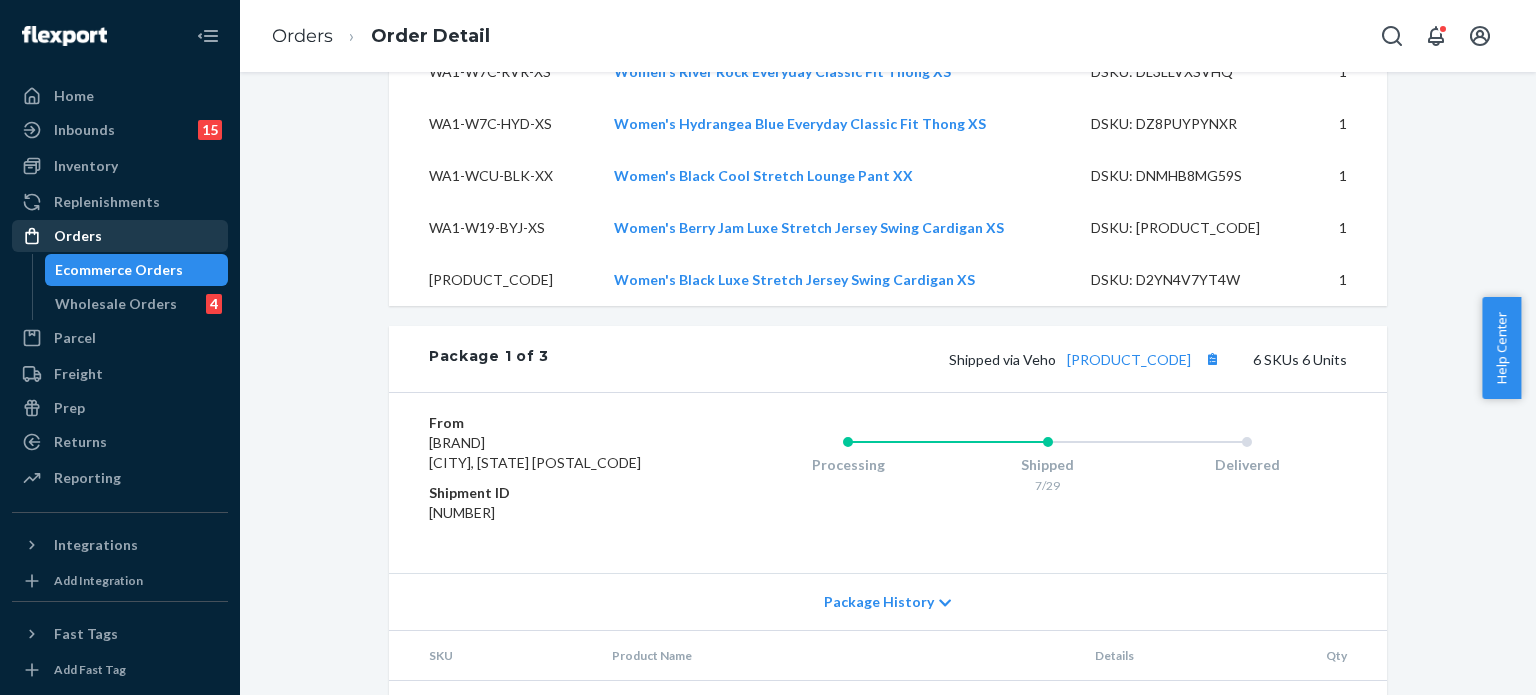 click on "Orders" at bounding box center [120, 236] 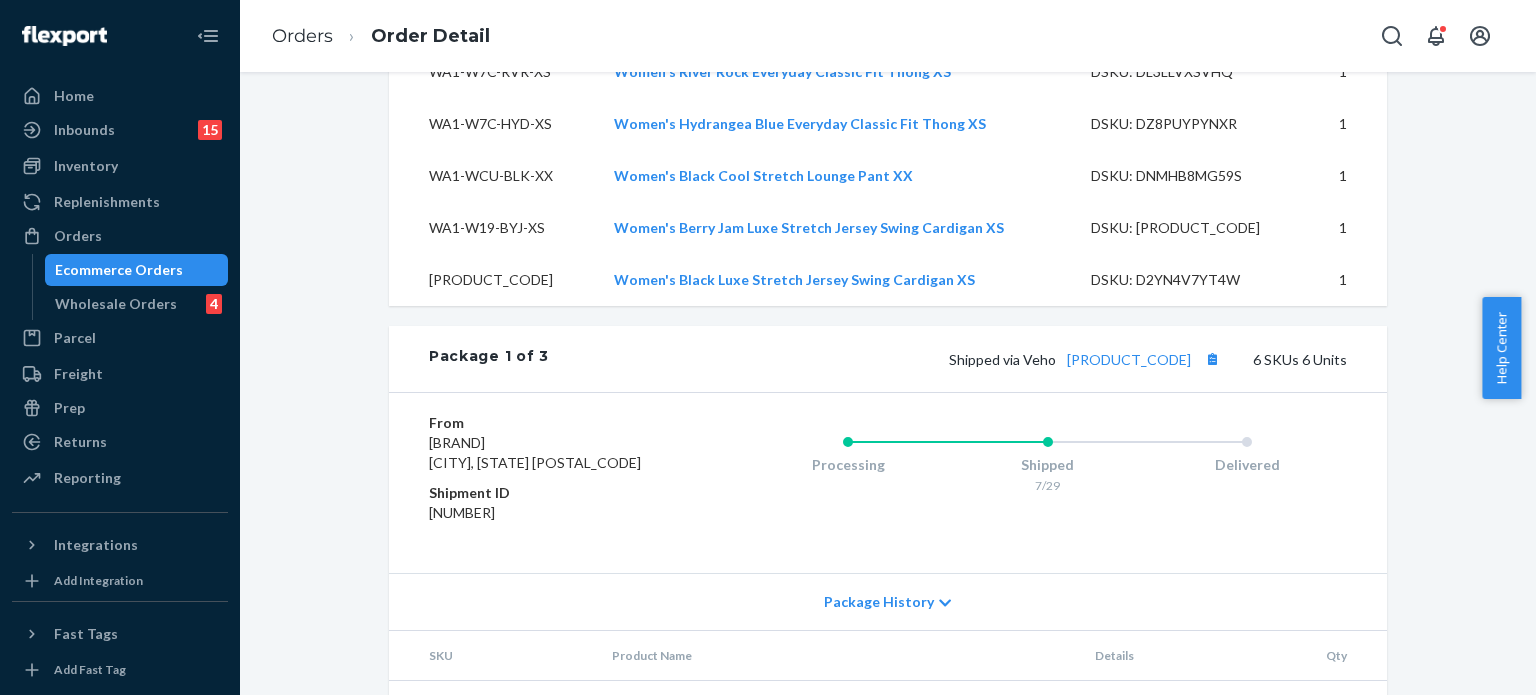 scroll, scrollTop: 0, scrollLeft: 0, axis: both 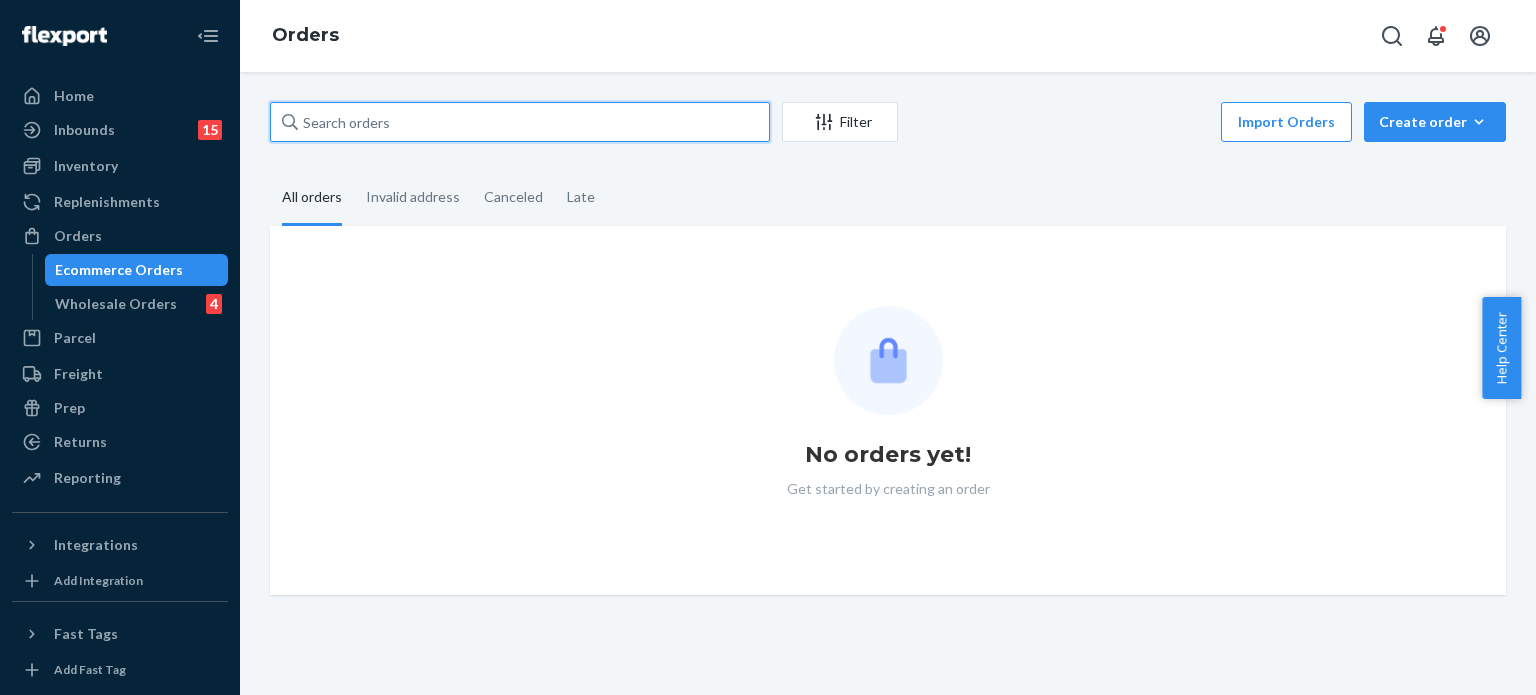 click at bounding box center (520, 122) 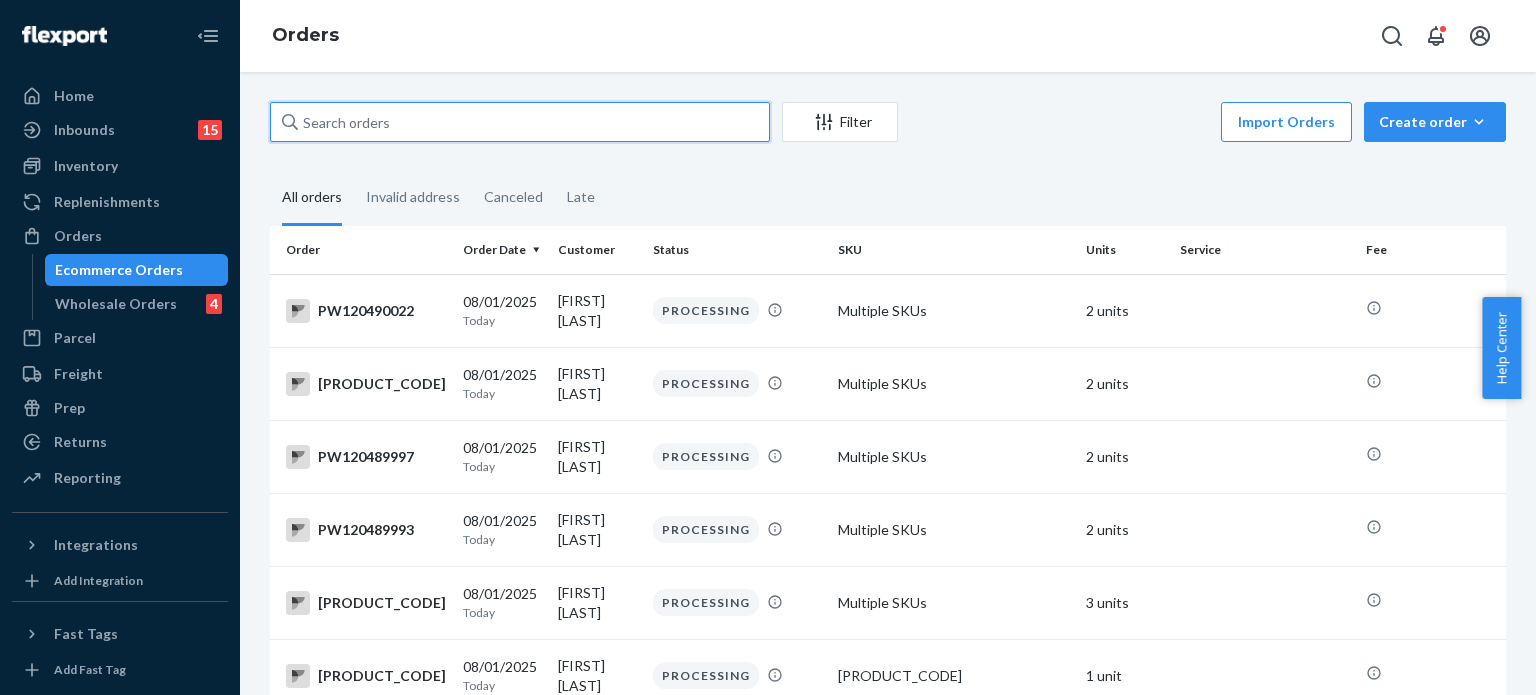 paste on "PW120390396" 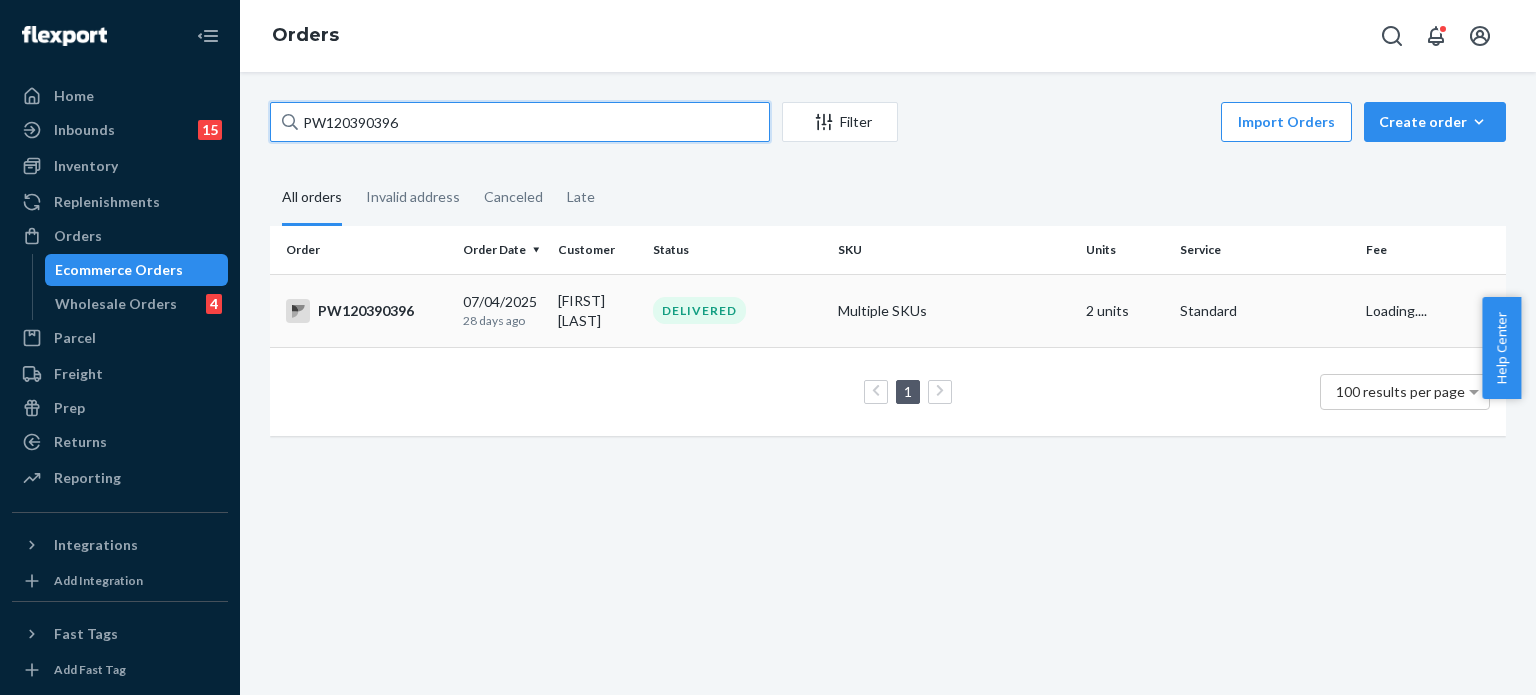 type on "PW120390396" 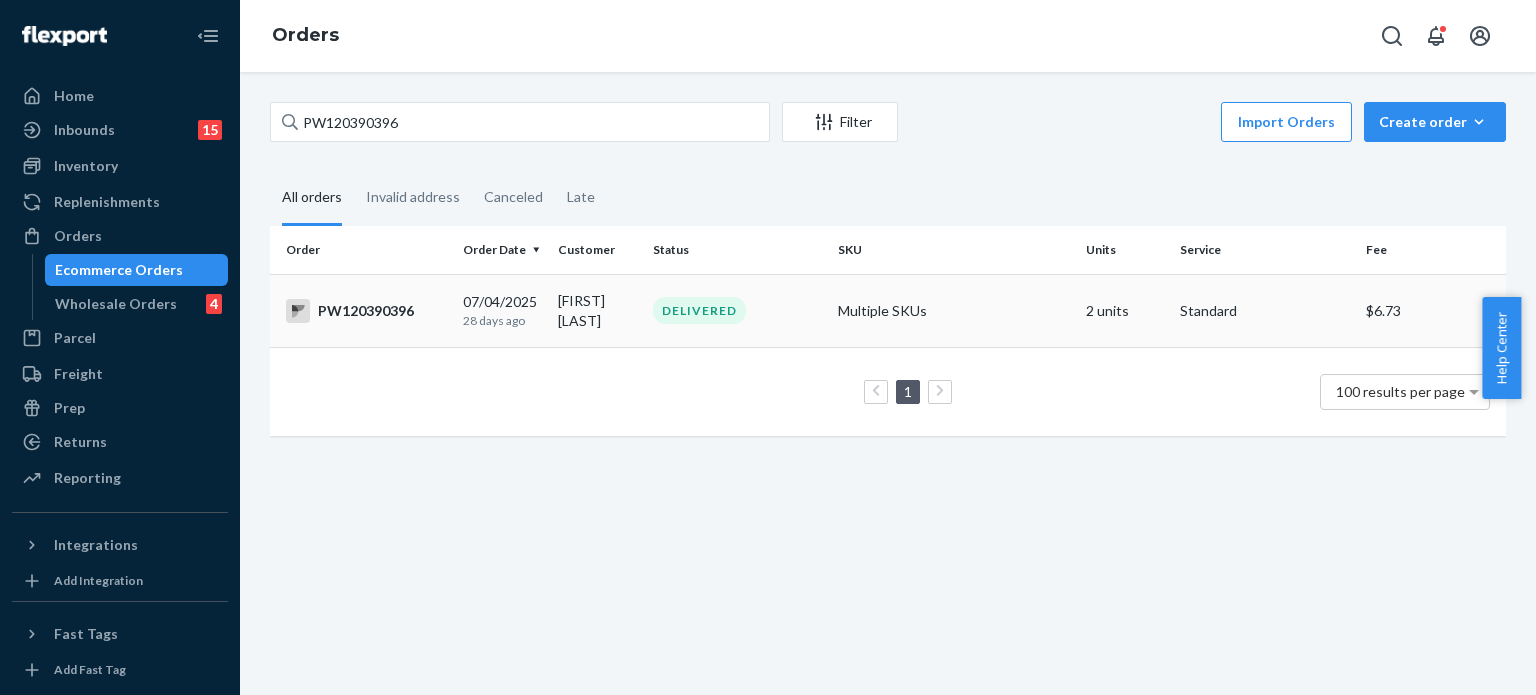 click on "Jessica Bachay" at bounding box center (597, 310) 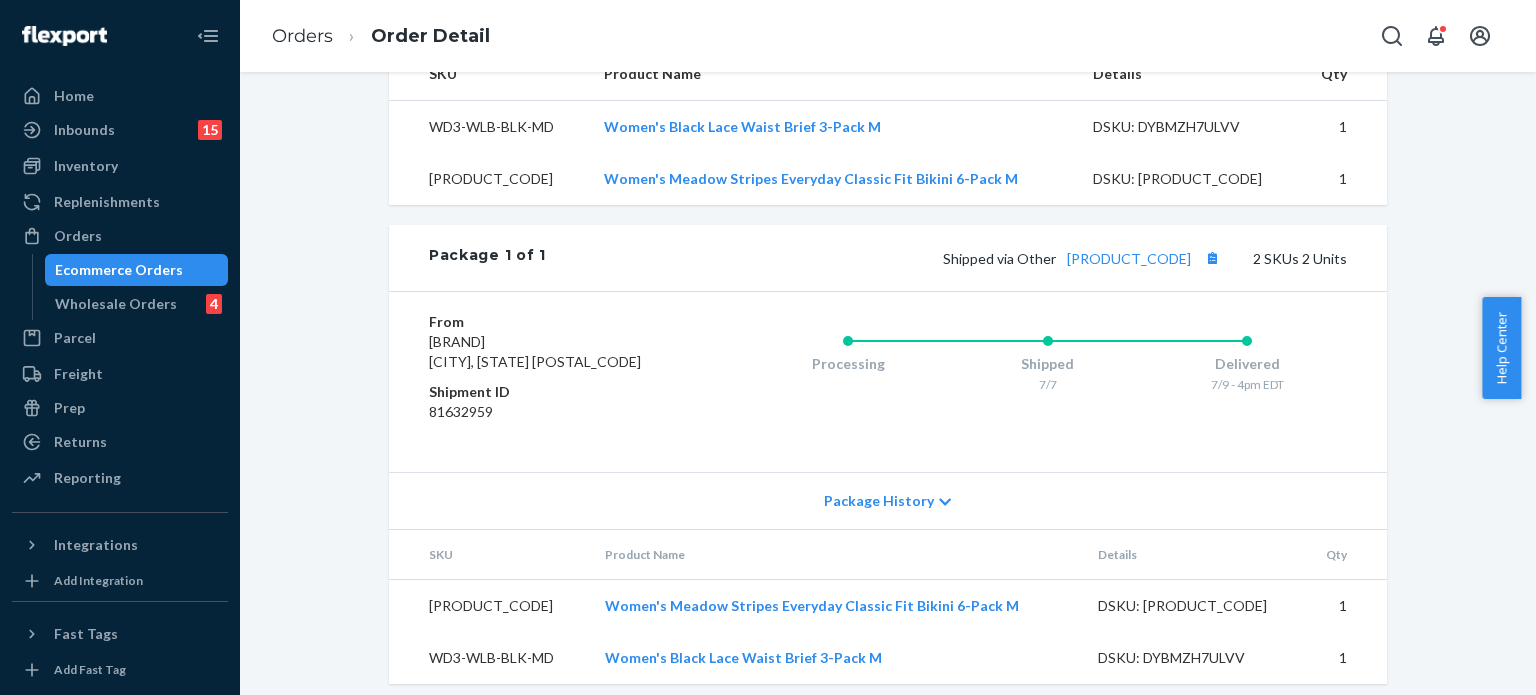 scroll, scrollTop: 732, scrollLeft: 0, axis: vertical 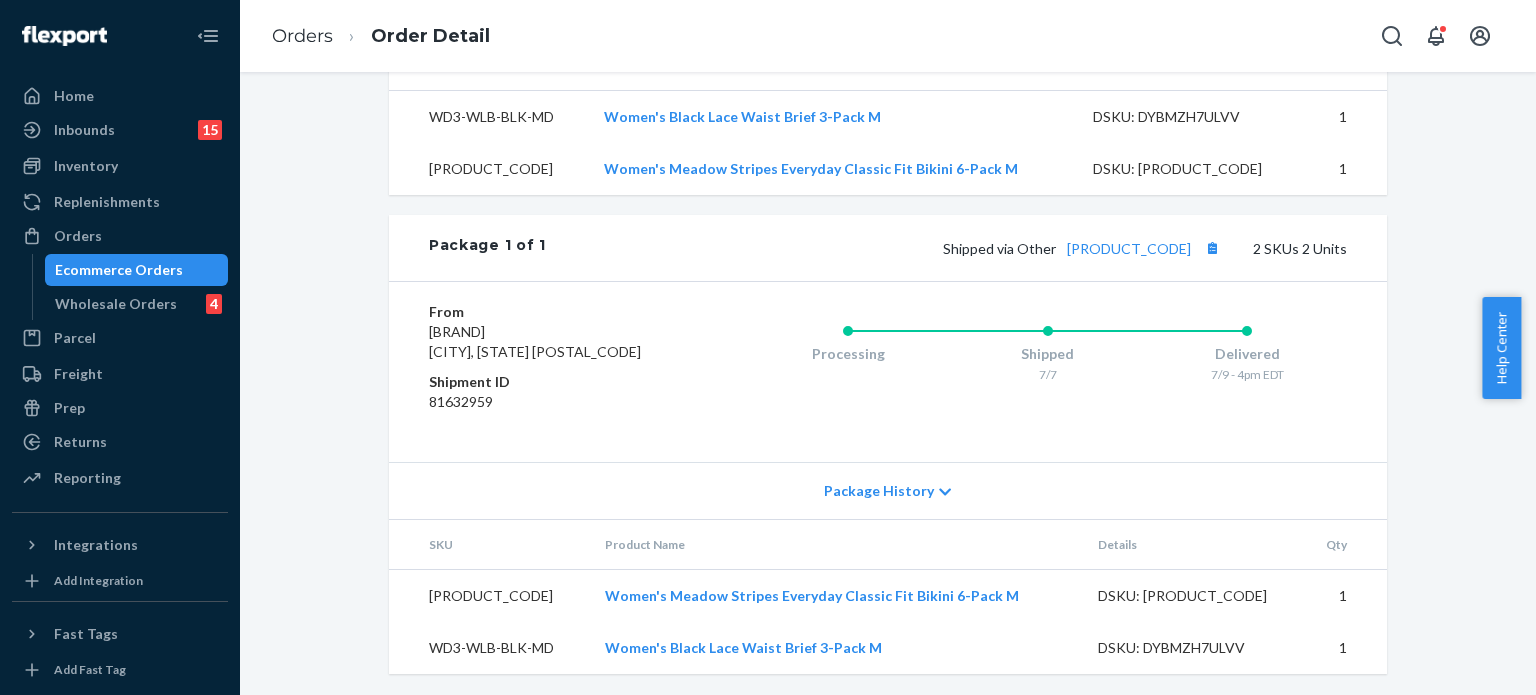click on "Website Order # PW120390396 • Standard  /  $6.73 View Details Submit Claim Create Return Duplicate Order Delivered All packages delivered to recipient Shipped July 7, 2025 Promised by July 7, 2025 On-Time Delivered July 9, 2025 Promised by July 16, 2025 On-Time Order History Flexport Order ID 131582705 Destination Jessica Bachay
943 Douglass Dr
McLean, VA 22101-1572
US Buyer Order Tracking 131582705 SKU Product Name Details Qty WD3-WLB-BLK-MD Women's Black Lace Waist Brief 3-Pack M DSKU: DYBMZH7ULVV 1 WD6-WBC-MDS-MD Women's Meadow Stripes Everyday Classic Fit Bikini 6-Pack M DSKU: DQHPC57KCJ7 1 Package 1 of 1 Shipped via Other   qes26z96ka69 2   SKUs   2   Units From PACT
Phillipsburg, NJ 08865 Shipment ID 81632959 Processing Shipped 7/7 Delivered 7/9 - 4pm EDT Package History SKU Product Name Details Qty WD6-WBC-MDS-MD Women's Meadow Stripes Everyday Classic Fit Bikini 6-Pack M DSKU: DQHPC57KCJ7 1 WD3-WLB-BLK-MD Women's Black Lace Waist Brief 3-Pack M DSKU: DYBMZH7ULVV 1" at bounding box center [888, 34] 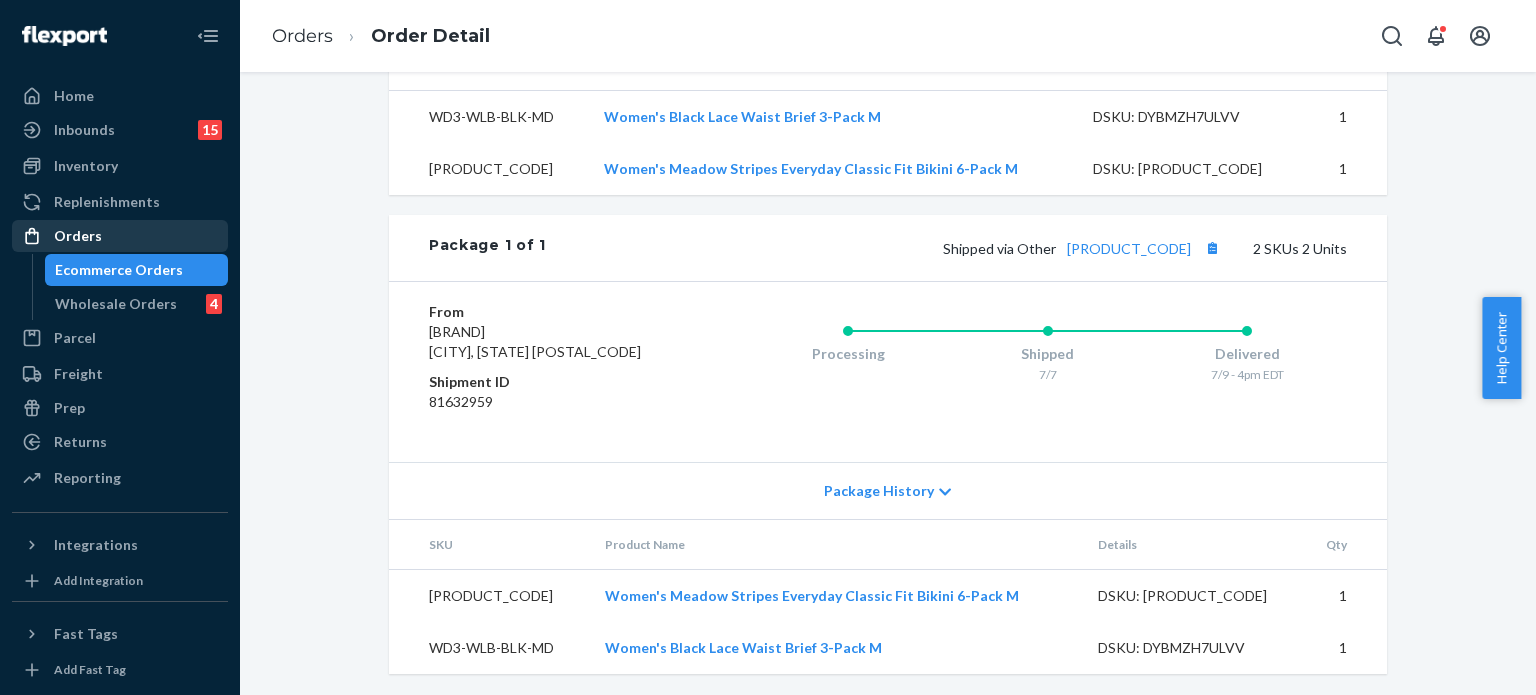 click on "Orders" at bounding box center [120, 236] 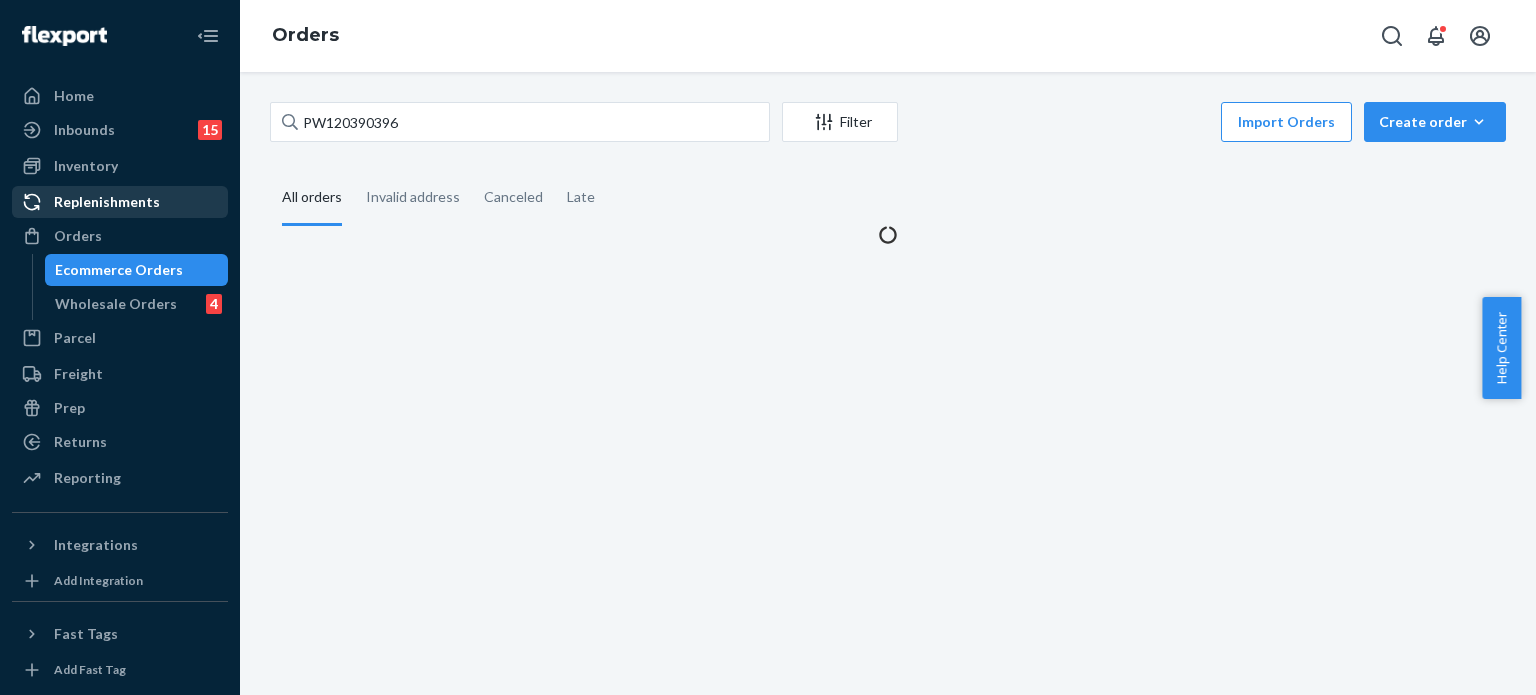 scroll, scrollTop: 0, scrollLeft: 0, axis: both 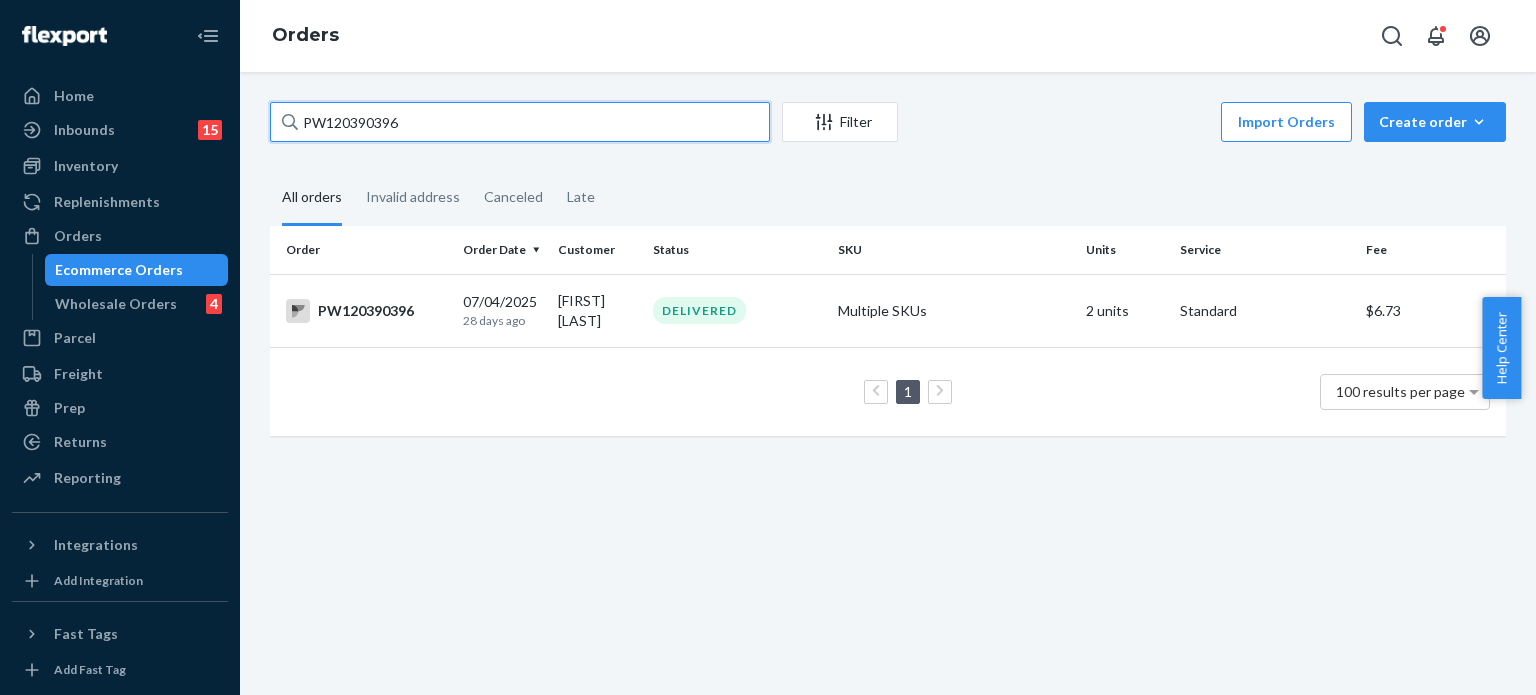 drag, startPoint x: 411, startPoint y: 130, endPoint x: 36, endPoint y: 112, distance: 375.43176 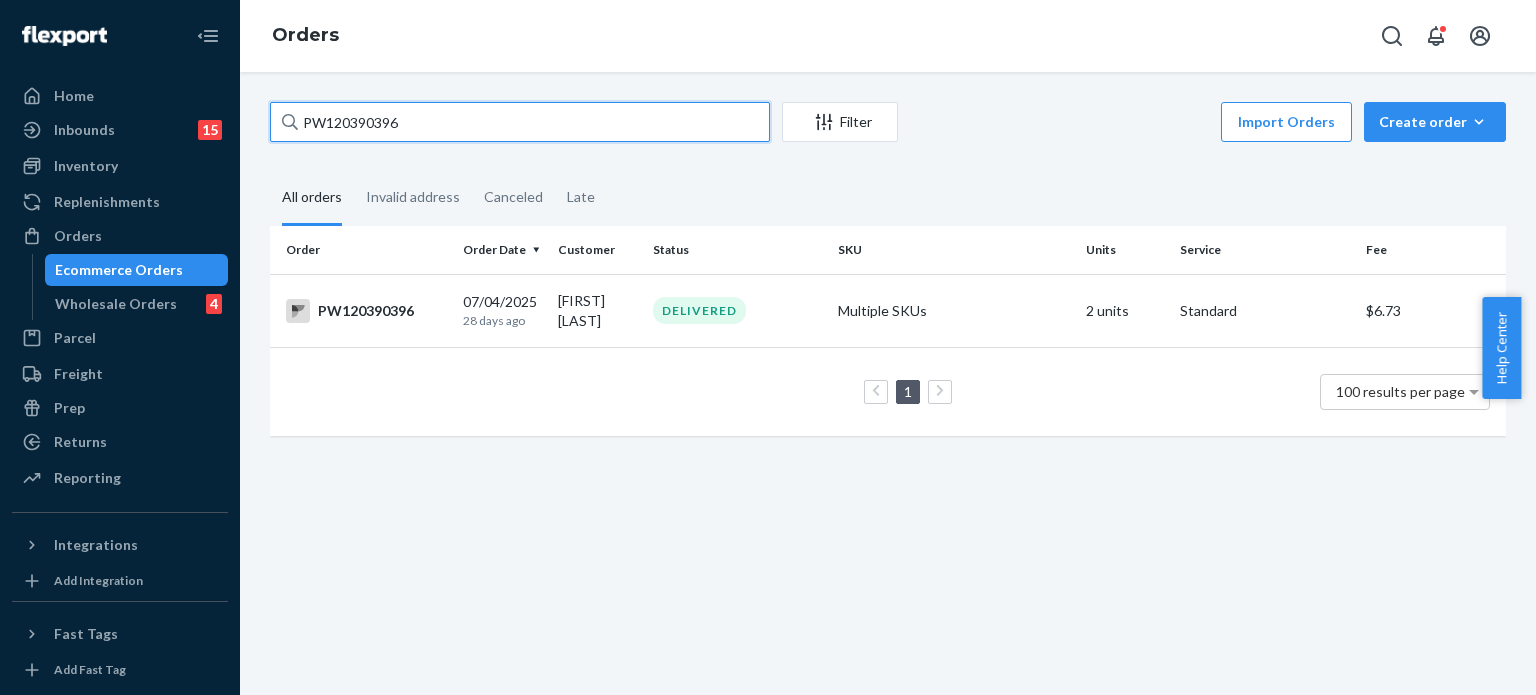 click on "Home Inbounds 15 Shipping Plans Problems 15 Inventory Products Branded Packaging Replenishments Orders Ecommerce Orders Wholesale Orders 4 Parcel Parcel orders Integrations Freight Prep Returns All Returns Settings Packages Reporting Reports Analytics Integrations Add Integration Fast Tags Add Fast Tag Settings Talk to Support Help Center Give Feedback Orders PW120390396 Filter Import Orders Create order Ecommerce order Removal order All orders Invalid address Canceled Late Order Order Date Customer Status SKU Units Service Fee PW120390396 07/04/2025 28 days ago Jessica Bachay DELIVERED Multiple SKUs 2 units Standard $6.73 1 100 results per page" at bounding box center [768, 347] 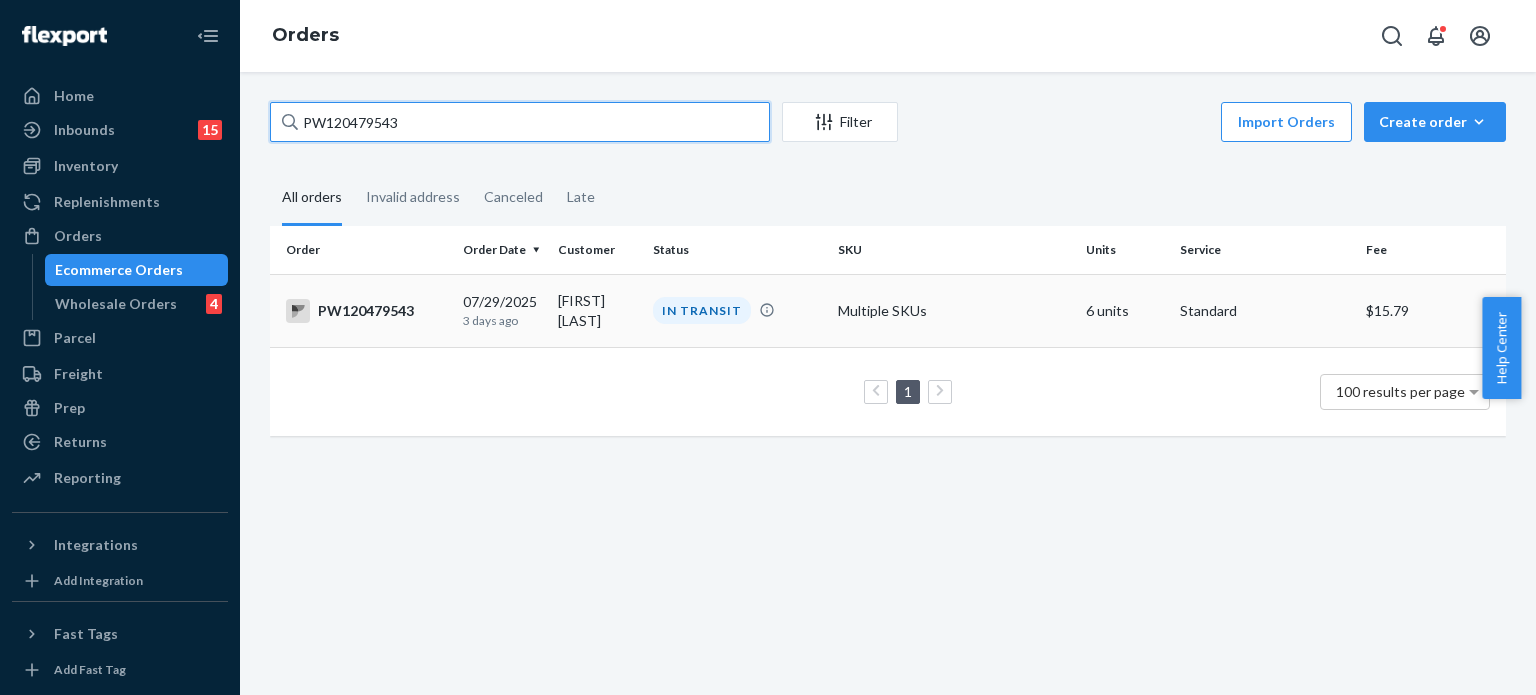 type on "PW120479543" 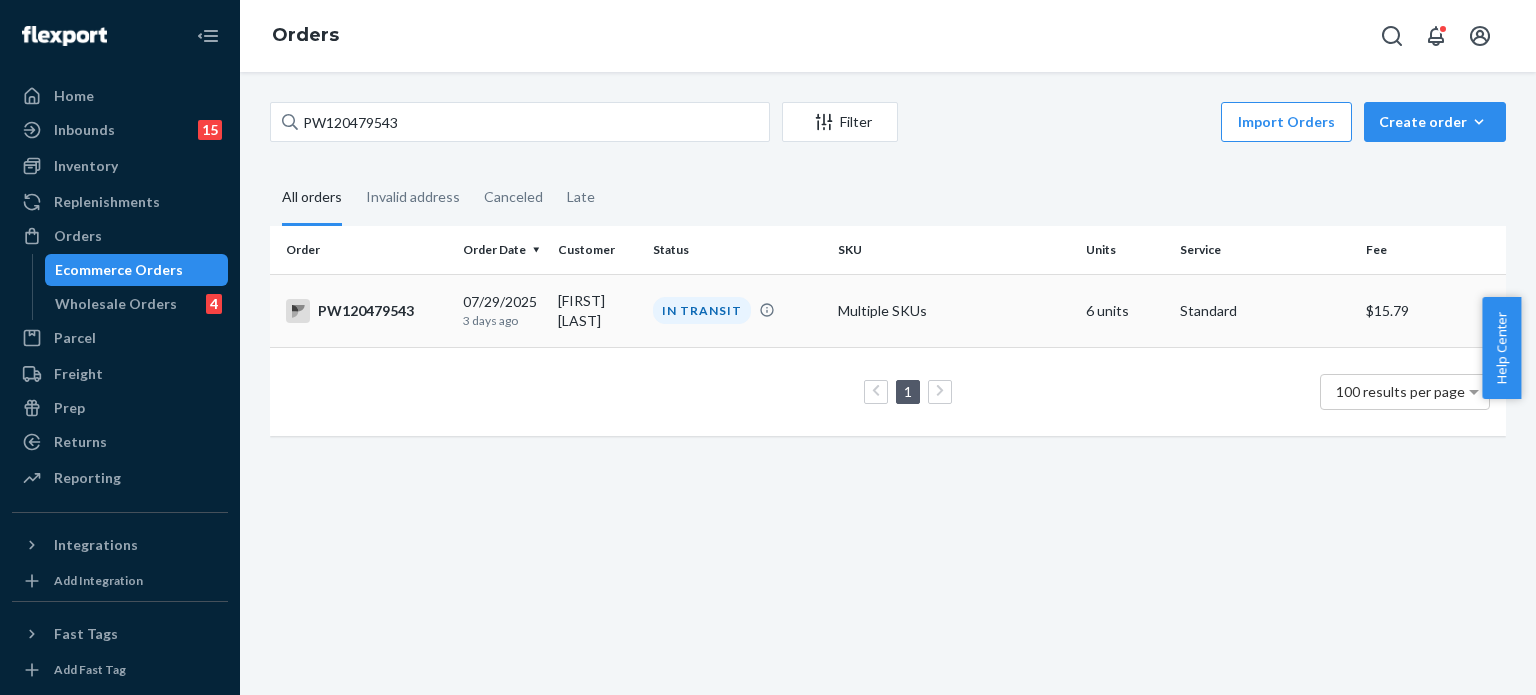 click on "IN TRANSIT" at bounding box center (737, 310) 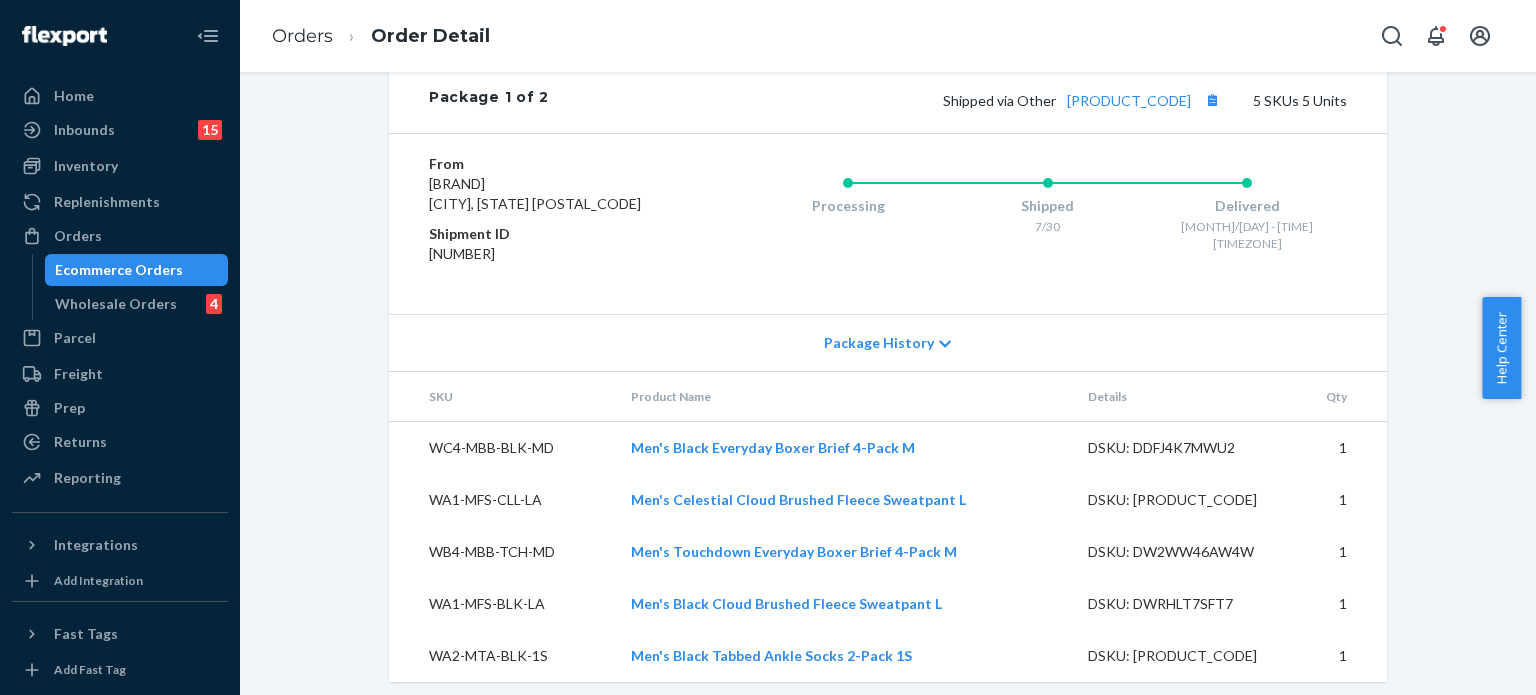 scroll, scrollTop: 1123, scrollLeft: 0, axis: vertical 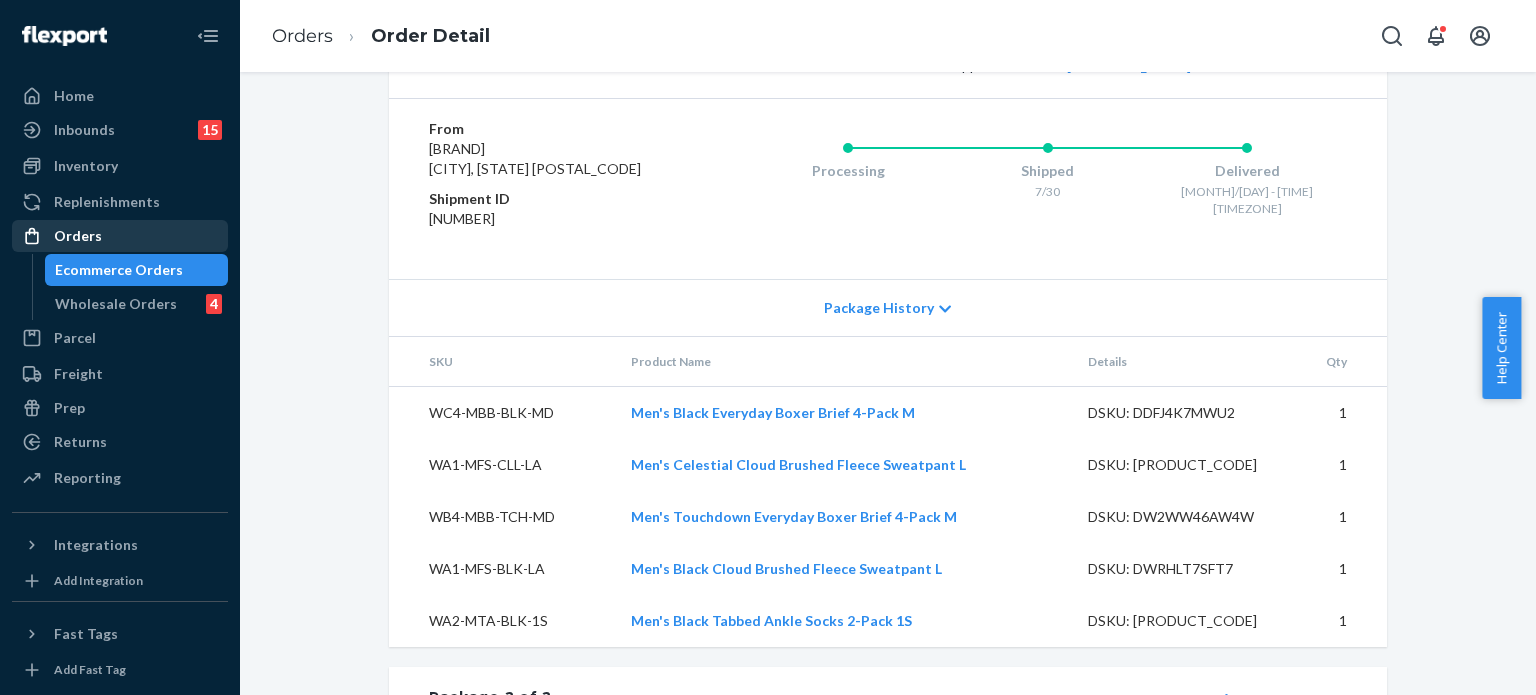 click on "Orders" at bounding box center (120, 236) 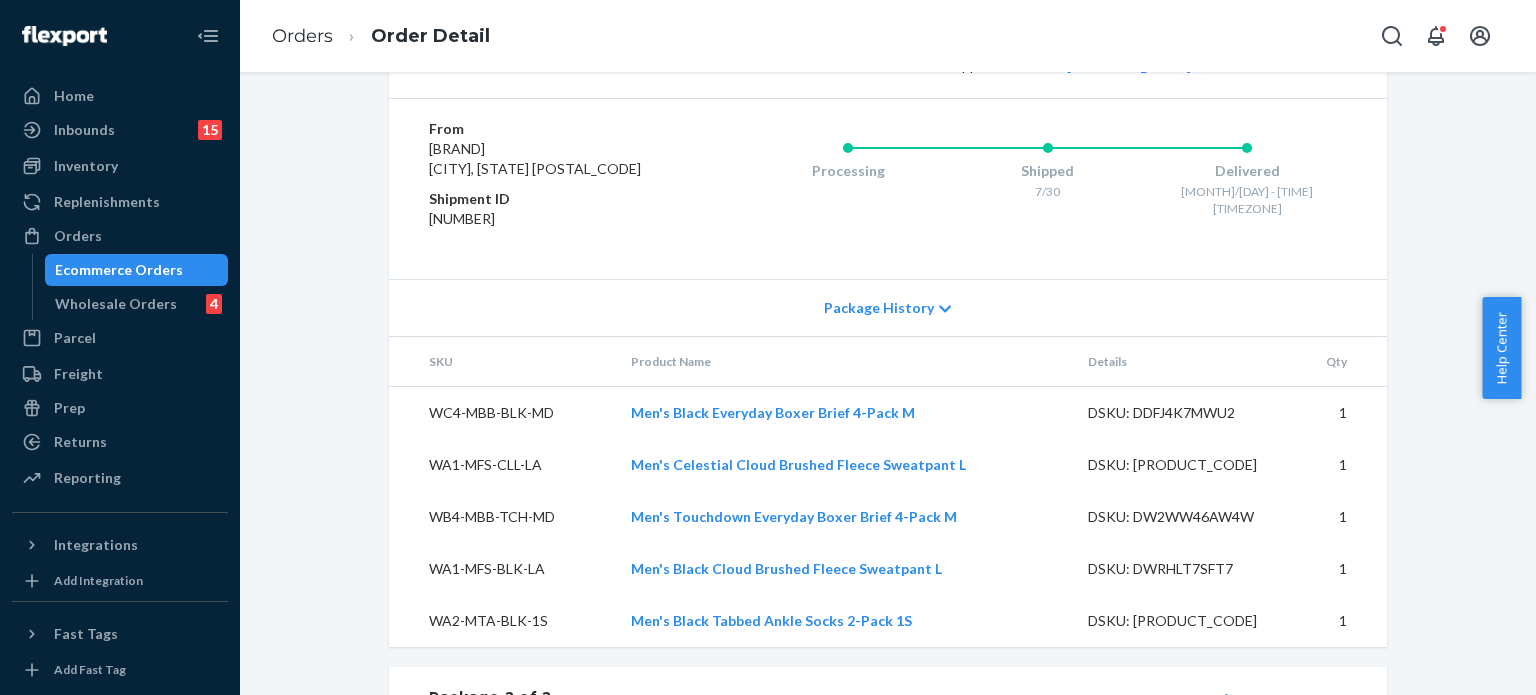 scroll, scrollTop: 0, scrollLeft: 0, axis: both 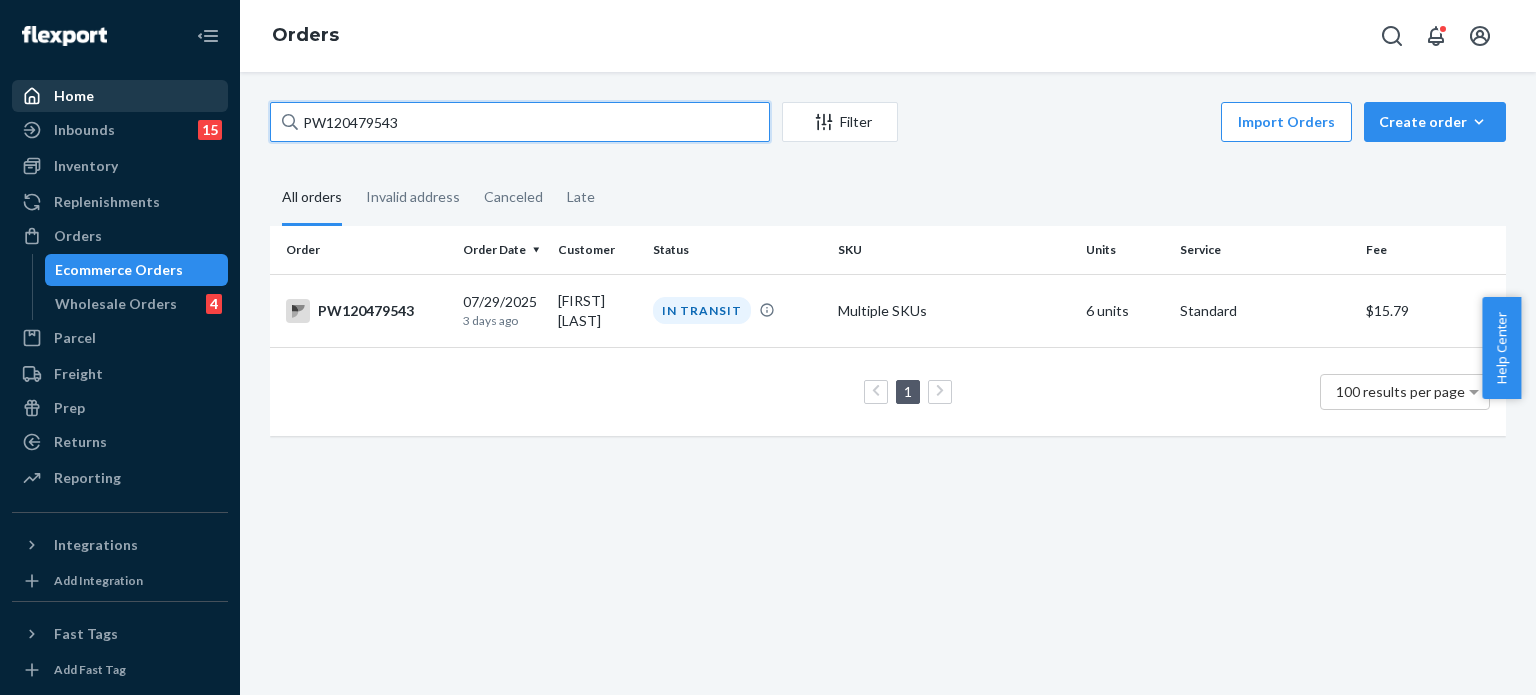 drag, startPoint x: 431, startPoint y: 112, endPoint x: 192, endPoint y: 99, distance: 239.3533 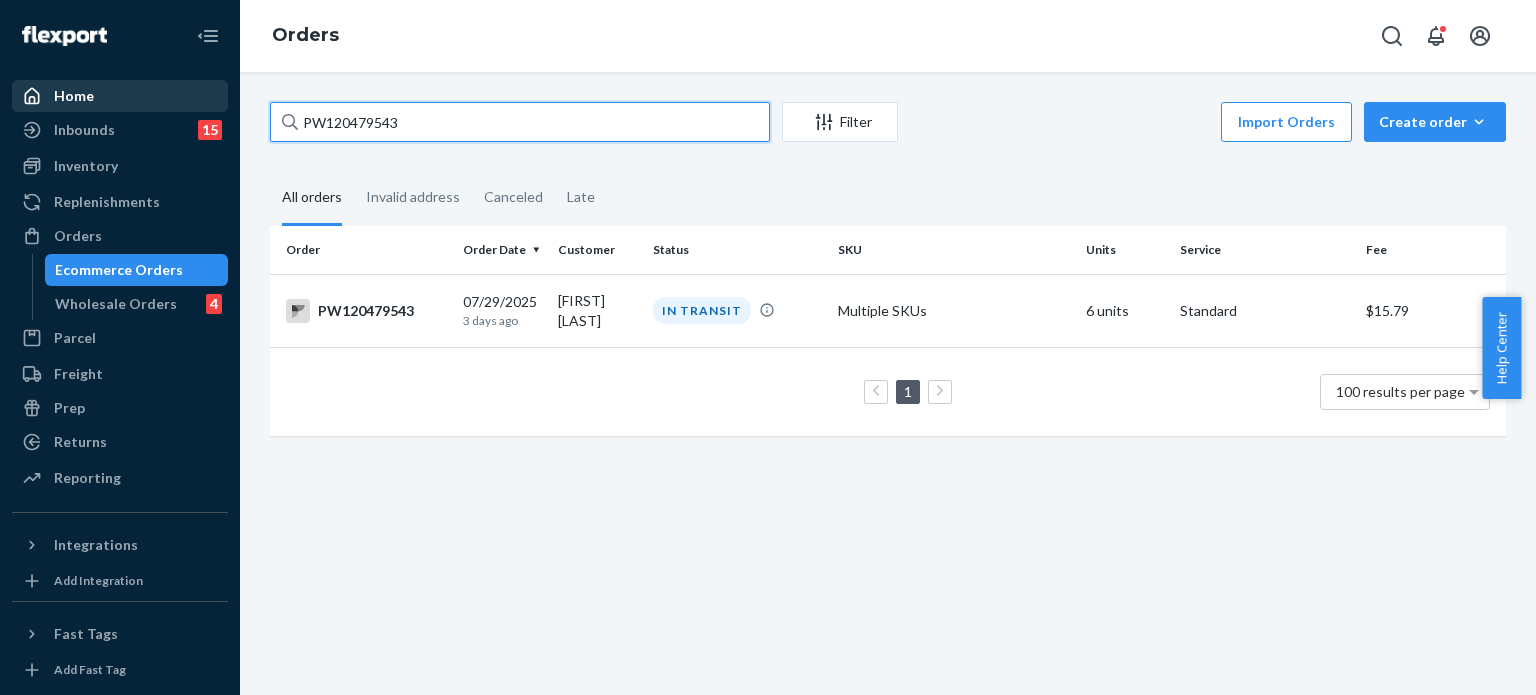 click on "Home Inbounds 15 Shipping Plans Problems 15 Inventory Products Branded Packaging Replenishments Orders Ecommerce Orders Wholesale Orders 4 Parcel Parcel orders Integrations Freight Prep Returns All Returns Settings Packages Reporting Reports Analytics Integrations Add Integration Fast Tags Add Fast Tag Settings Talk to Support Help Center Give Feedback Orders PW120479543 Filter Import Orders Create order Ecommerce order Removal order All orders Invalid address Canceled Late Order Order Date Customer Status SKU Units Service Fee PW120479543 07/29/2025 3 days ago Lorenzo Centrella IN TRANSIT Multiple SKUs 6 units Standard $15.79 1 100 results per page" at bounding box center [768, 347] 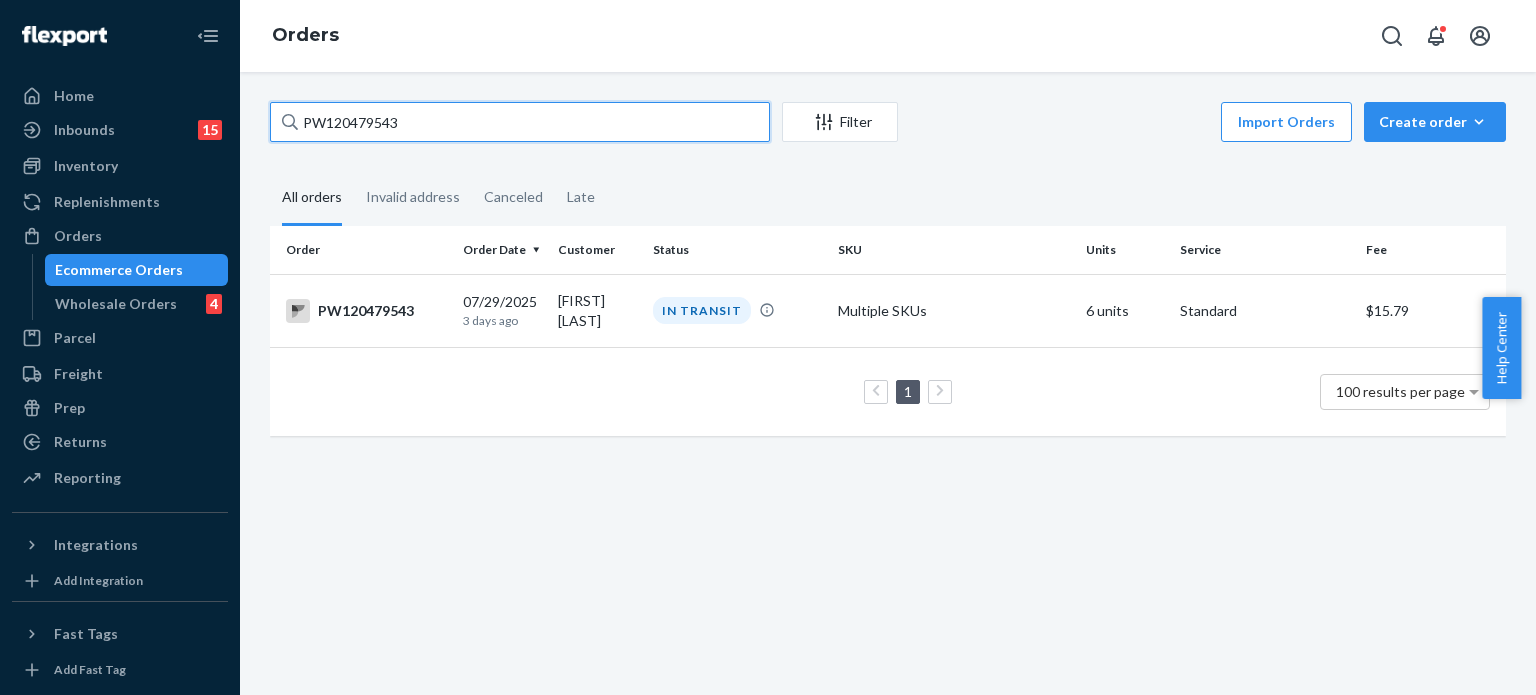 paste on "PW120415895" 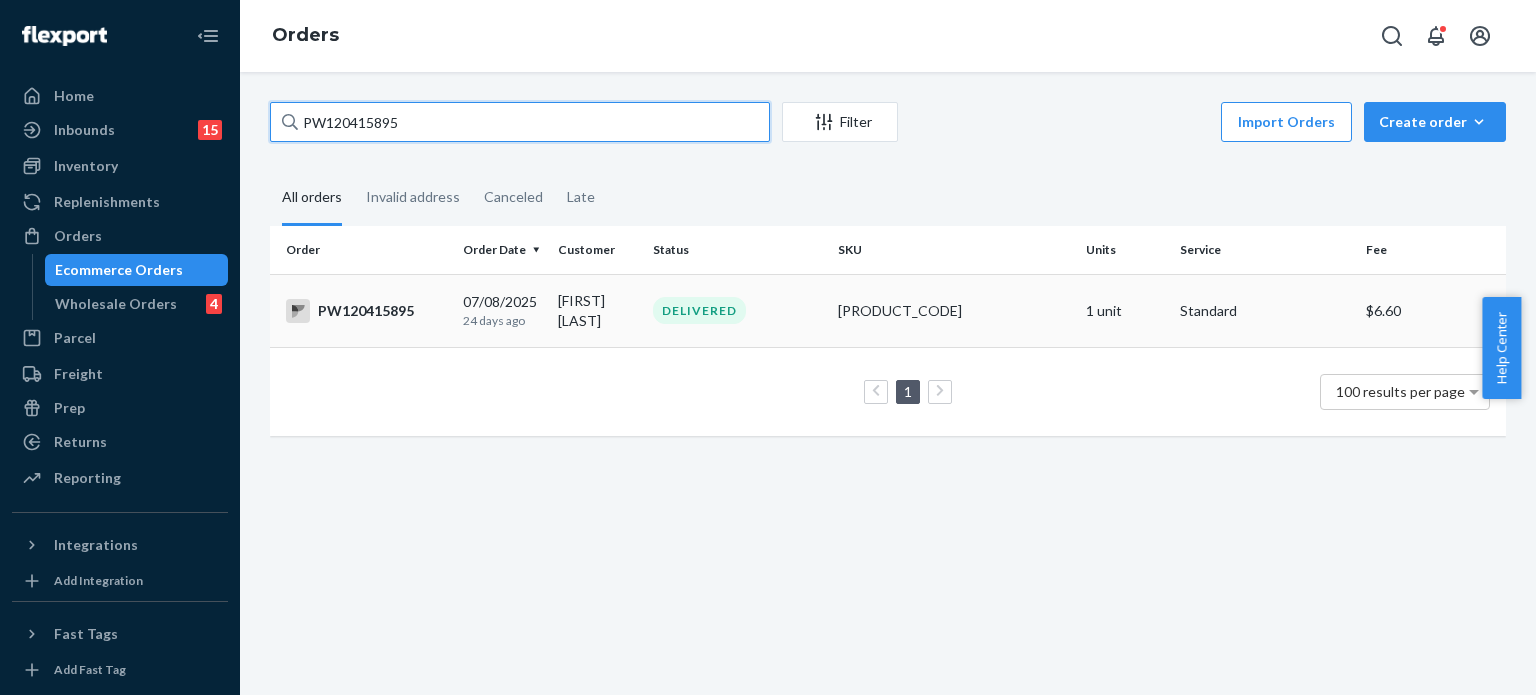 type on "PW120415895" 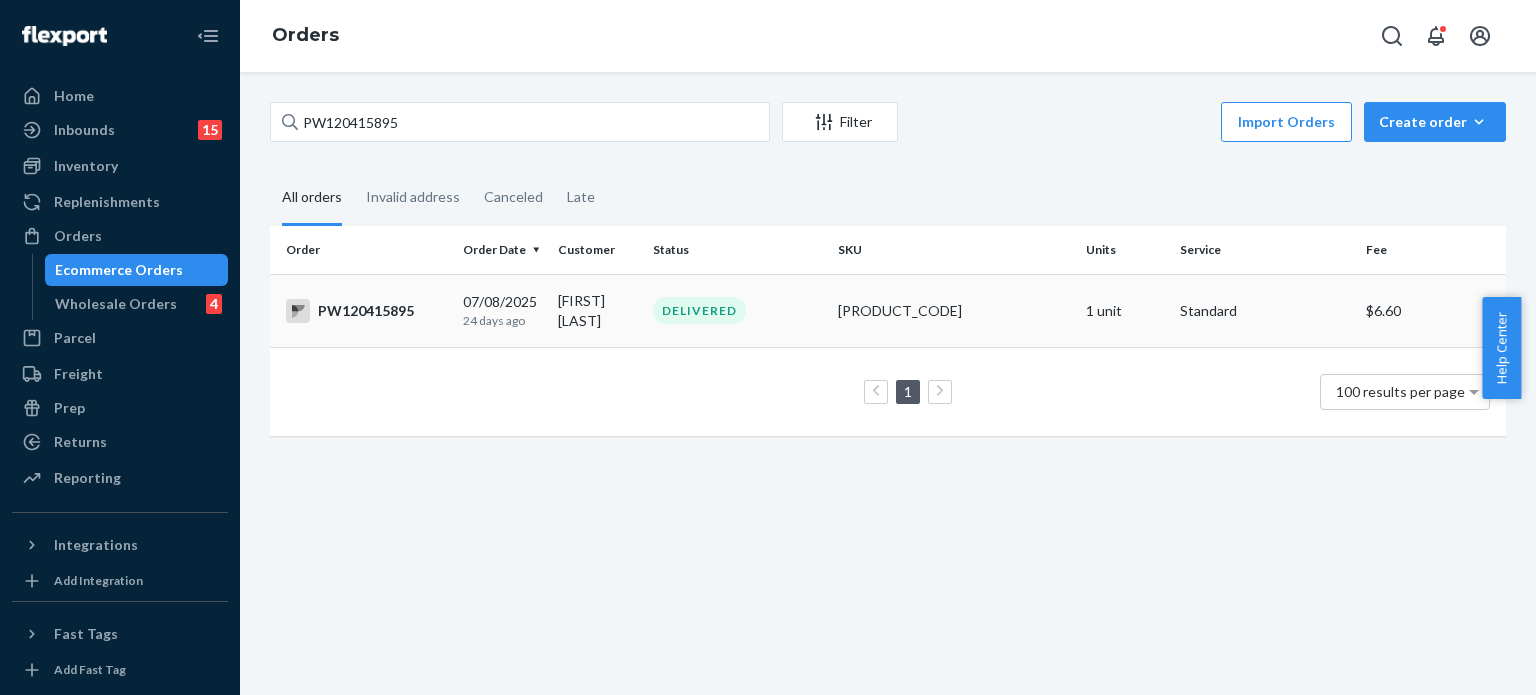 click on "Laurie Williams" at bounding box center (597, 310) 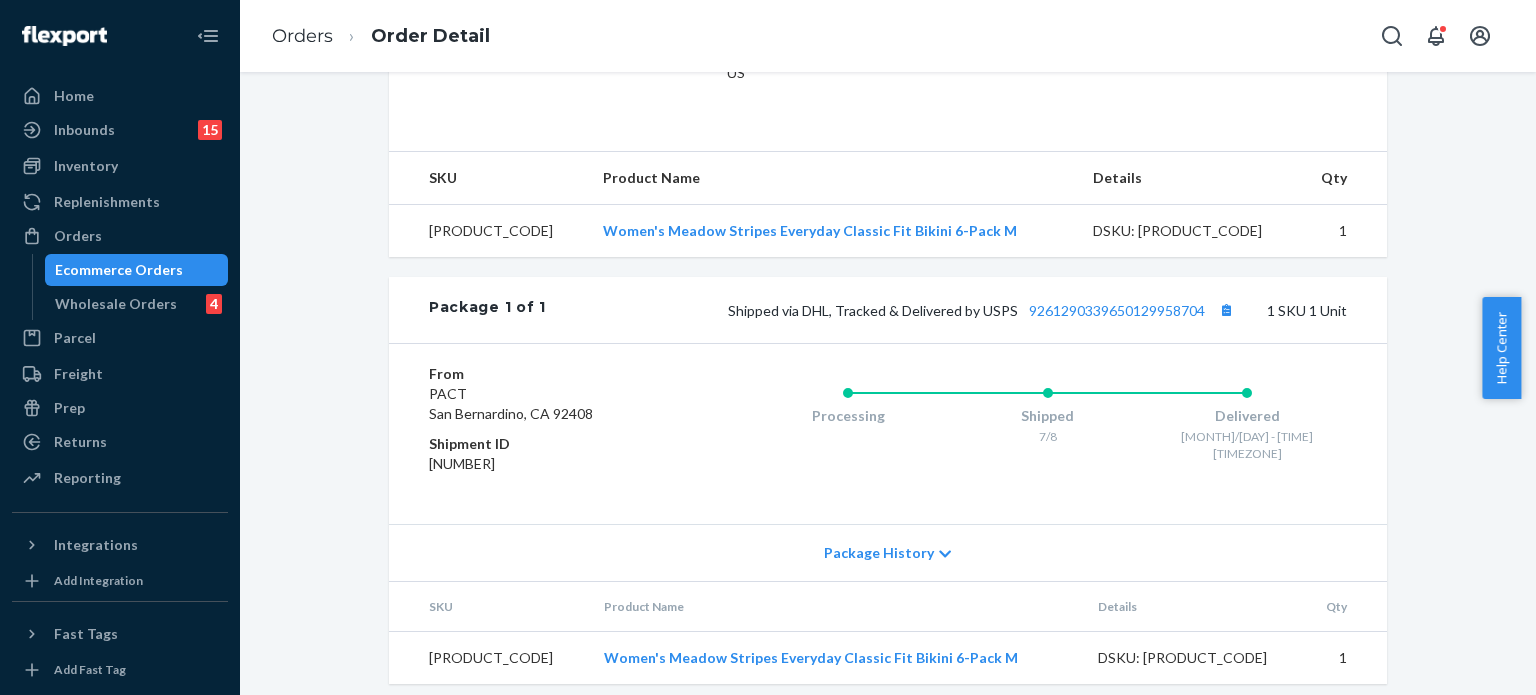 scroll, scrollTop: 628, scrollLeft: 0, axis: vertical 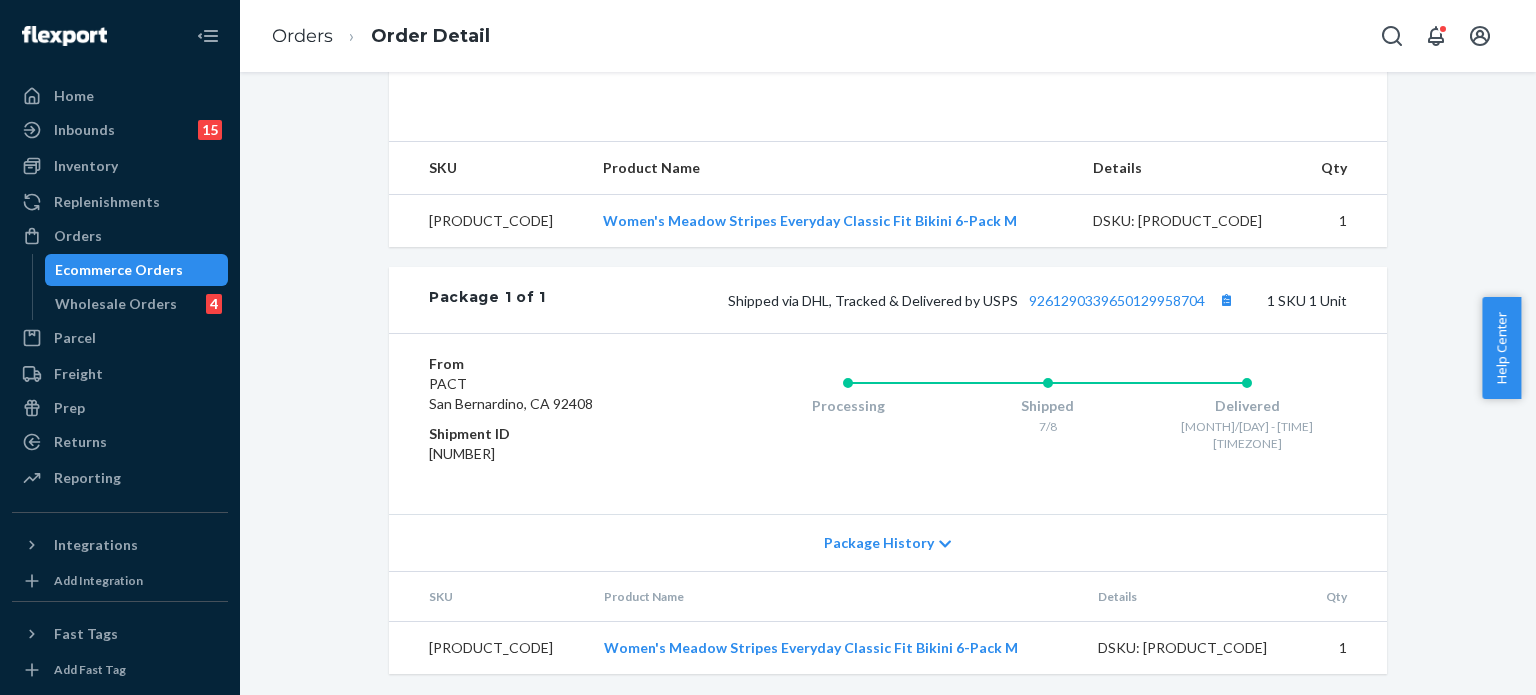 click on "Website Order # PW120415895 • Standard  /  $6.60 View Details Submit Claim Create Return Duplicate Order Delivered All packages delivered to recipient Shipped July 8, 2025 Promised by July 8, 2025 On-Time Delivered July 14, 2025 Promised by July 17, 2025 On-Time Order History Flexport Order ID 131973036 Destination Laurie Williams
2001 Ingalls St
Edgewater, CO 80214-1154
US Buyer Order Tracking 131973036 SKU Product Name Details Qty WD6-WBC-MDS-MD Women's Meadow Stripes Everyday Classic Fit Bikini 6-Pack M DSKU: DQHPC57KCJ7 1 Package 1 of 1 Shipped via DHL, Tracked & Delivered by USPS   9261290339650129958704 1   SKU   1   Unit From PACT
San Bernardino, CA 92408 Shipment ID 81898359 Processing Shipped 7/8 Delivered 7/14 - 9am MDT Package History SKU Product Name Details Qty WD6-WBC-MDS-MD Women's Meadow Stripes Everyday Classic Fit Bikini 6-Pack M DSKU: DQHPC57KCJ7 1" at bounding box center [888, 86] 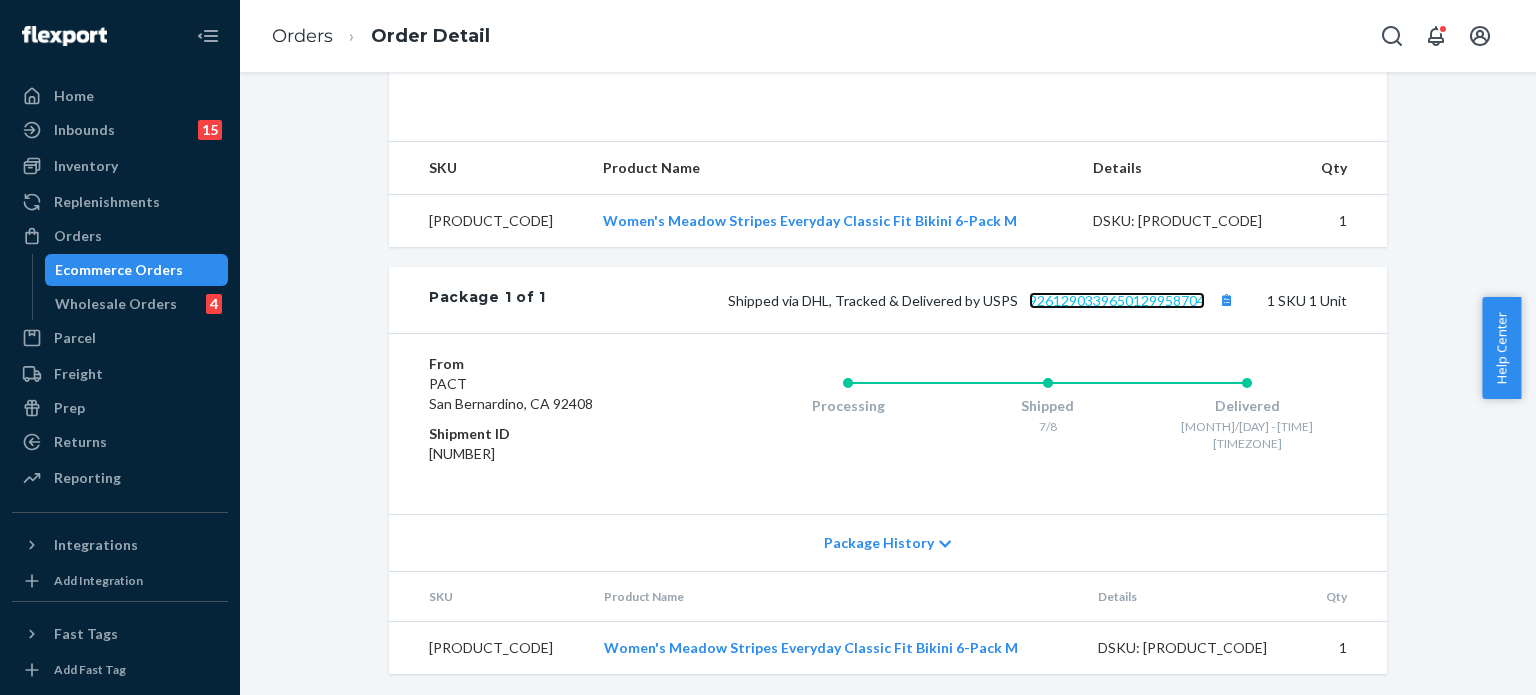 click on "9261290339650129958704" at bounding box center [1117, 300] 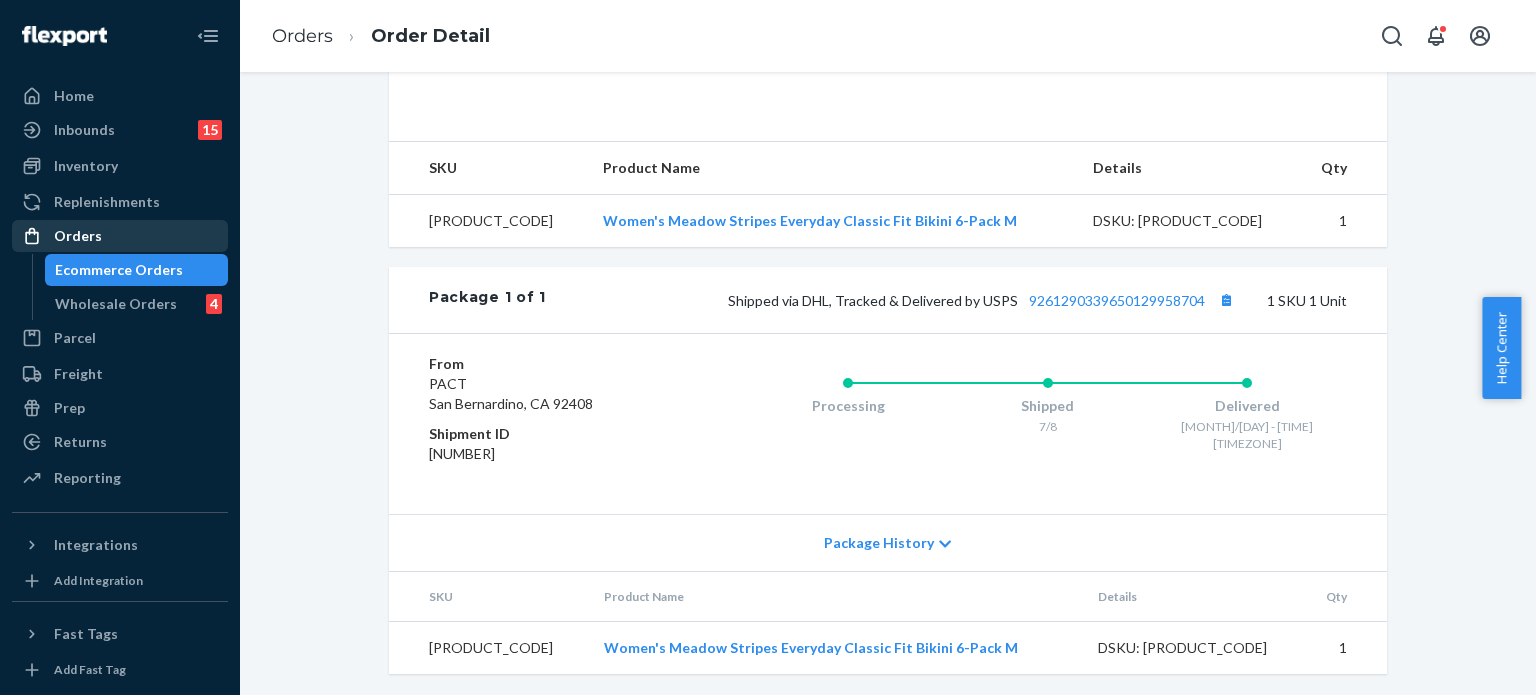 click on "Orders" at bounding box center [120, 236] 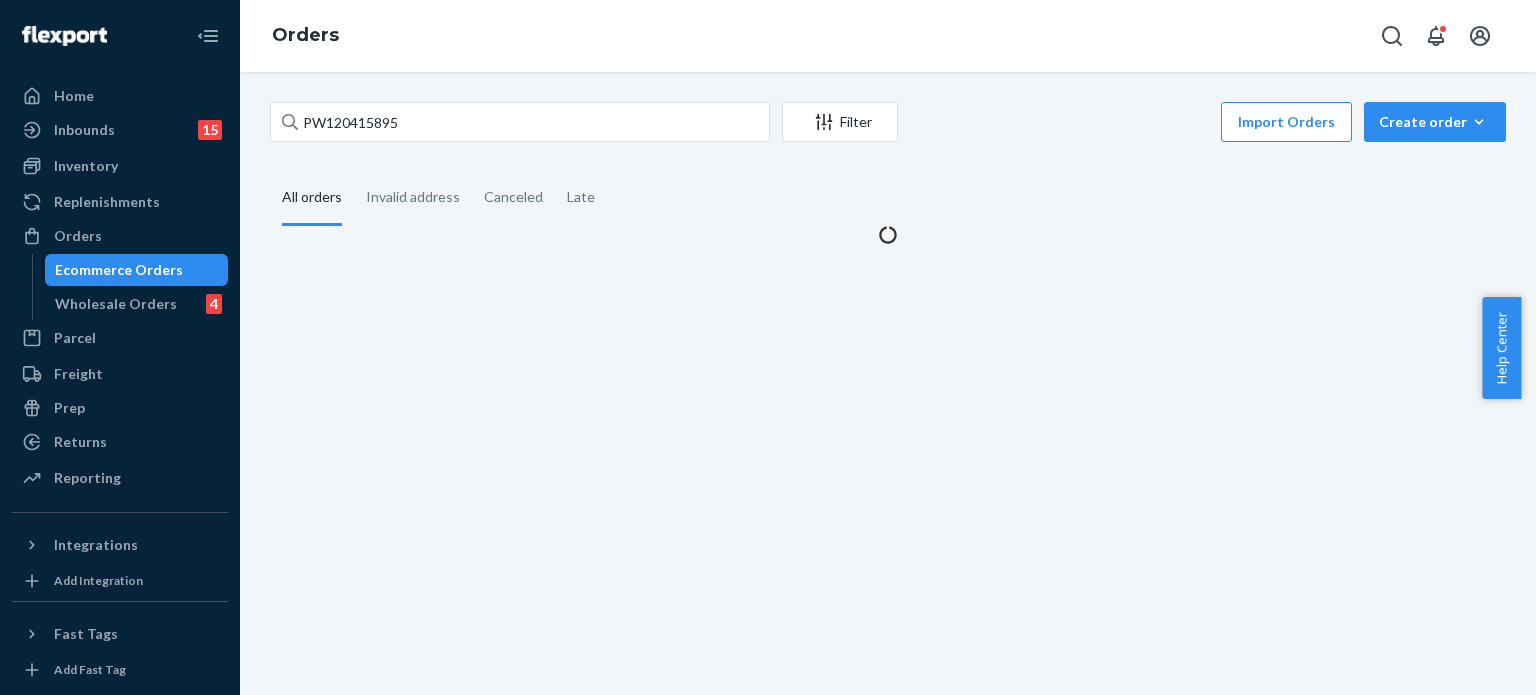 scroll, scrollTop: 0, scrollLeft: 0, axis: both 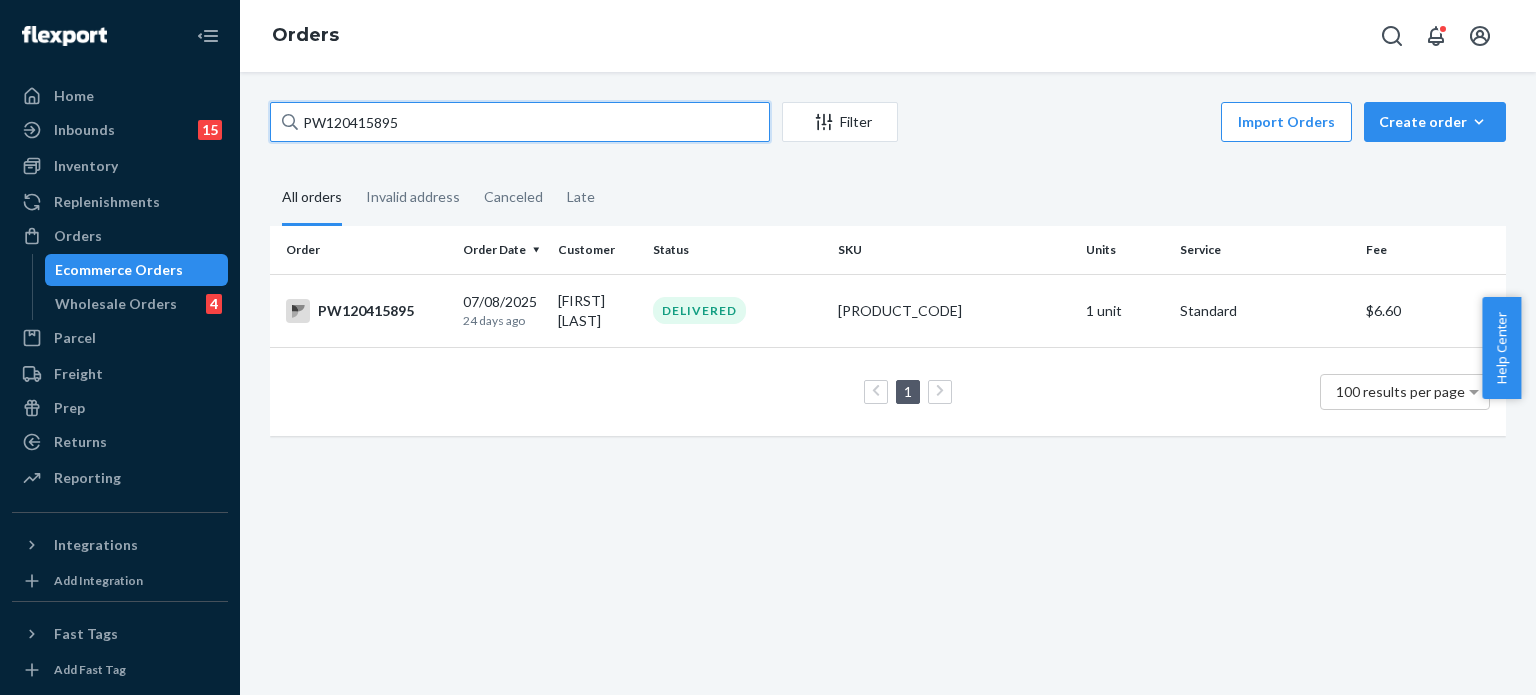 drag, startPoint x: 460, startPoint y: 112, endPoint x: 2, endPoint y: 111, distance: 458.0011 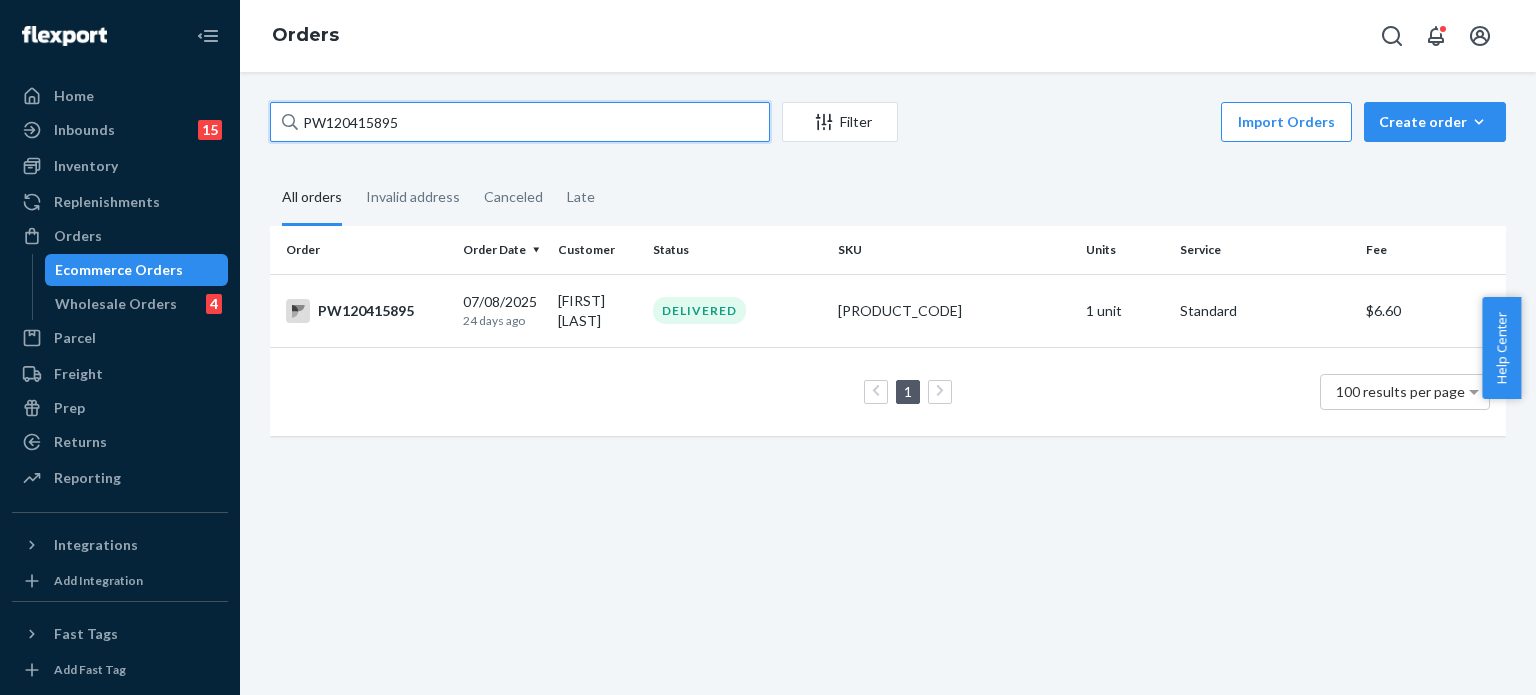 click on "Home Inbounds 15 Shipping Plans Problems 15 Inventory Products Branded Packaging Replenishments Orders Ecommerce Orders Wholesale Orders 4 Parcel Parcel orders Integrations Freight Prep Returns All Returns Settings Packages Reporting Reports Analytics Integrations Add Integration Fast Tags Add Fast Tag Settings Talk to Support Help Center Give Feedback Orders PW120415895 Filter Import Orders Create order Ecommerce order Removal order All orders Invalid address Canceled Late Order Order Date Customer Status SKU Units Service Fee PW120415895 07/08/2025 24 days ago Laurie Williams DELIVERED WD6-WBC-MDS-MD 1 unit Standard $6.60 1 100 results per page" at bounding box center (768, 347) 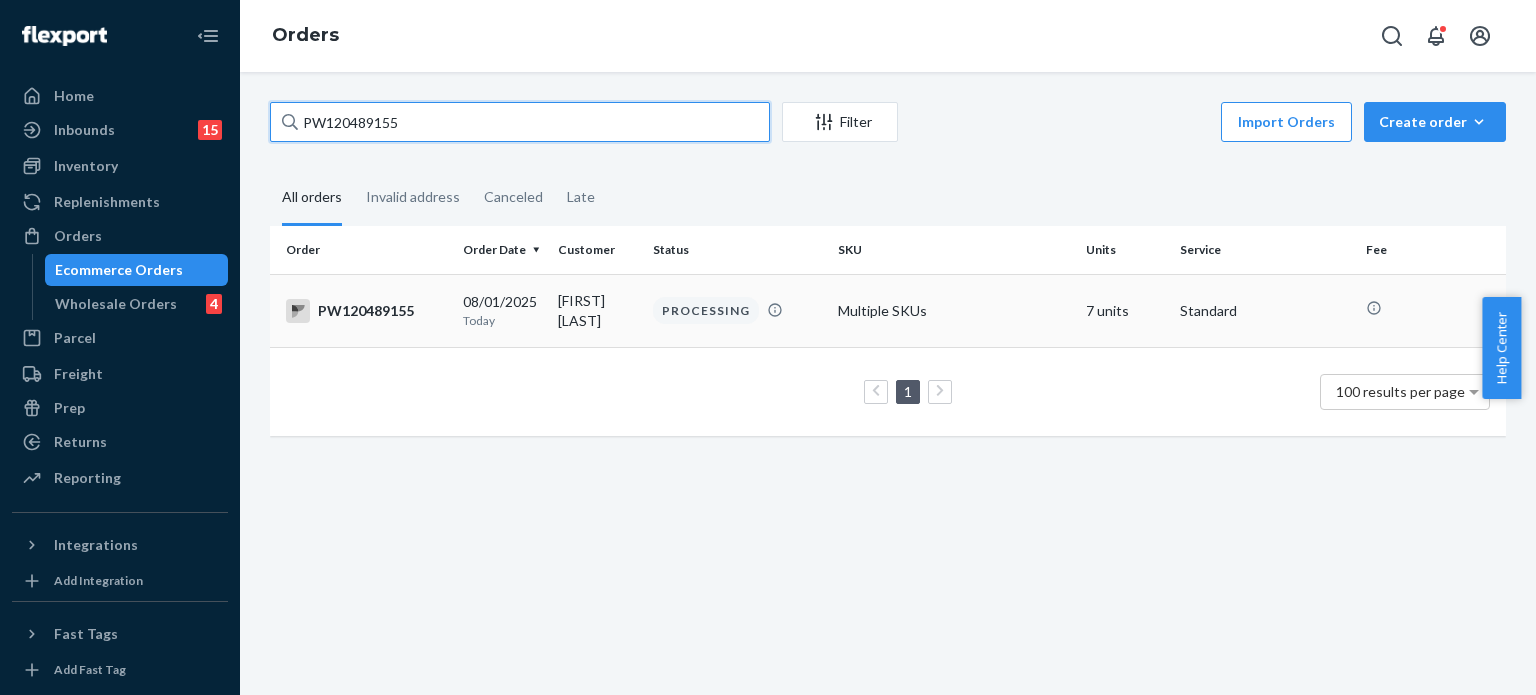 type on "PW120489155" 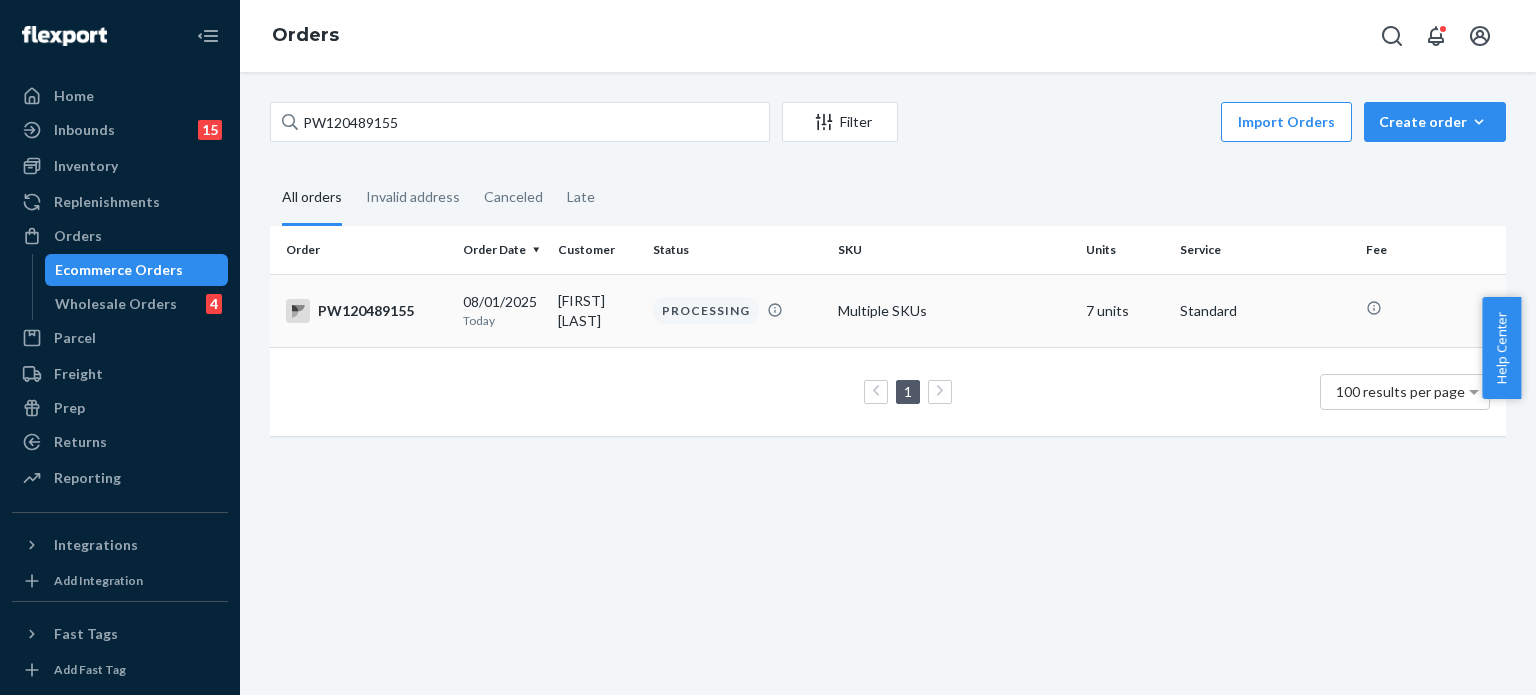 click on "PROCESSING" at bounding box center (706, 310) 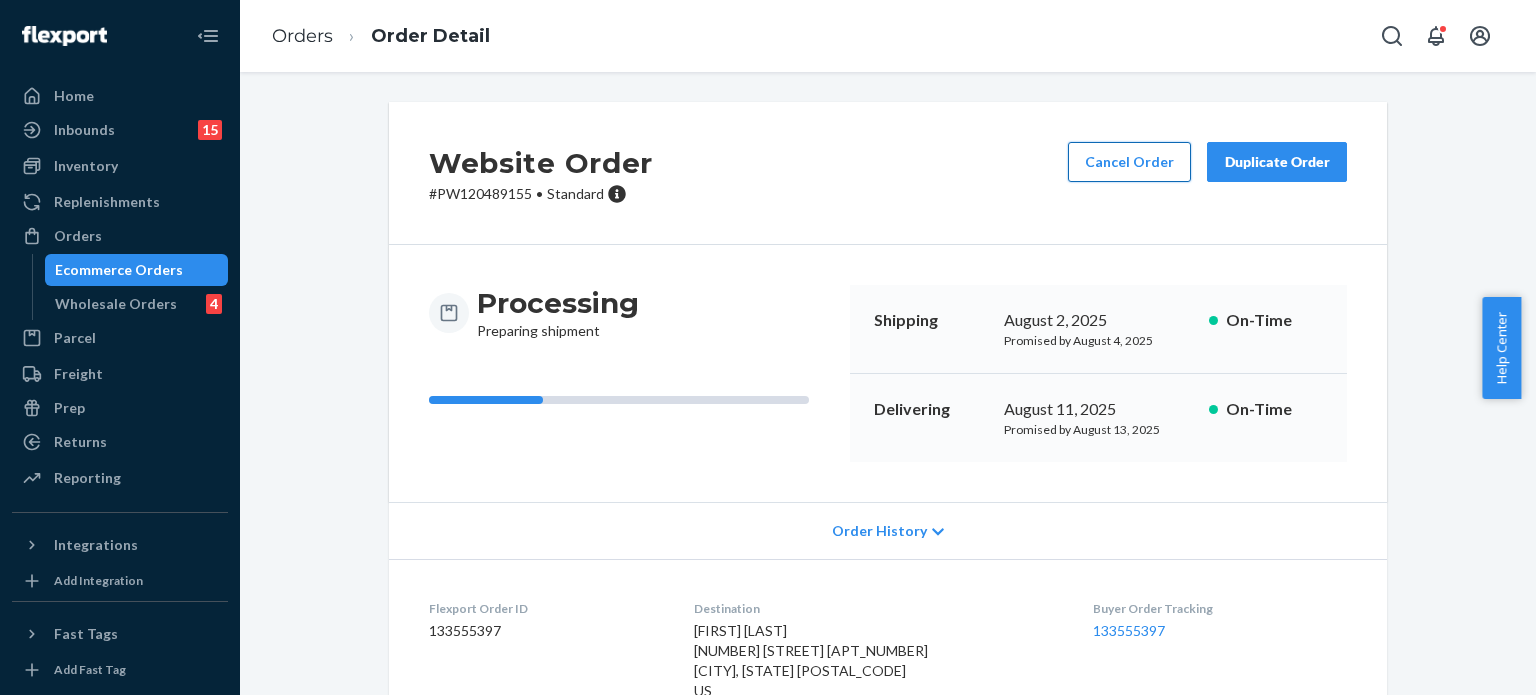 click on "Cancel Order" at bounding box center (1129, 162) 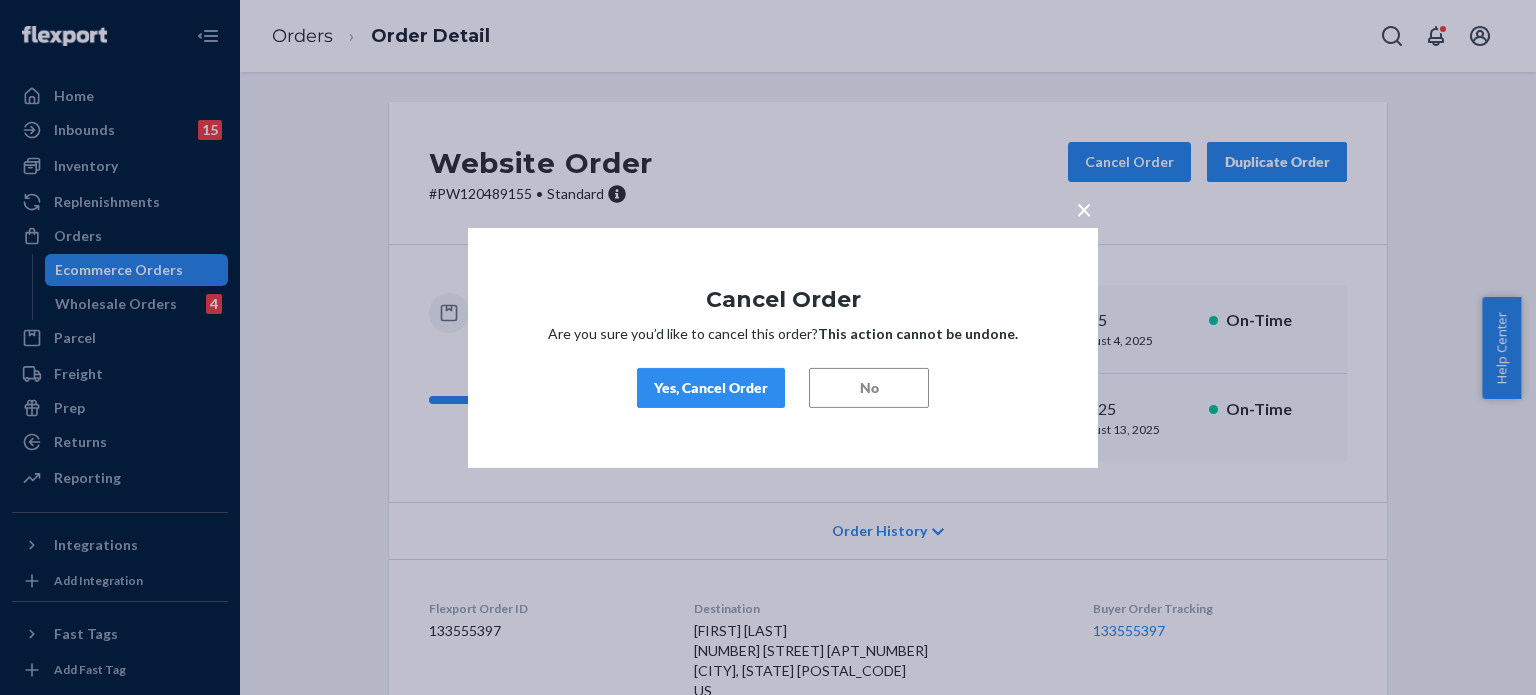 click on "Yes, Cancel Order" at bounding box center [711, 388] 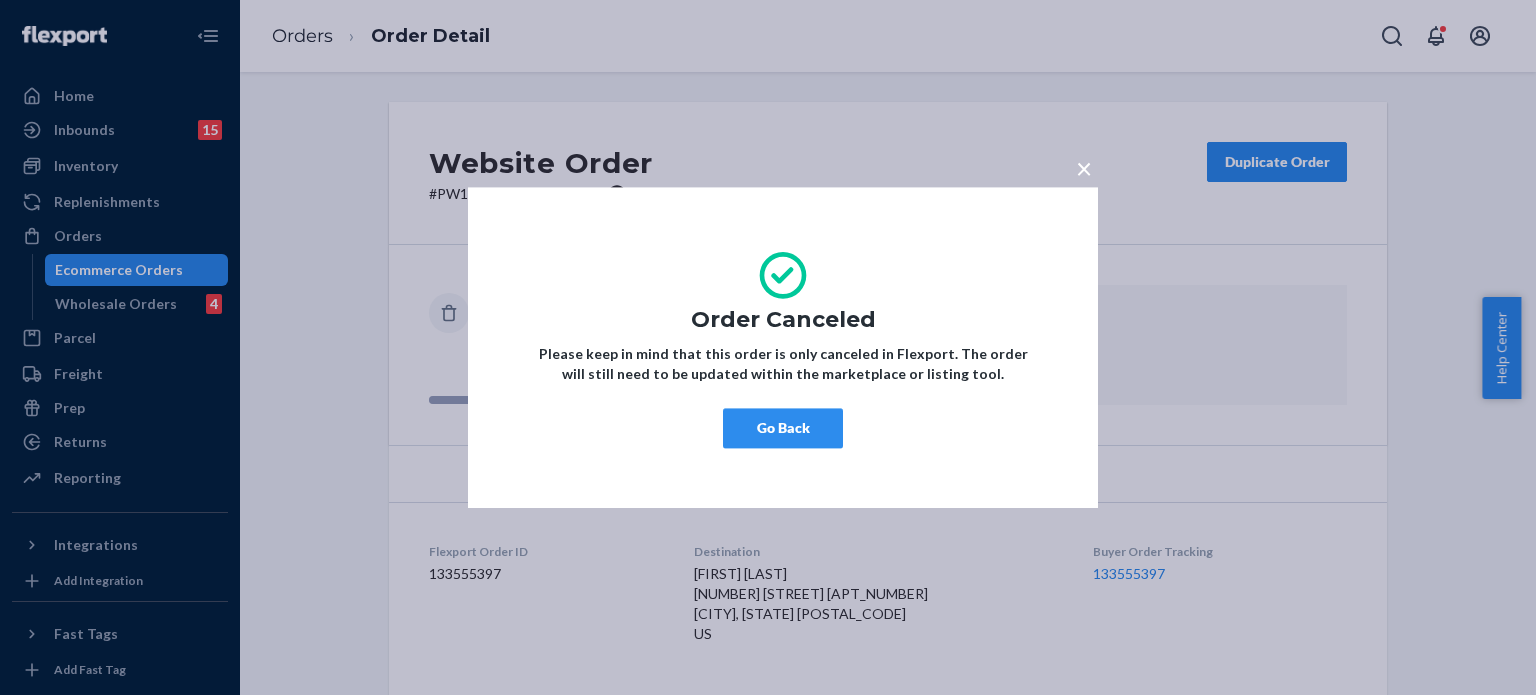 click on "Go Back" at bounding box center (783, 428) 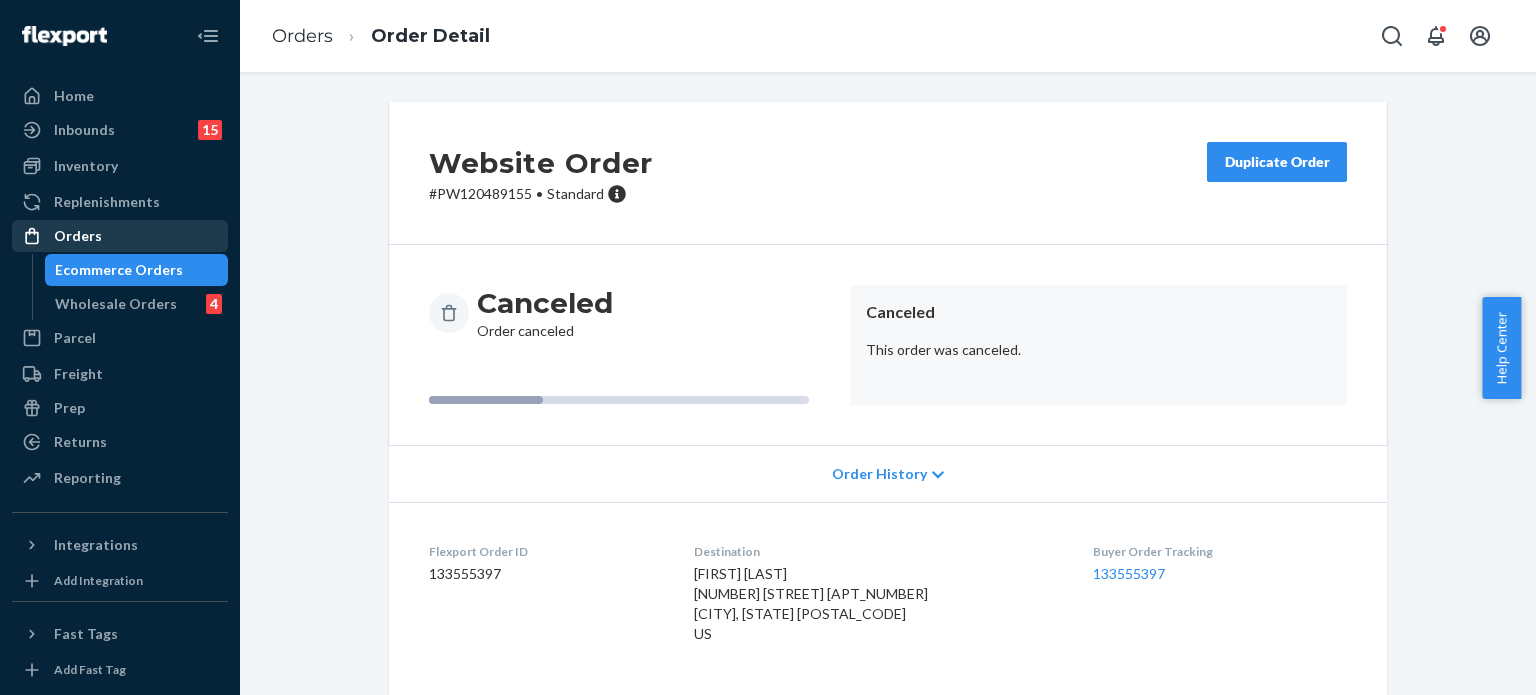 click on "Orders" at bounding box center (120, 236) 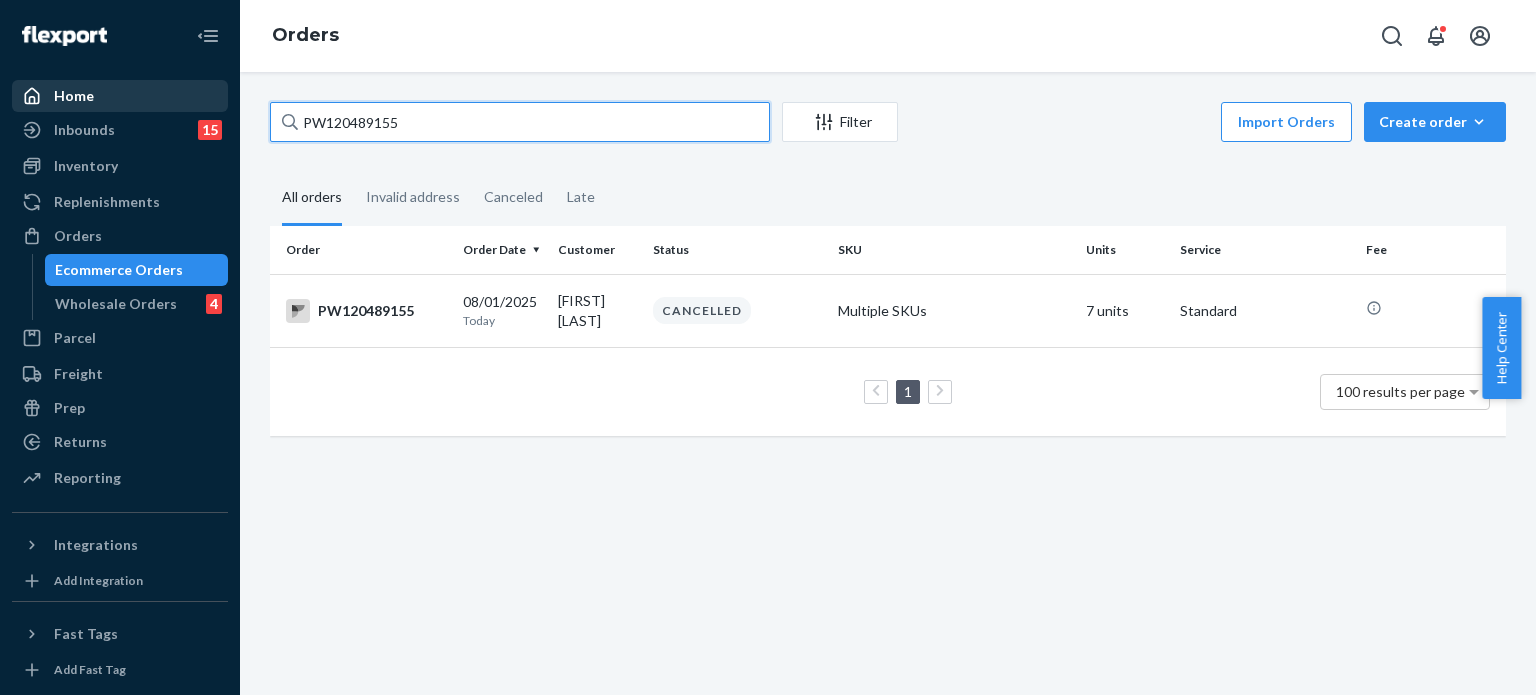 drag, startPoint x: 436, startPoint y: 118, endPoint x: 63, endPoint y: 87, distance: 374.28598 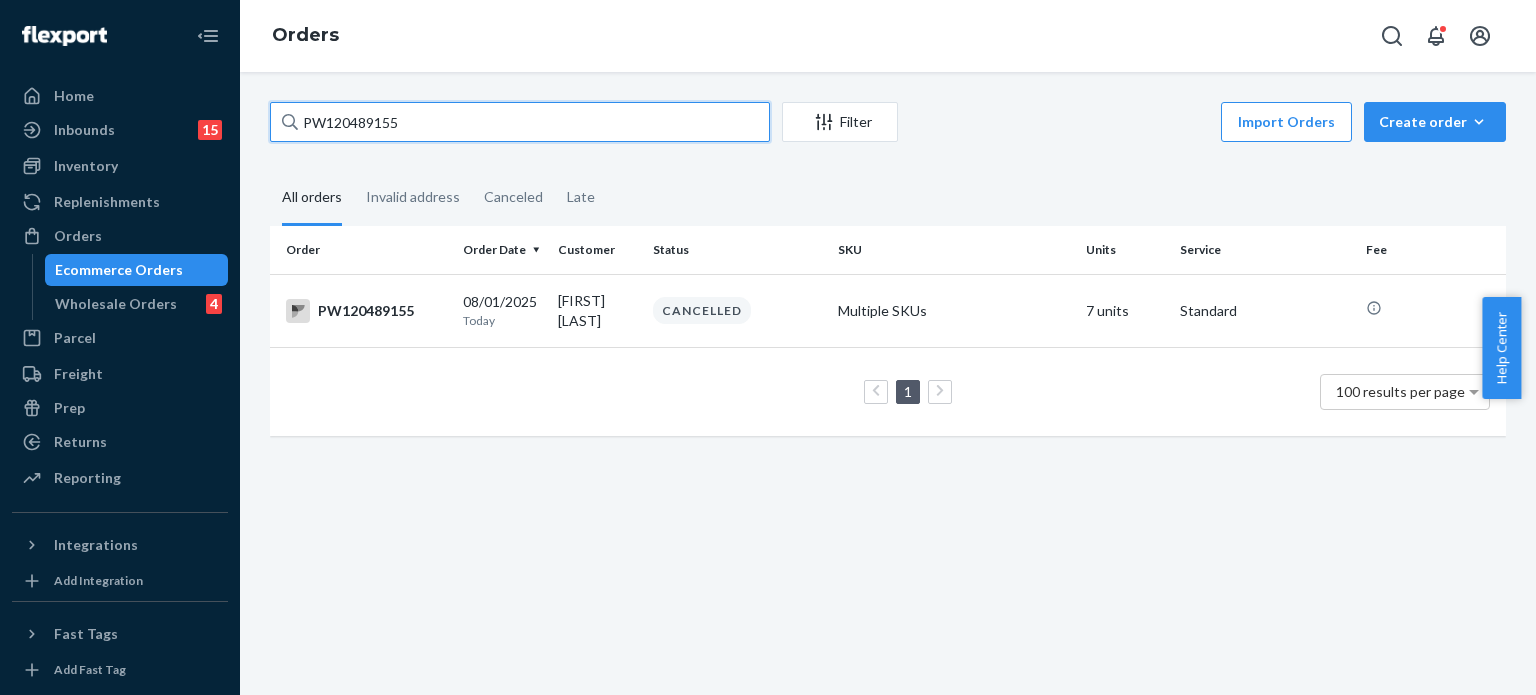 paste on "PW120445800" 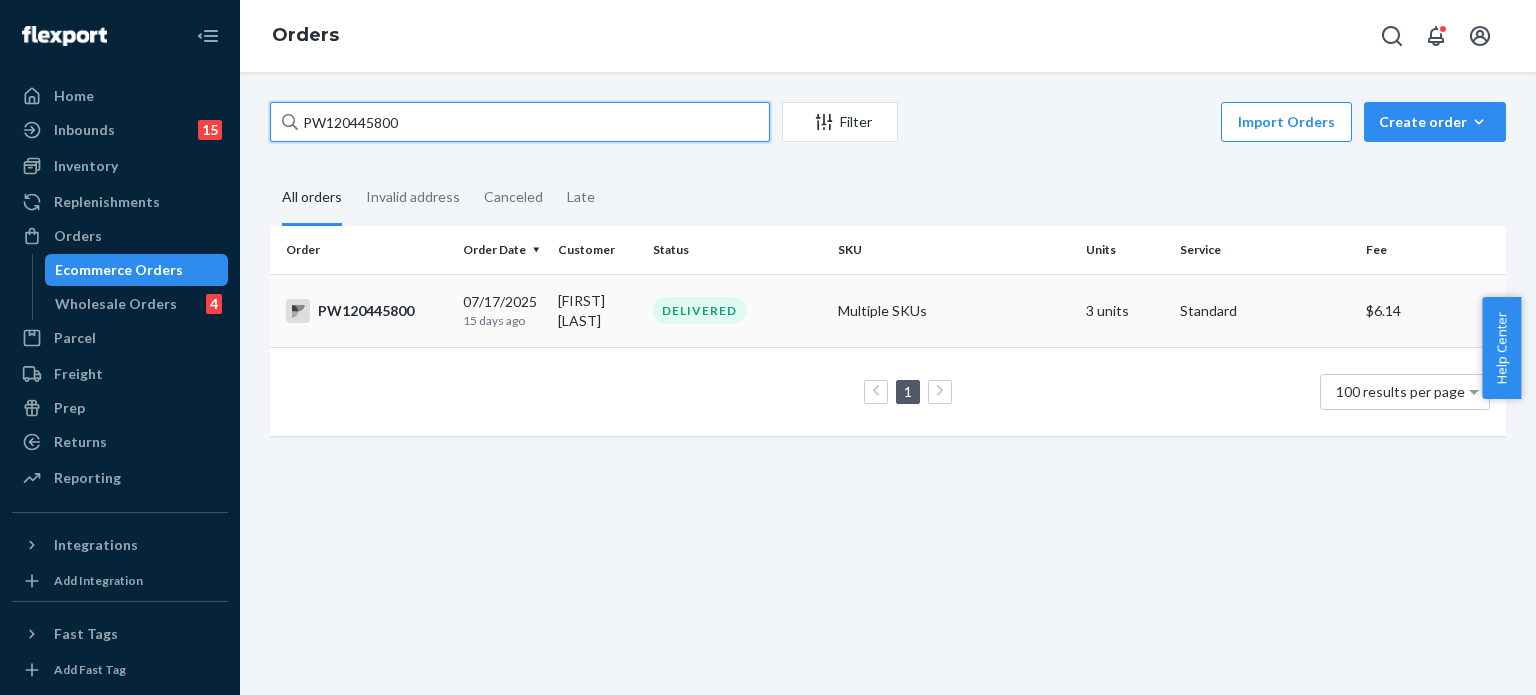 type on "PW120445800" 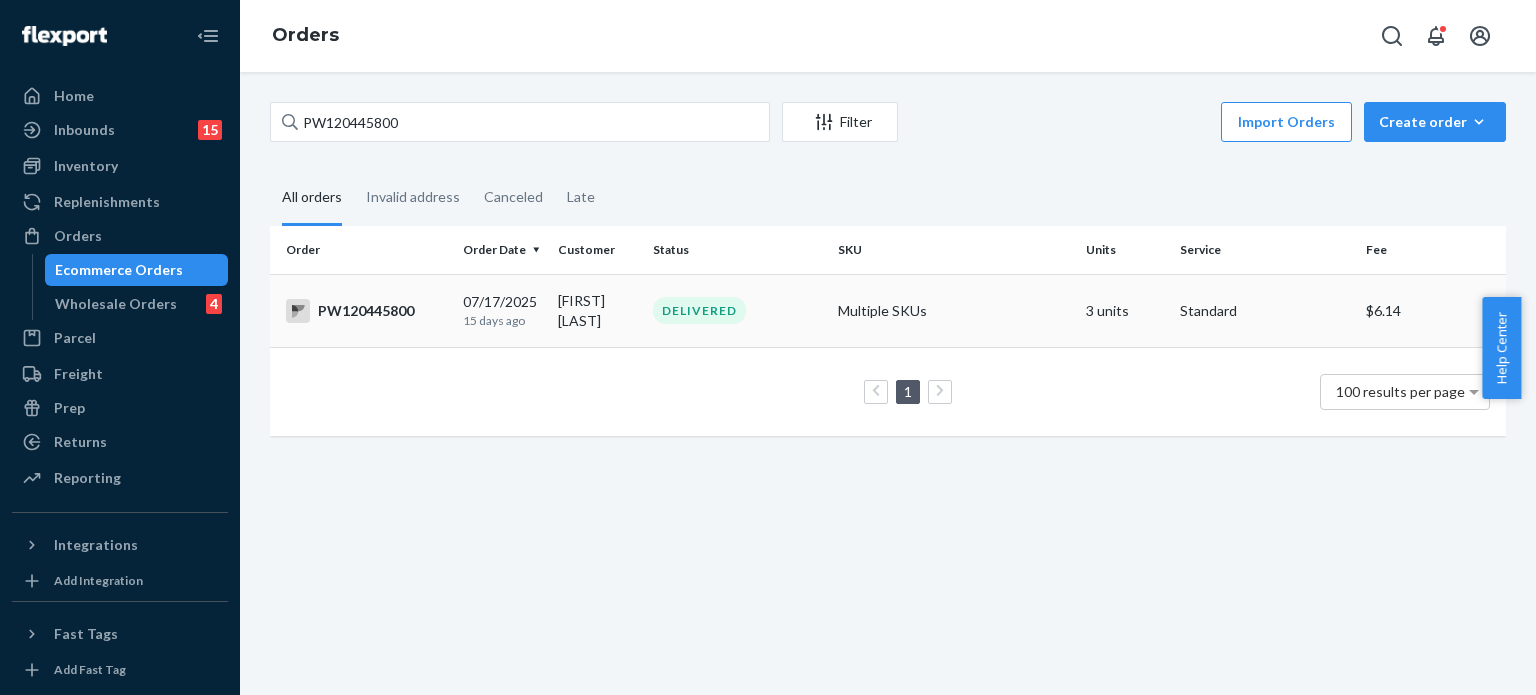 click on "Amanda Borruso" at bounding box center [597, 310] 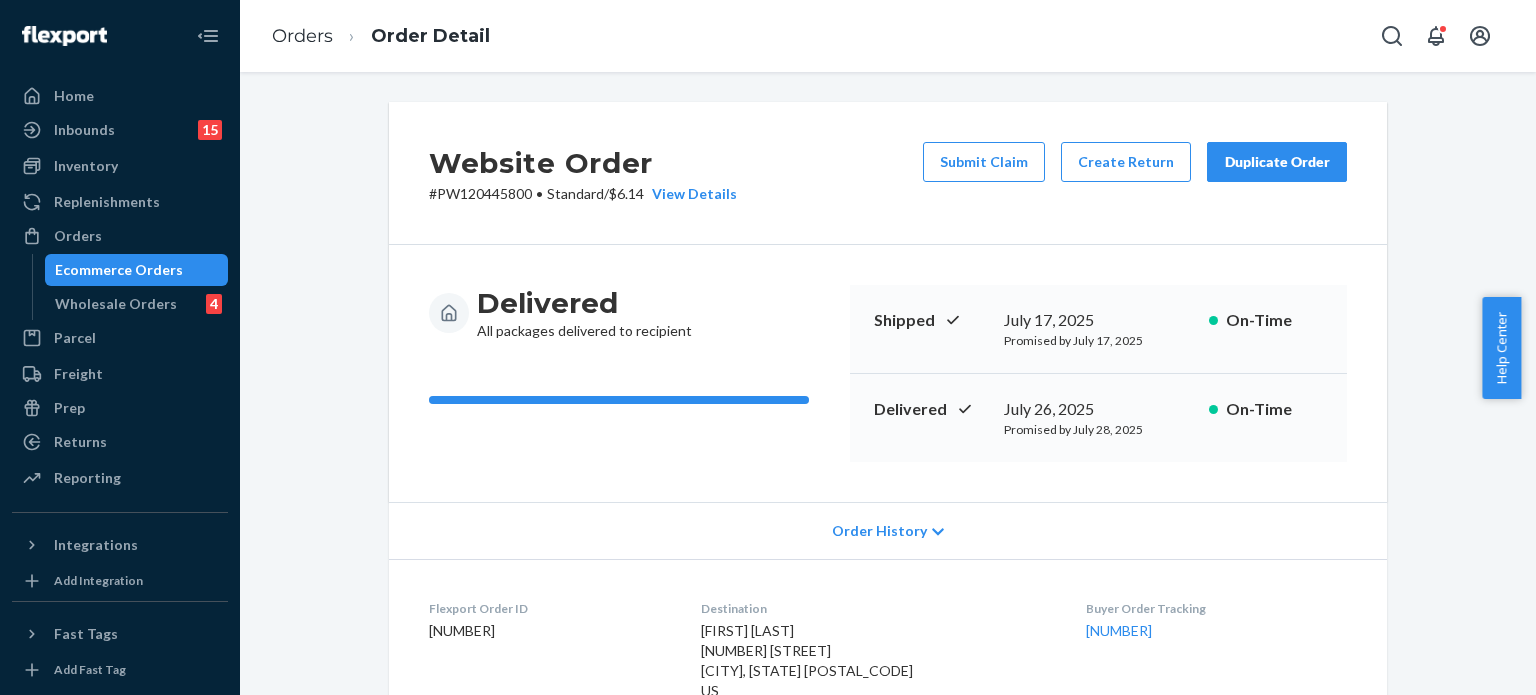 click on "Website Order # PW120445800 • Standard  /  $6.14 View Details Submit Claim Create Return Duplicate Order Delivered All packages delivered to recipient Shipped July 17, 2025 Promised by July 17, 2025 On-Time Delivered July 26, 2025 Promised by July 28, 2025 On-Time Order History Flexport Order ID 132552362 Destination Amanda Borruso
148 Smith Ave
Holbrook, NY 11741-1146
US Buyer Order Tracking 132552362 SKU Product Name Details Qty WD3-WLT-B0B-SM Women's Heather Basics Lace Waist Thong 3-Pack S DSKU: DCRG33ZRSNQ 1 WA1-WEF-LHG-MD Women's Light Heather Grey Everyday Shelf Bra Cropped Camisole M DSKU: DUGCKR7U68C 1 WD1-WBS-LHG-SM Women's Light Heather Grey Everyday Boy Short S DSKU: D2XSXAJ259U 1 Package 1 of 1 Shipped via LaserShip   1LSCYM100590Y05 3   SKUs   3   Units From PACT
Phillipsburg, NJ 08865 Shipment ID 82469566 Processing Shipped 7/17 Delivered 7/26 - 9pm EDT Package History SKU Product Name Details Qty WD1-WBS-LHG-SM Women's Light Heather Grey Everyday Boy Short S DSKU: D2XSXAJ259U 1 1 1" at bounding box center [888, 383] 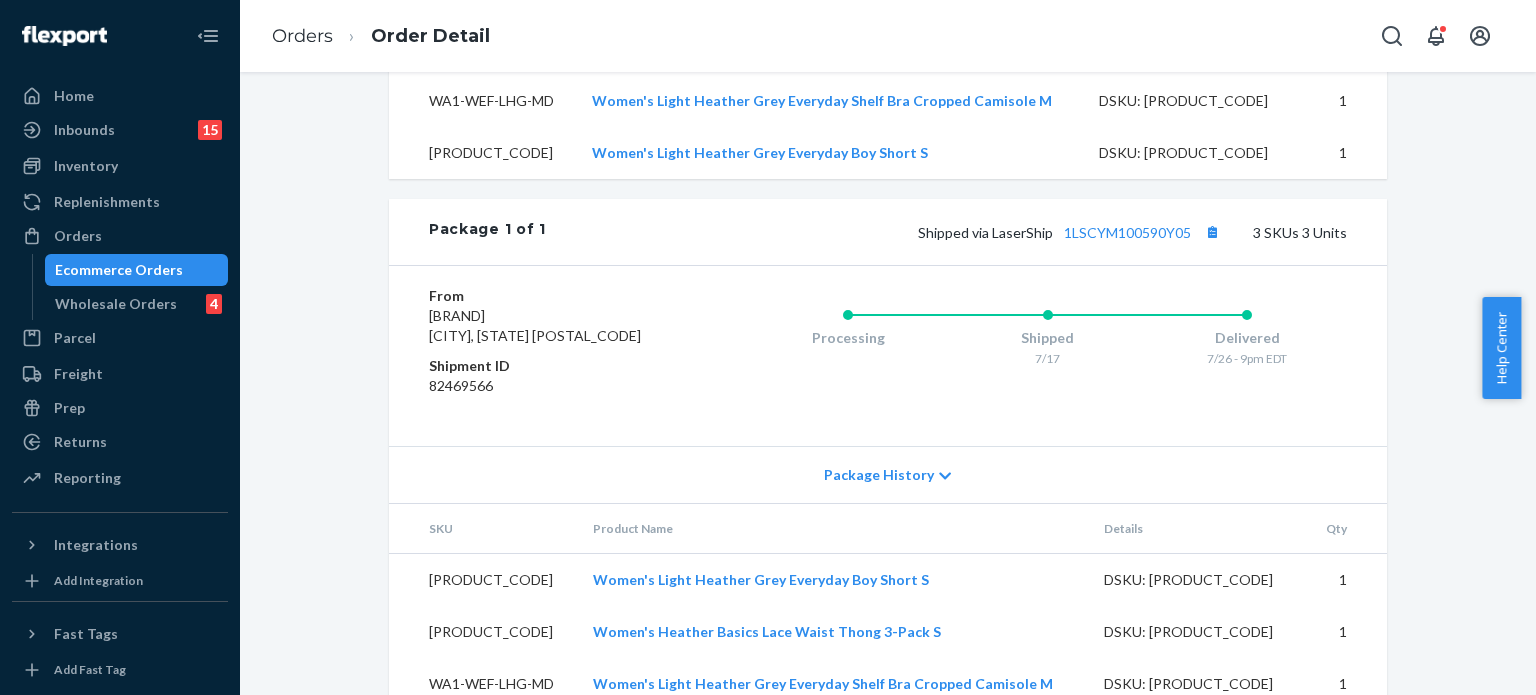 scroll, scrollTop: 836, scrollLeft: 0, axis: vertical 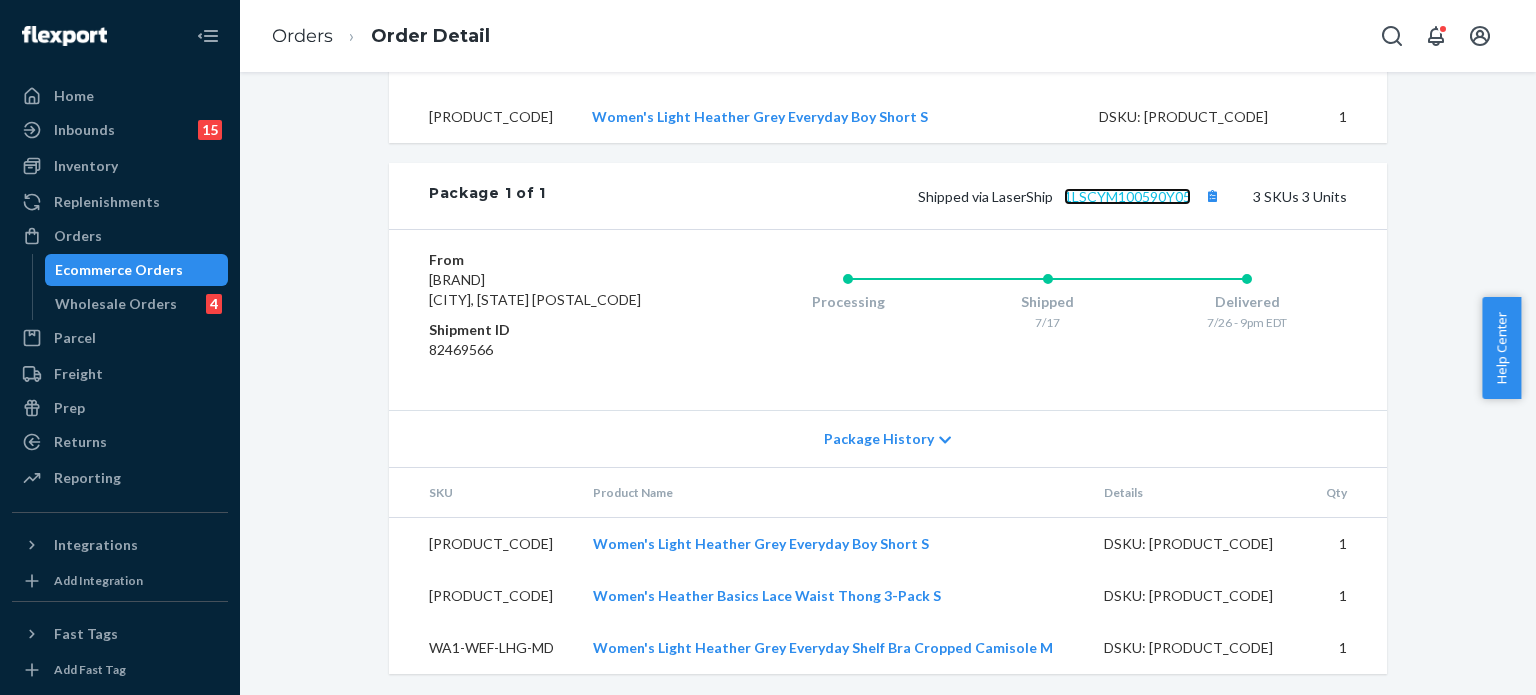 click on "1LSCYM100590Y05" at bounding box center (1127, 196) 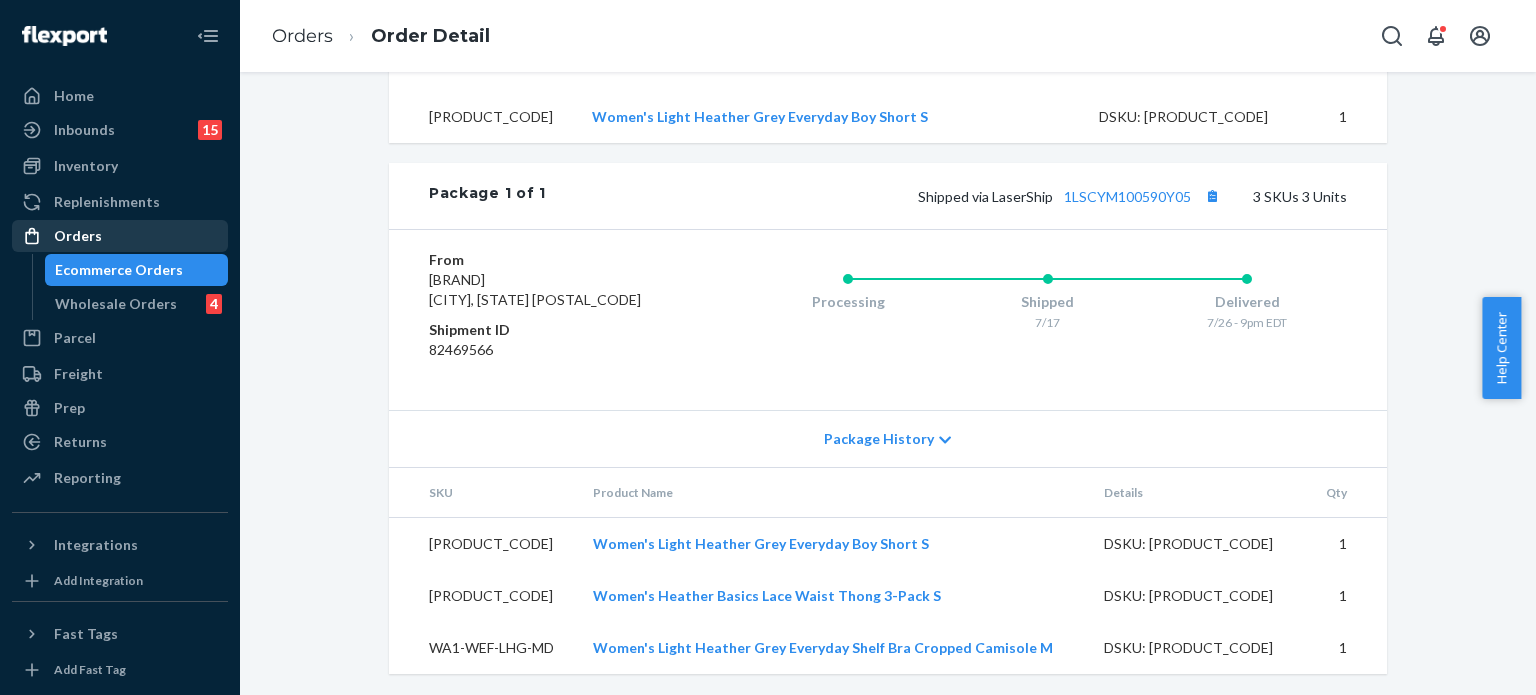 click on "Orders" at bounding box center [120, 236] 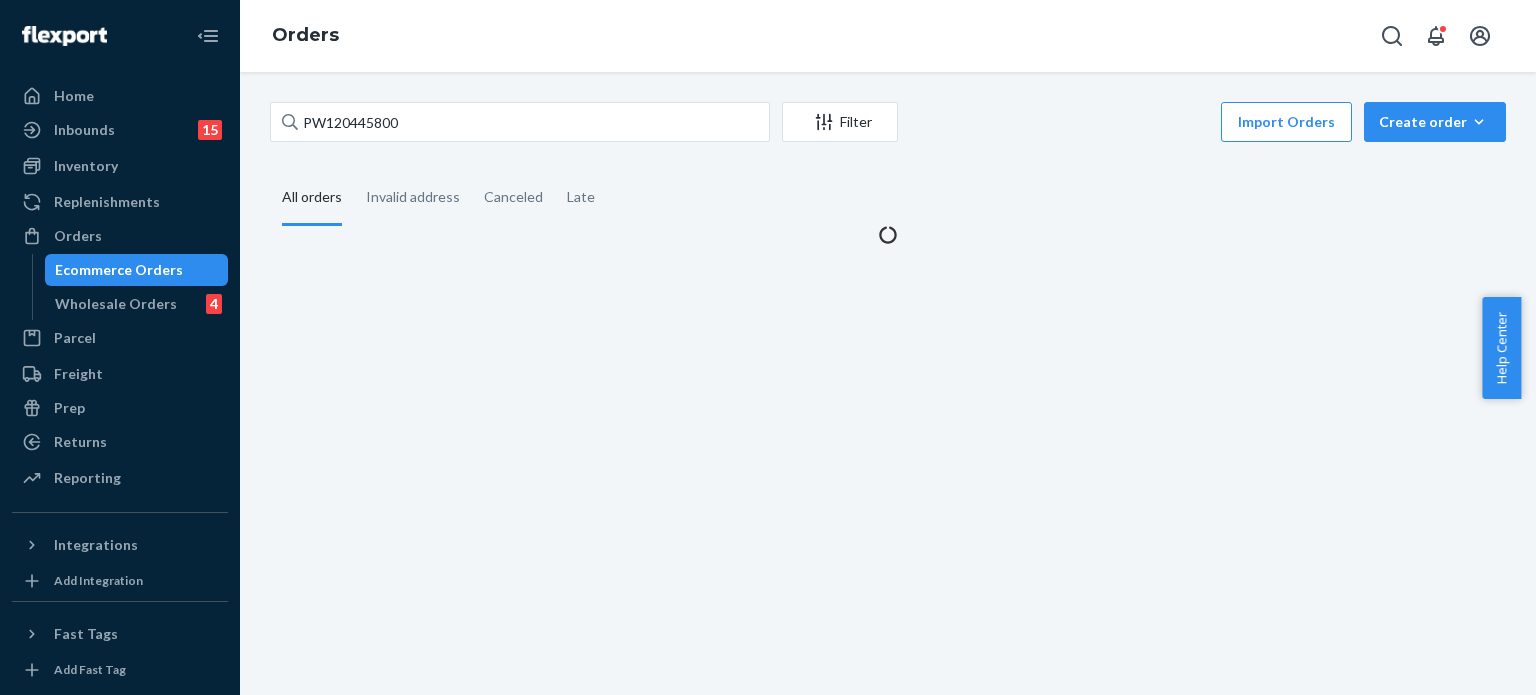 scroll, scrollTop: 0, scrollLeft: 0, axis: both 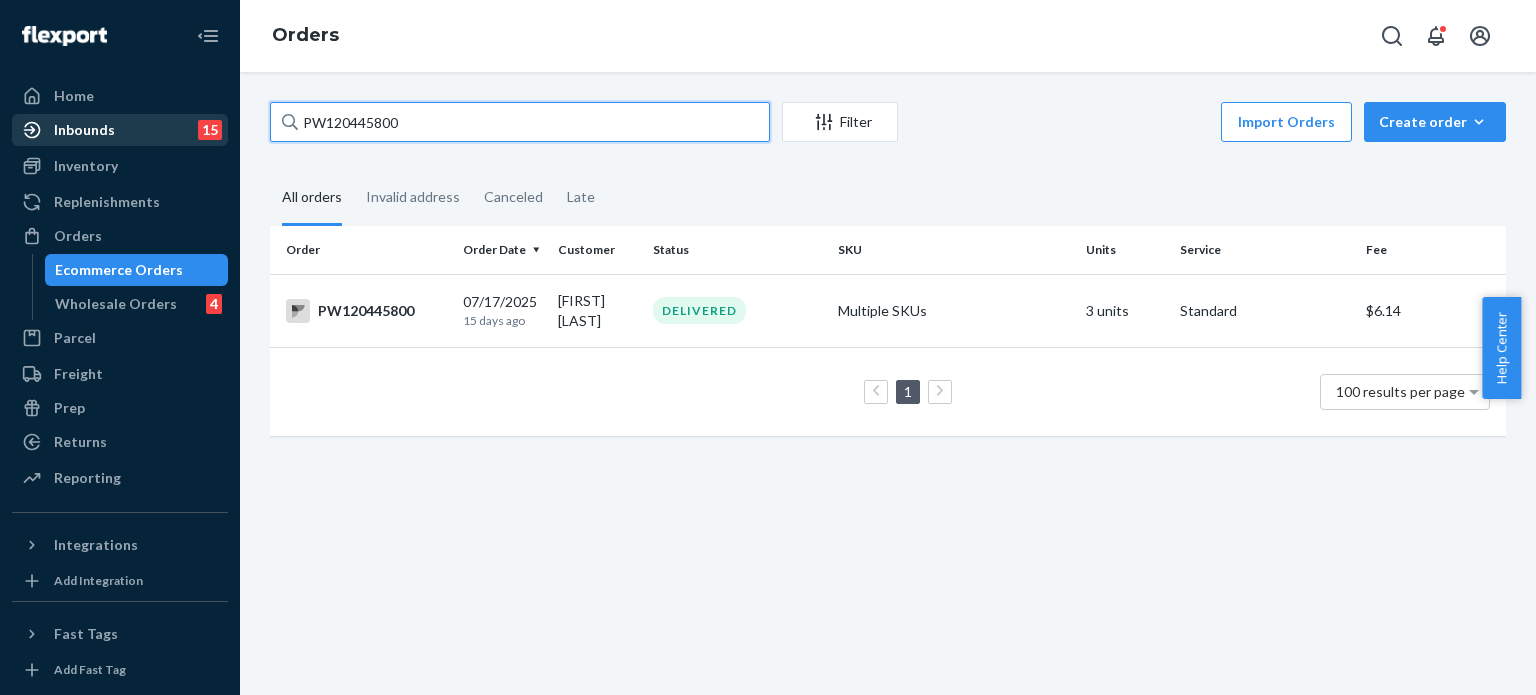 drag, startPoint x: 372, startPoint y: 131, endPoint x: 161, endPoint y: 128, distance: 211.02133 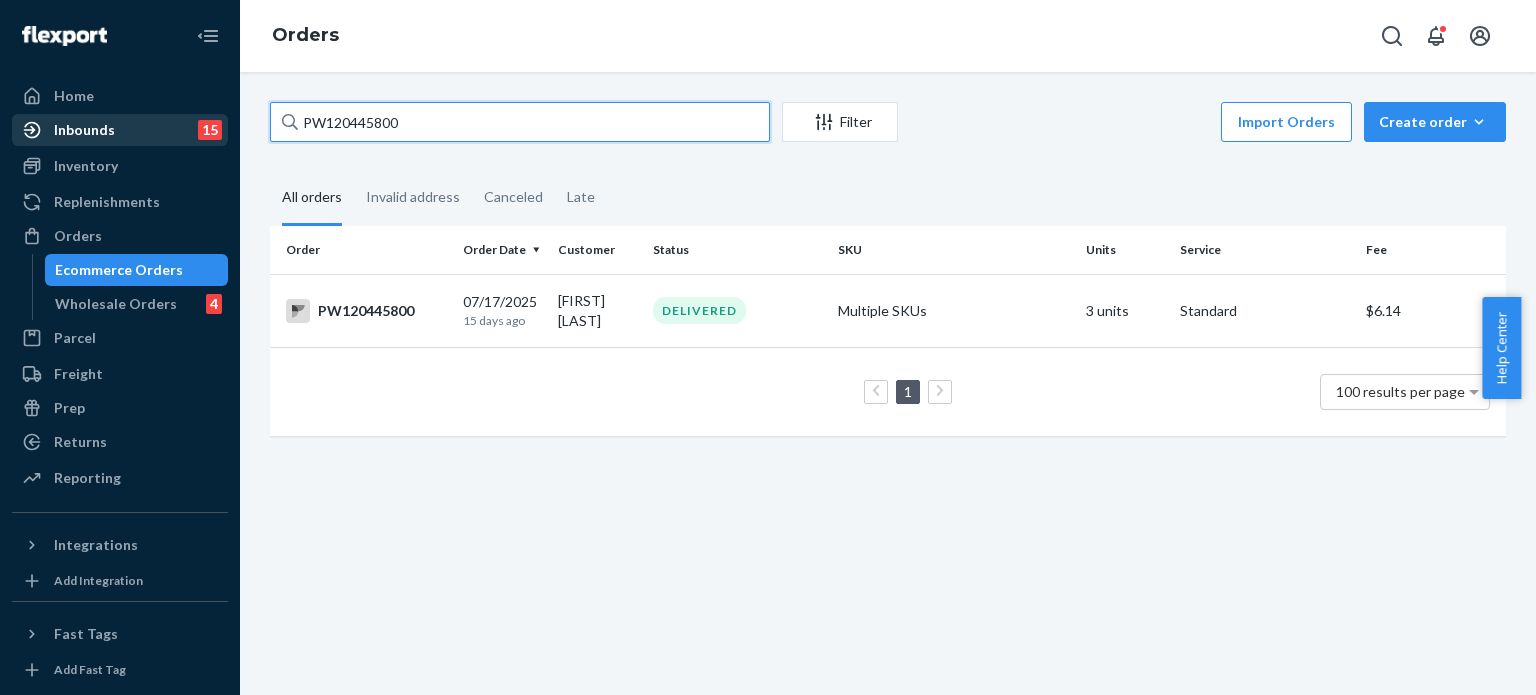click on "Home Inbounds 15 Shipping Plans Problems 15 Inventory Products Branded Packaging Replenishments Orders Ecommerce Orders Wholesale Orders 4 Parcel Parcel orders Integrations Freight Prep Returns All Returns Settings Packages Reporting Reports Analytics Integrations Add Integration Fast Tags Add Fast Tag Settings Talk to Support Help Center Give Feedback Orders PW120445800 Filter Import Orders Create order Ecommerce order Removal order All orders Invalid address Canceled Late Order Order Date Customer Status SKU Units Service Fee PW120445800 07/17/2025 15 days ago Amanda Borruso DELIVERED Multiple SKUs 3 units Standard $6.14 1 100 results per page" at bounding box center (768, 347) 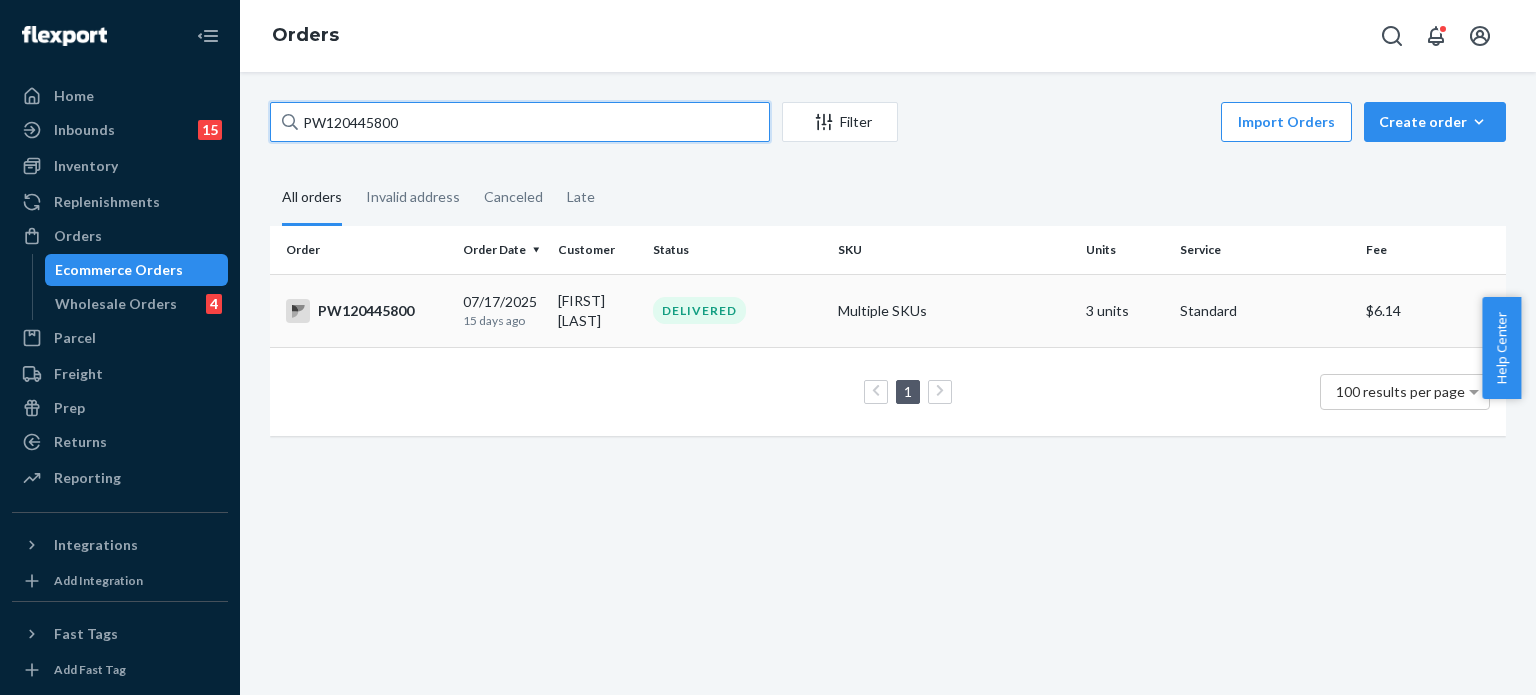 paste on "PW120307388" 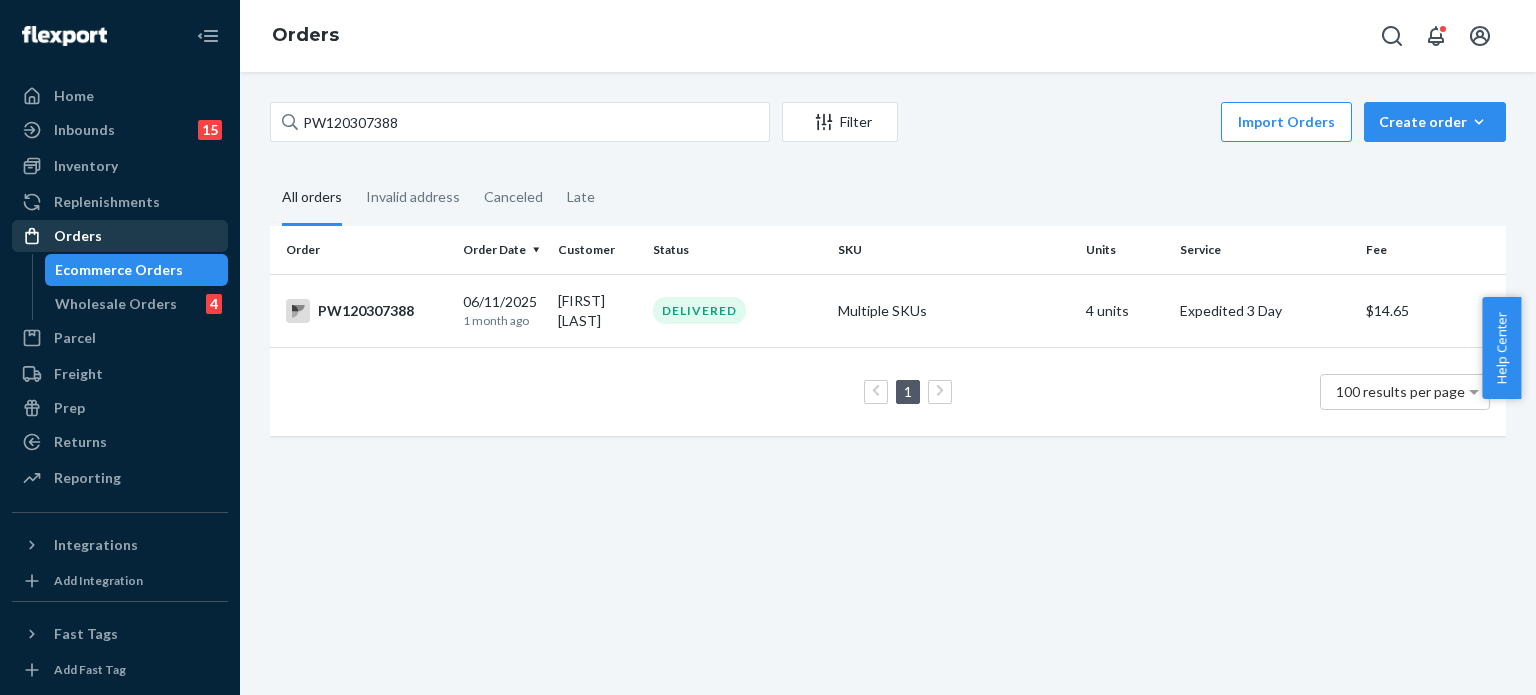 drag, startPoint x: 128, startPoint y: 237, endPoint x: 142, endPoint y: 230, distance: 15.652476 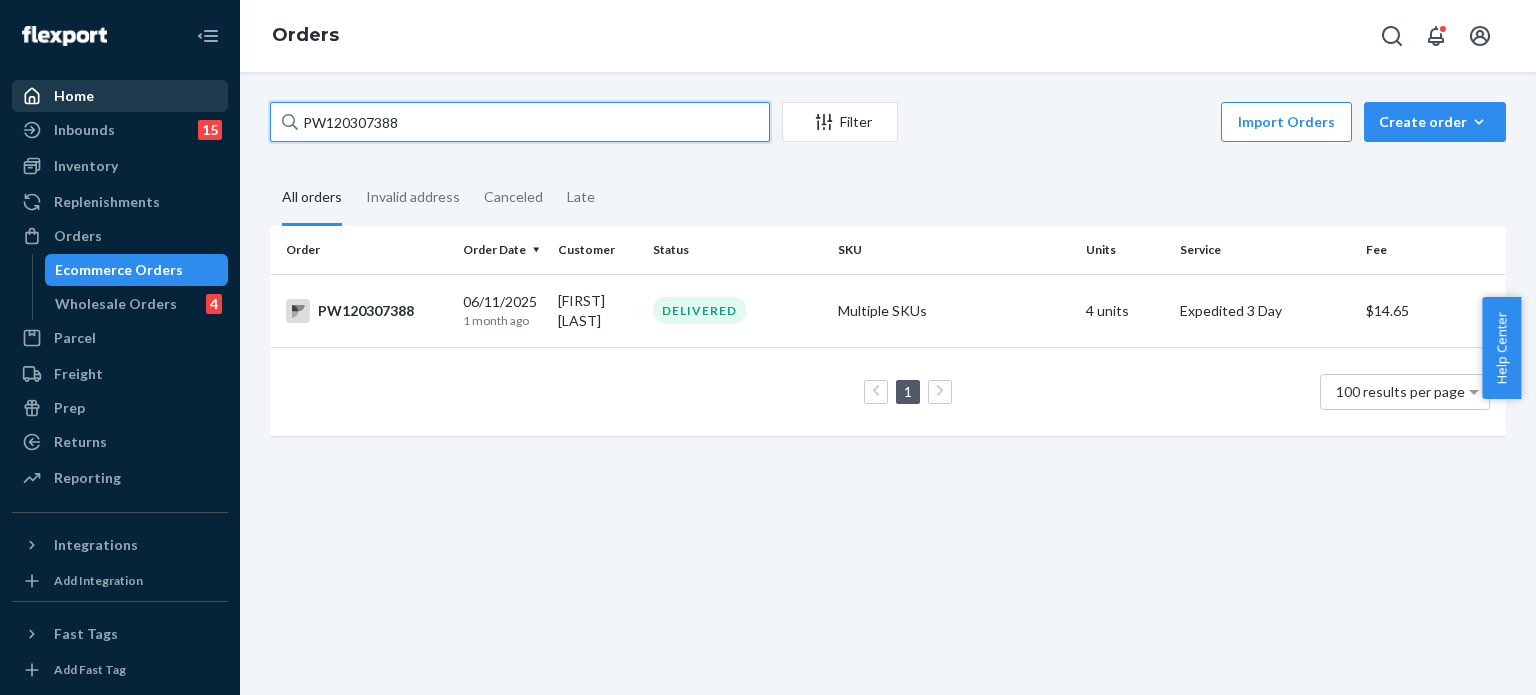 drag, startPoint x: 440, startPoint y: 105, endPoint x: 193, endPoint y: 90, distance: 247.45505 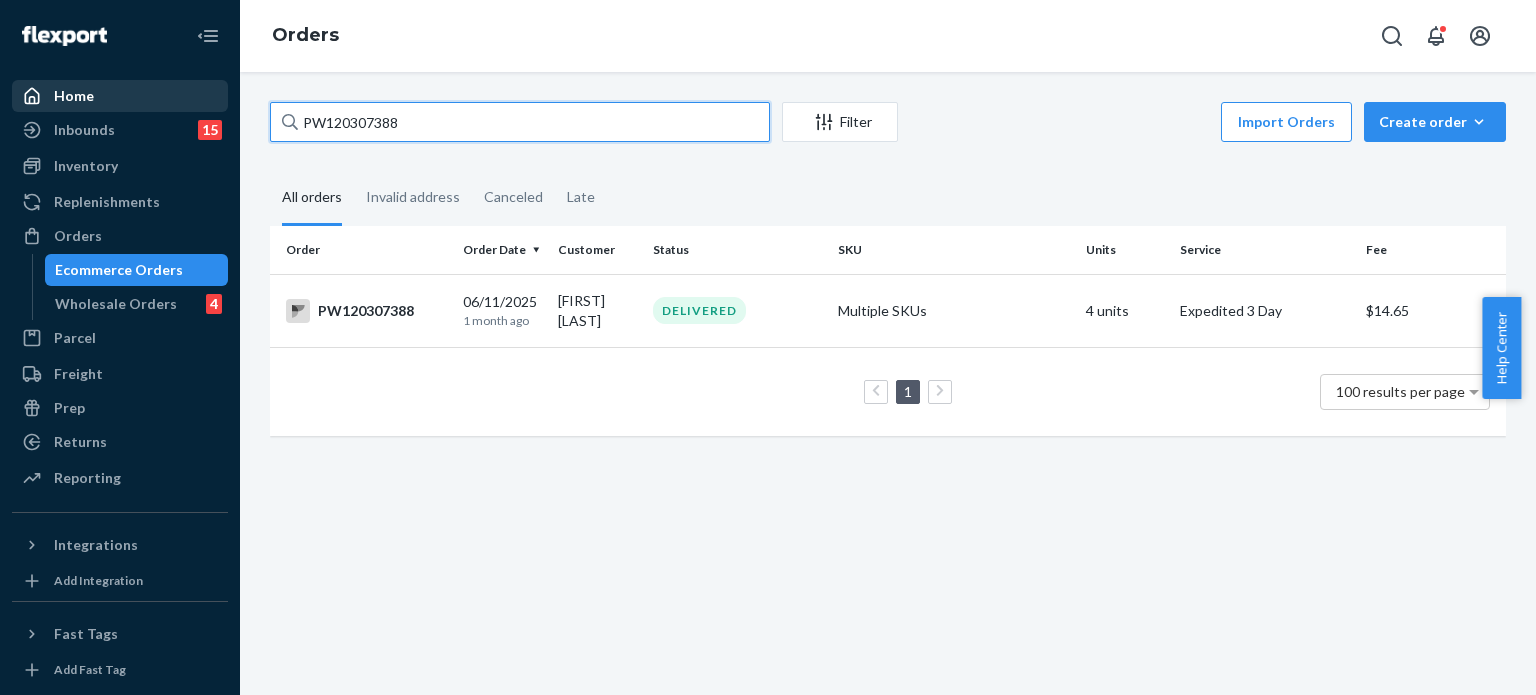click on "Home Inbounds 15 Shipping Plans Problems 15 Inventory Products Branded Packaging Replenishments Orders Ecommerce Orders Wholesale Orders 4 Parcel Parcel orders Integrations Freight Prep Returns All Returns Settings Packages Reporting Reports Analytics Integrations Add Integration Fast Tags Add Fast Tag Settings Talk to Support Help Center Give Feedback Orders PW120307388 Filter Import Orders Create order Ecommerce order Removal order All orders Invalid address Canceled Late Order Order Date Customer Status SKU Units Service Fee PW120307388 06/11/2025 1 month ago Linda Bowersock DELIVERED Multiple SKUs 4 units Expedited 3 Day $14.65 1 100 results per page" at bounding box center [768, 347] 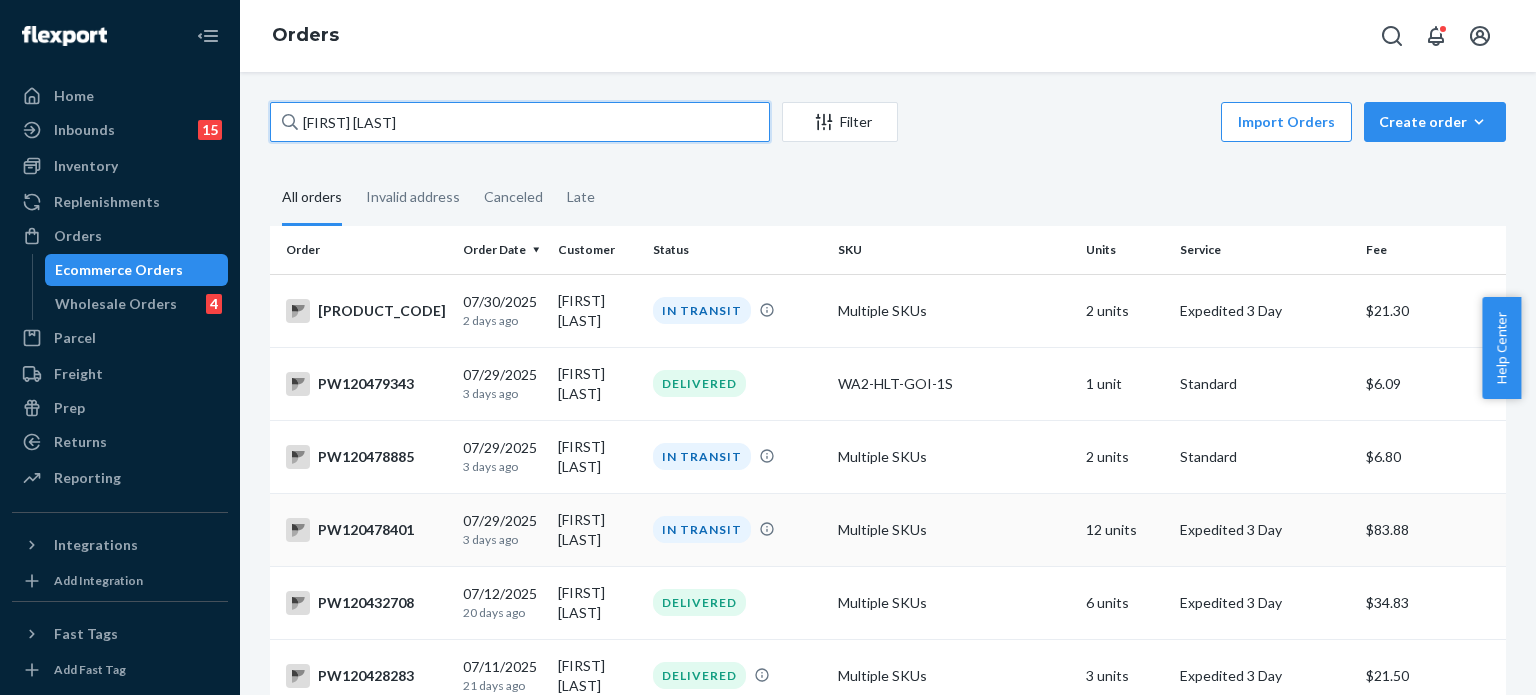type on "[FIRST] [LAST]" 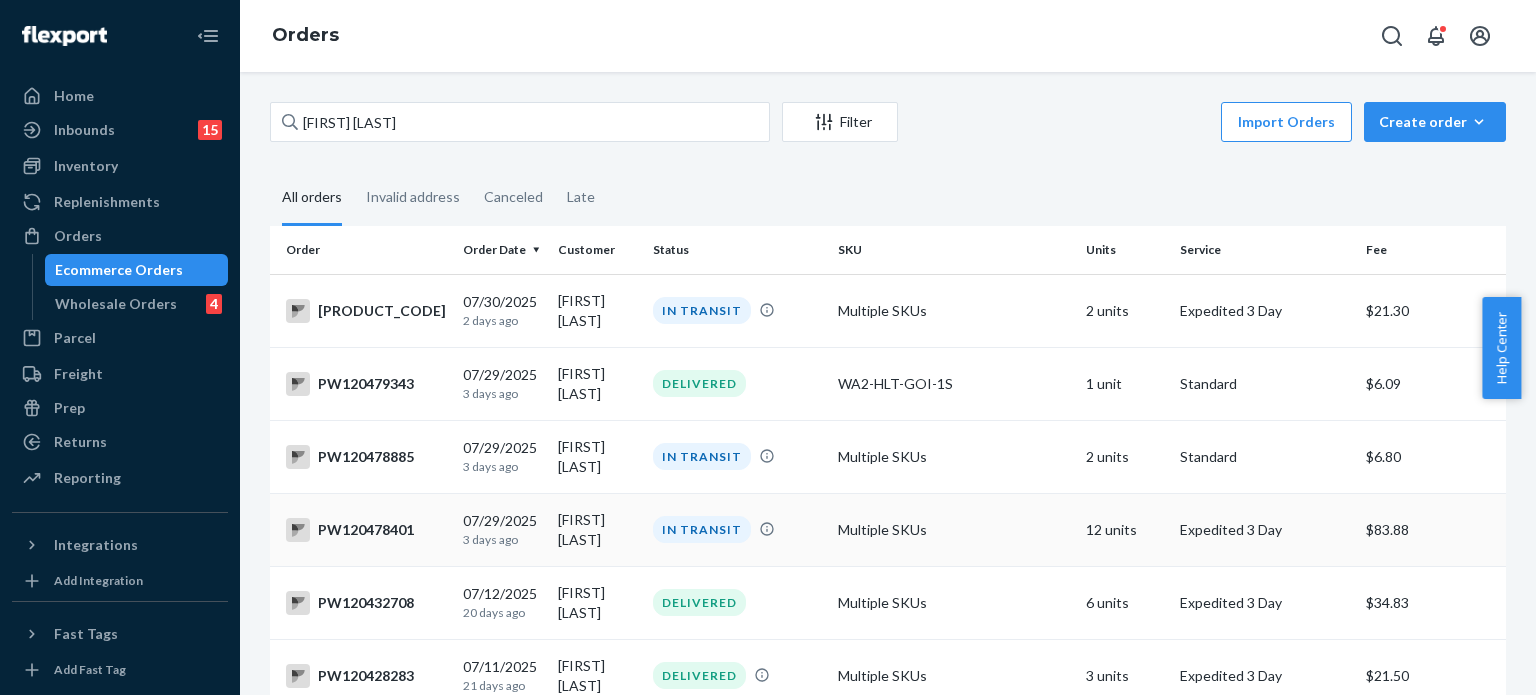 click on "Multiple SKUs" at bounding box center (953, 529) 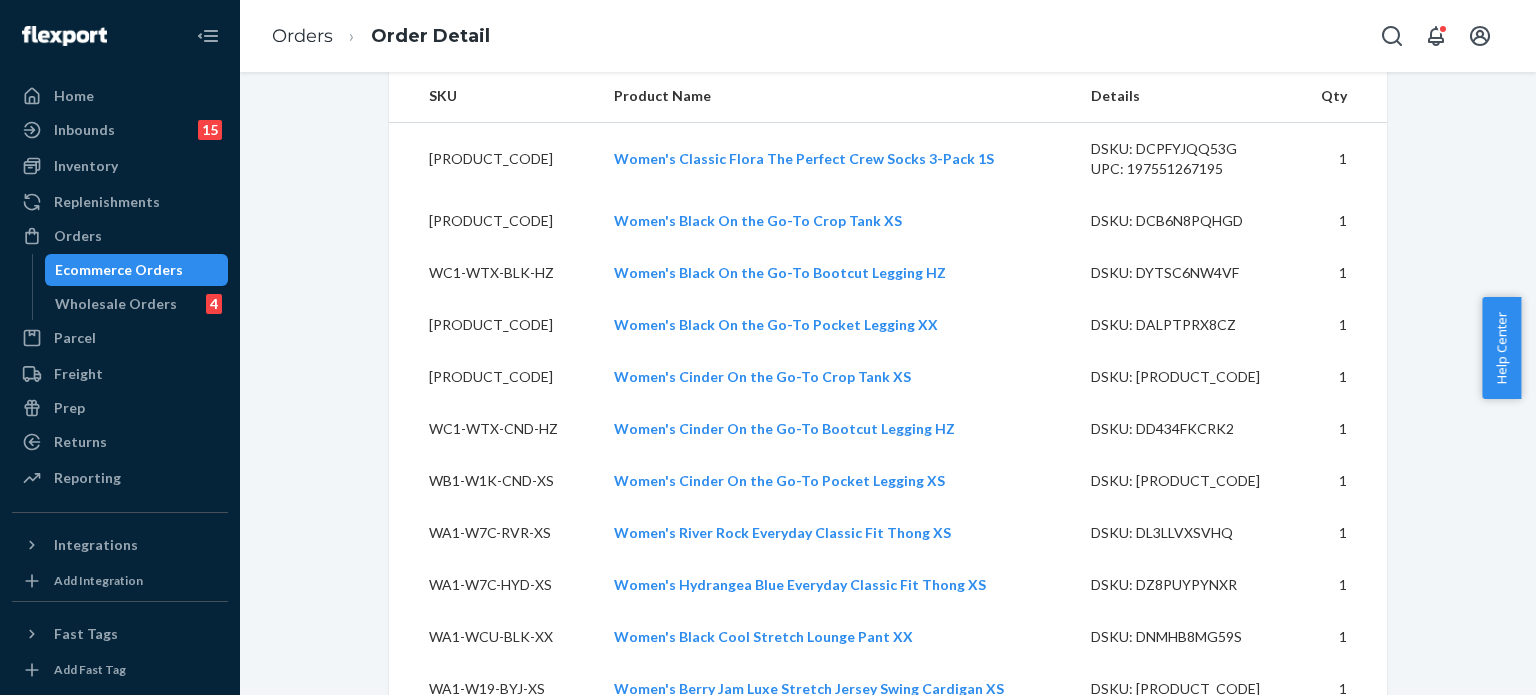 scroll, scrollTop: 1200, scrollLeft: 0, axis: vertical 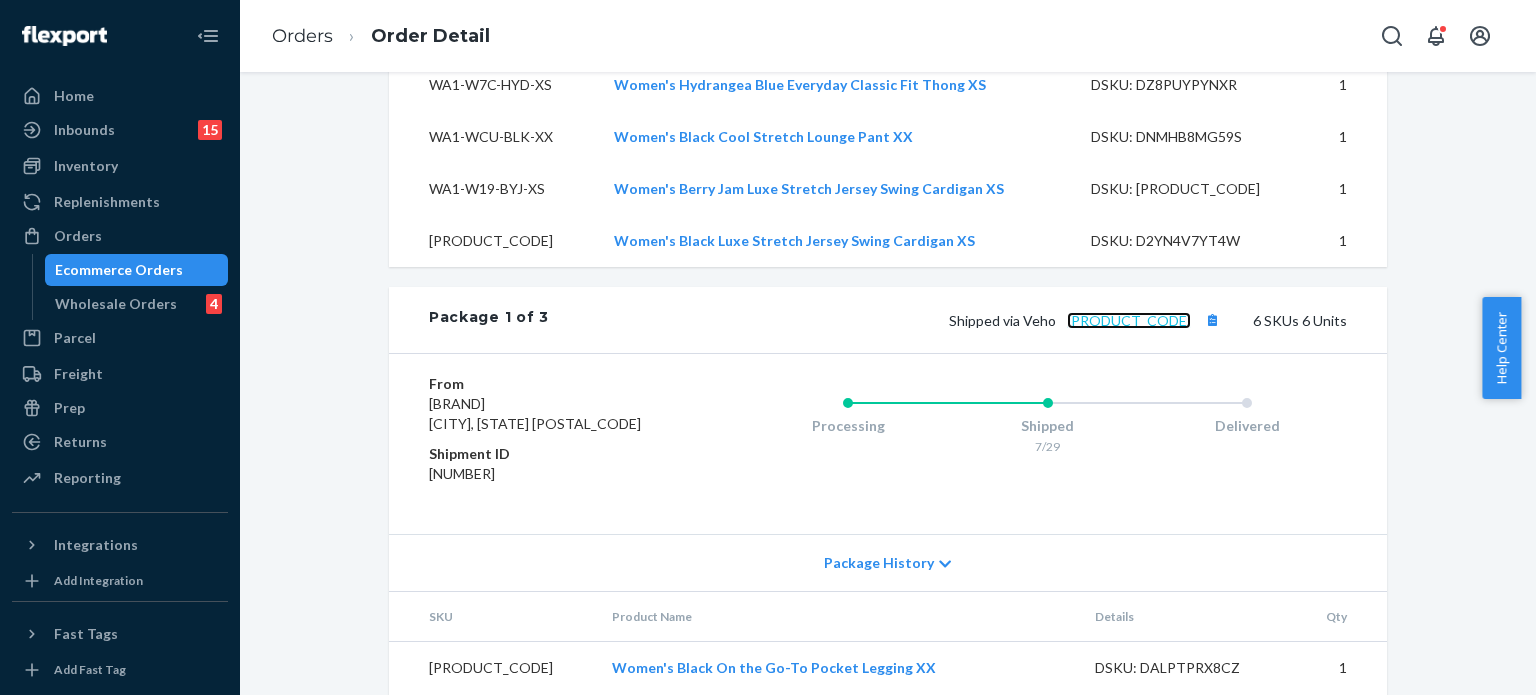 click on "4d10c2816ce0199bb" at bounding box center (1129, 320) 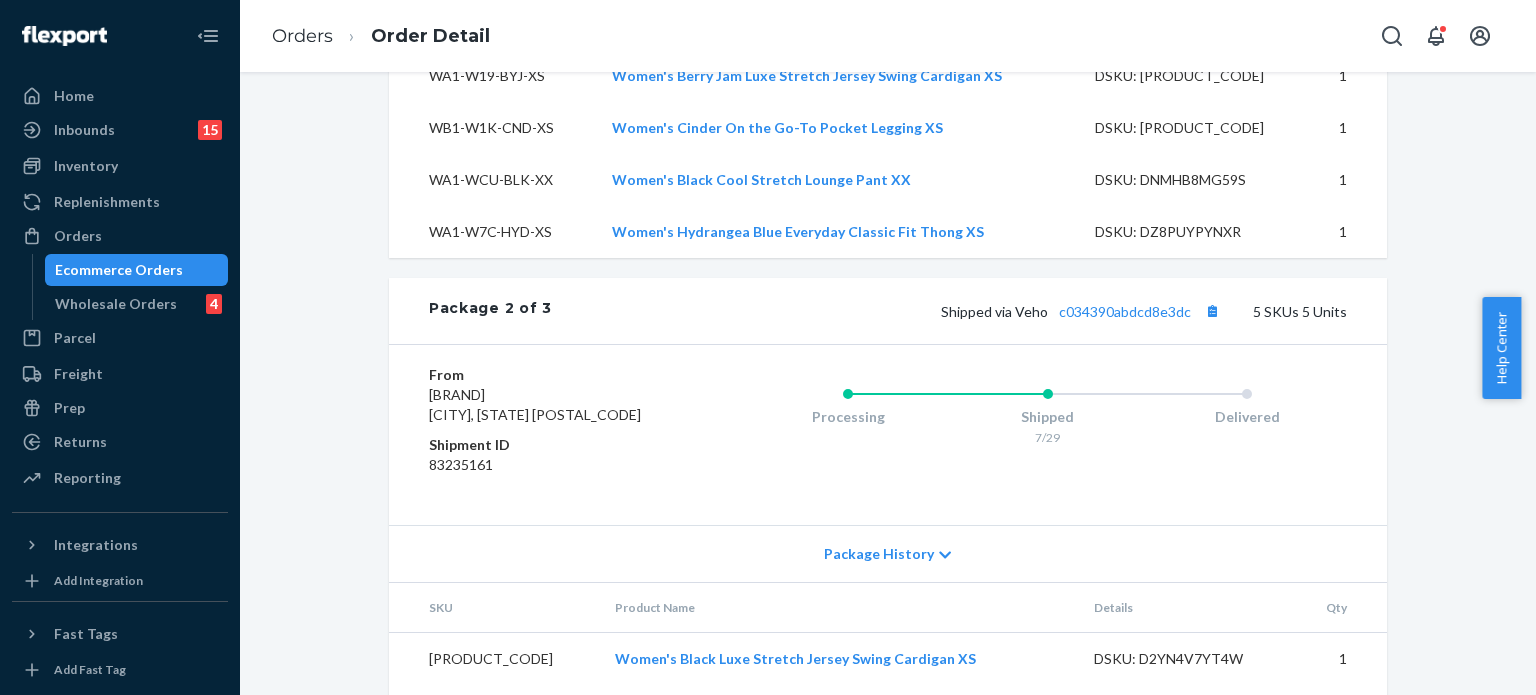 scroll, scrollTop: 1900, scrollLeft: 0, axis: vertical 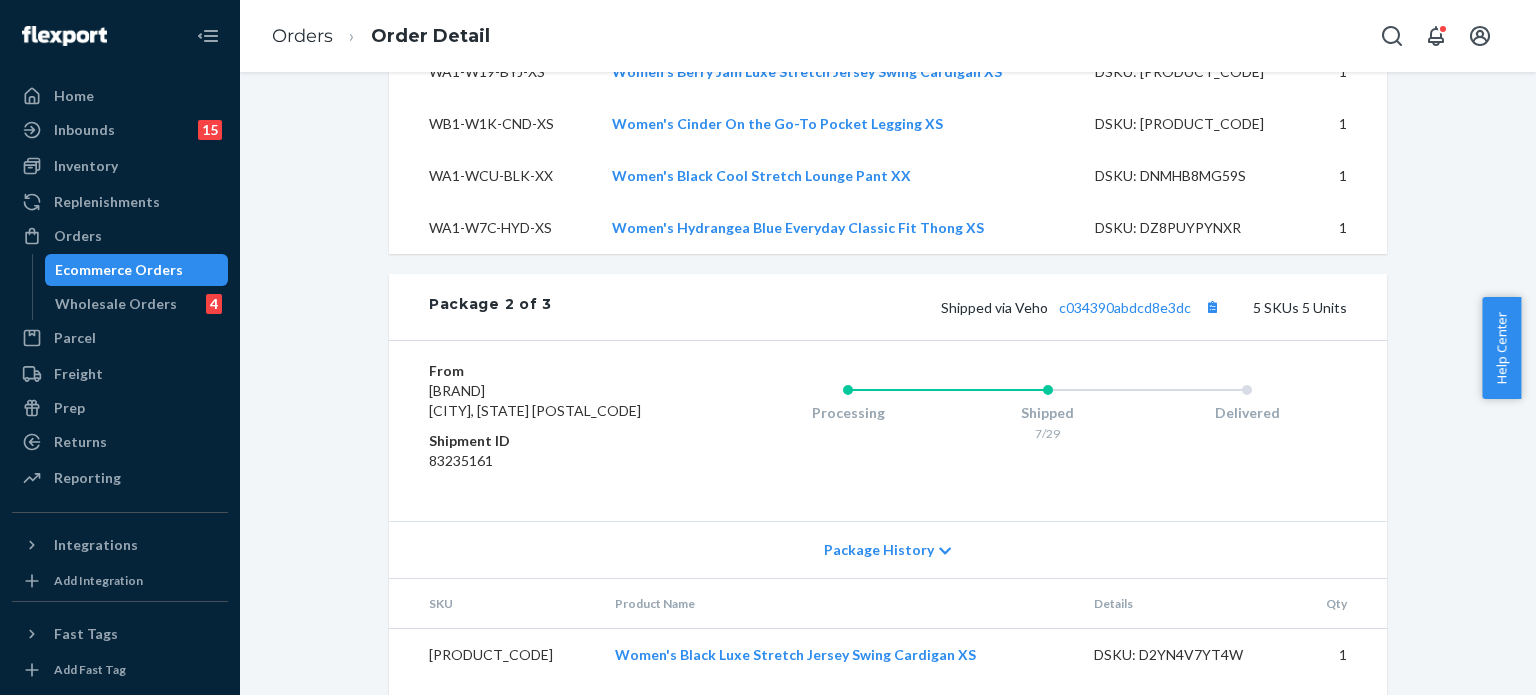 click on "Shipped via Veho   c034390abdcd8e3dc 5   SKUs   5   Units" at bounding box center (949, 307) 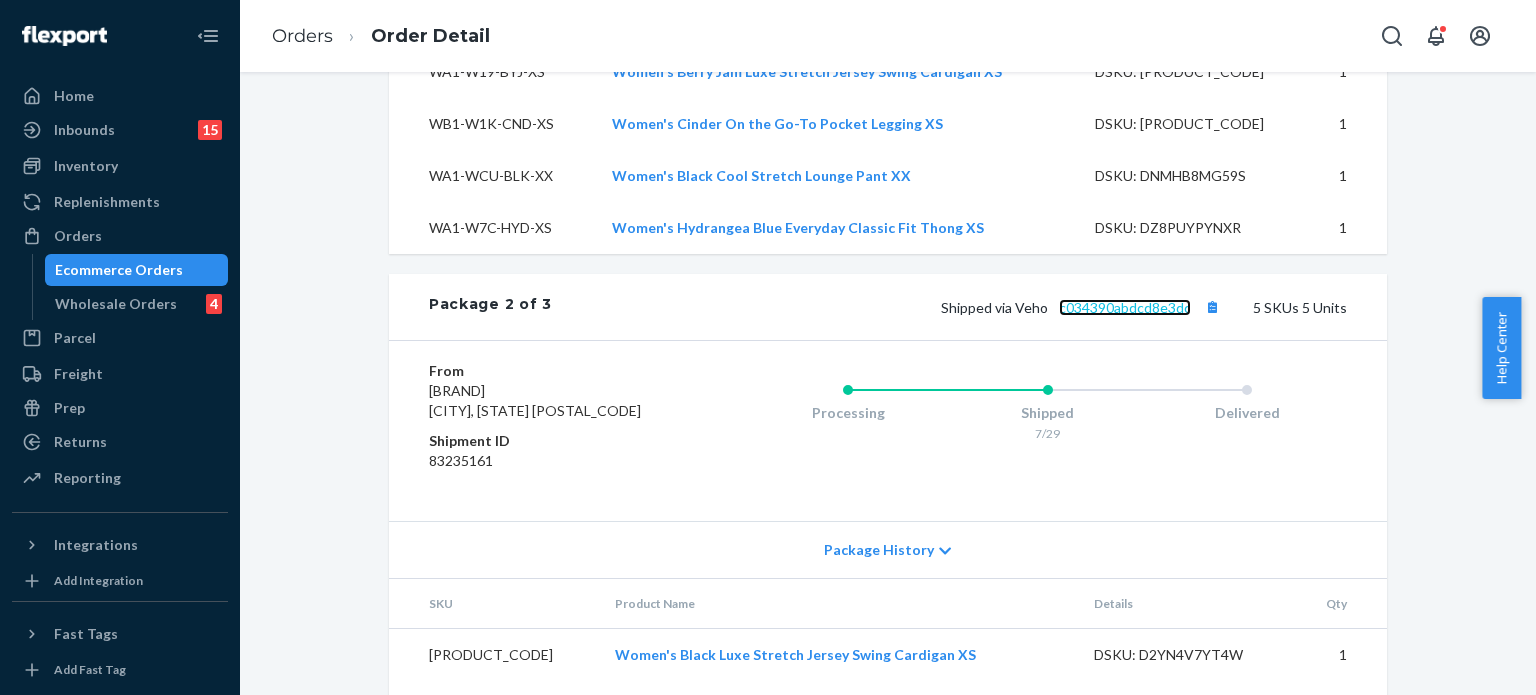 click on "c034390abdcd8e3dc" at bounding box center (1125, 307) 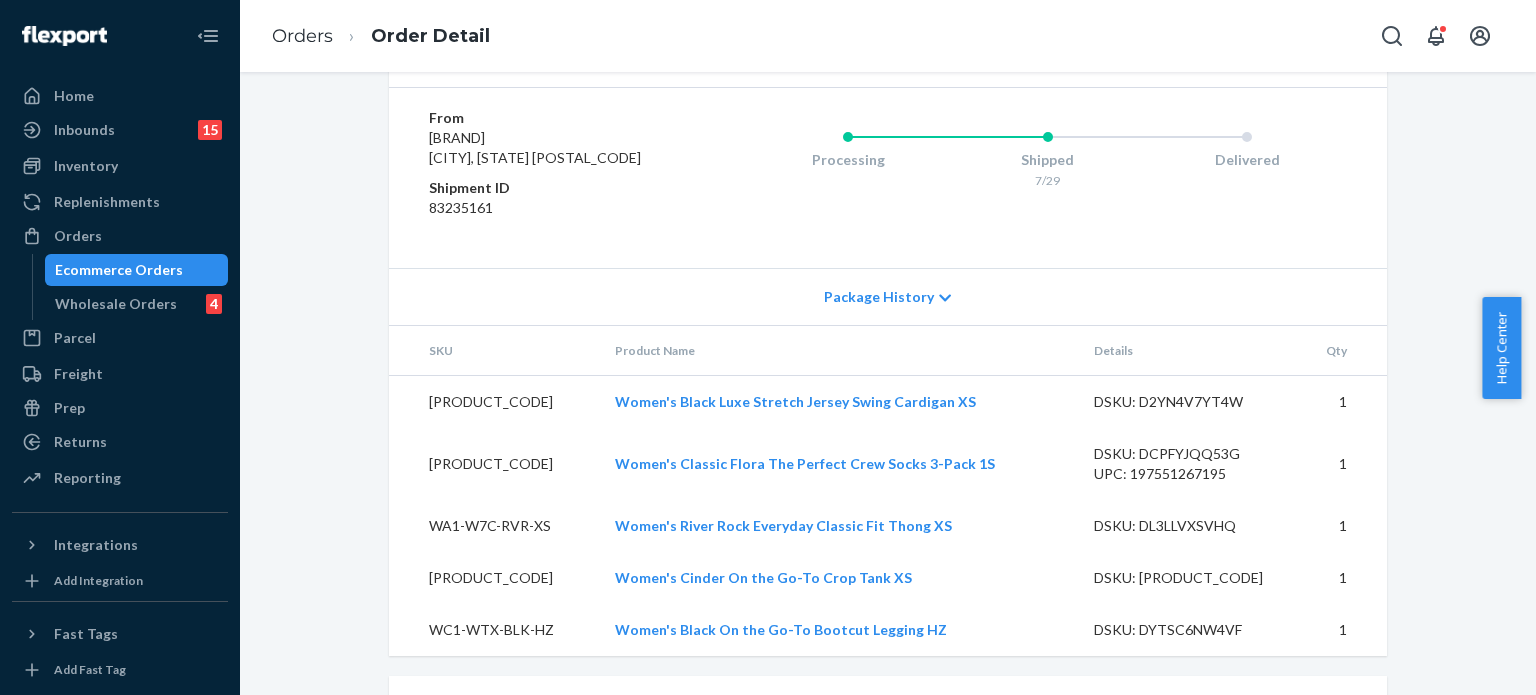 scroll, scrollTop: 2500, scrollLeft: 0, axis: vertical 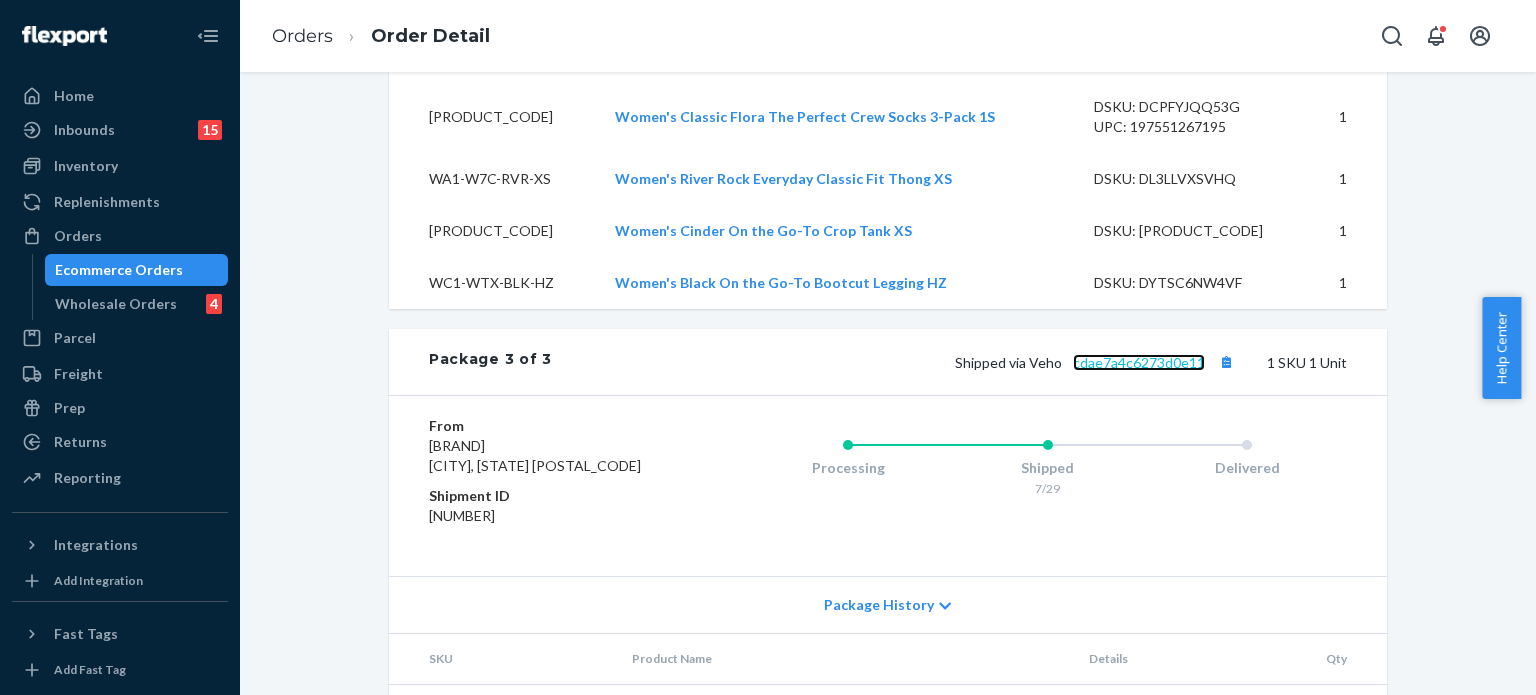 click on "cdae7a4c6273d0e11" at bounding box center [1139, 362] 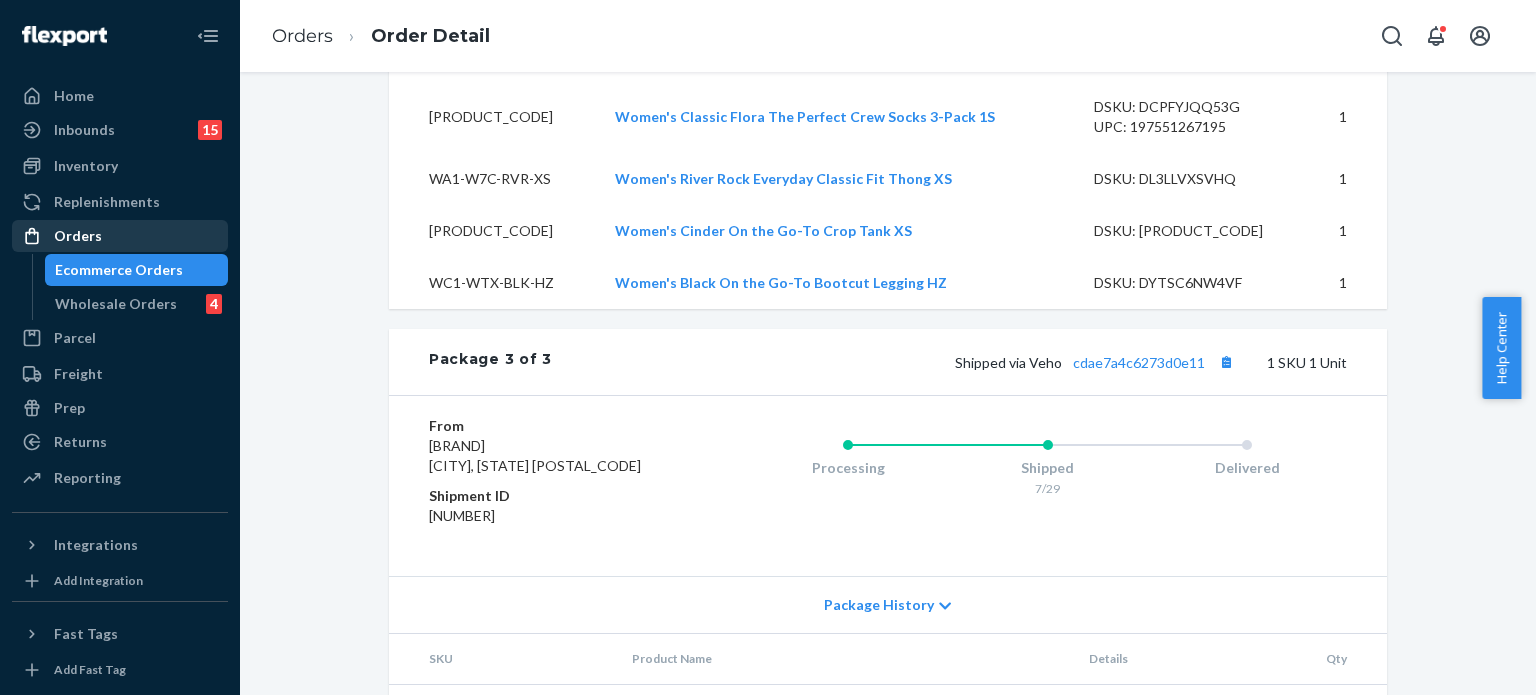 click on "Orders" at bounding box center [120, 236] 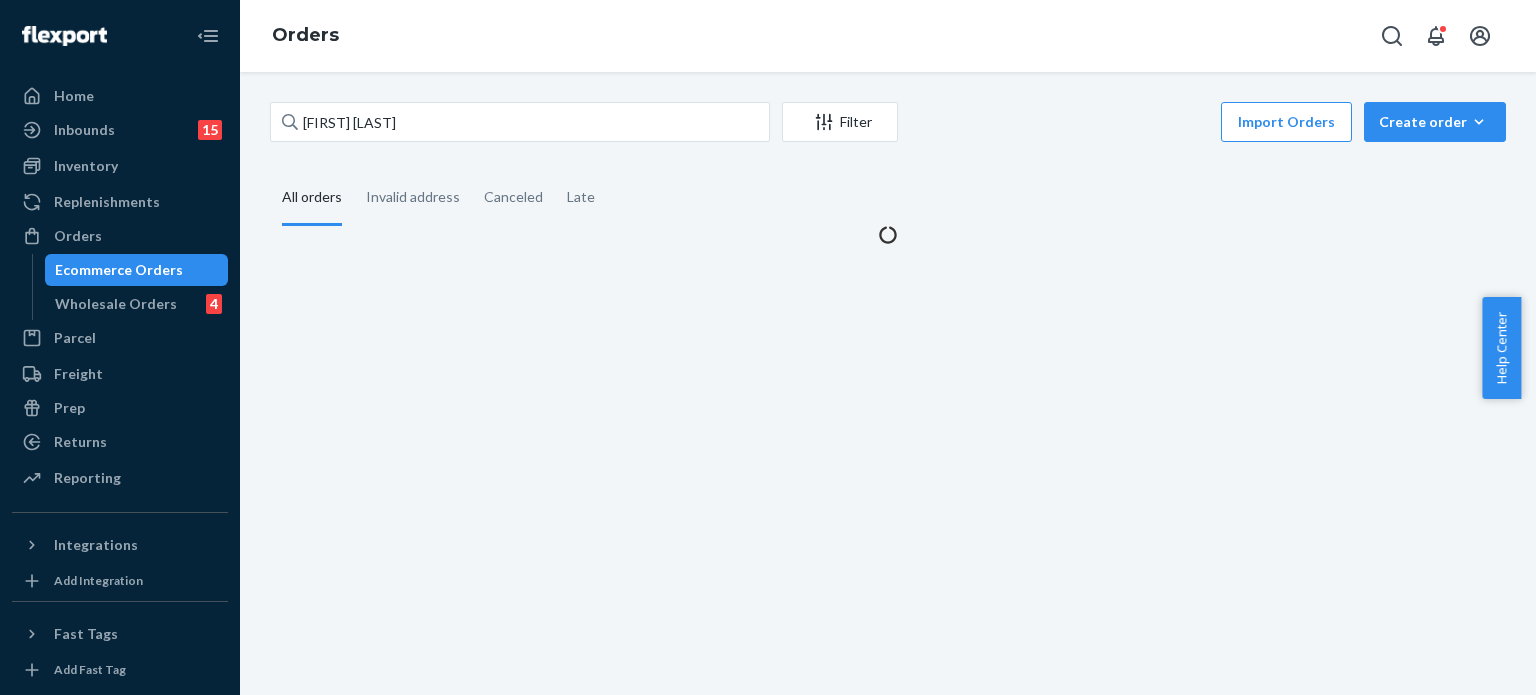 scroll, scrollTop: 0, scrollLeft: 0, axis: both 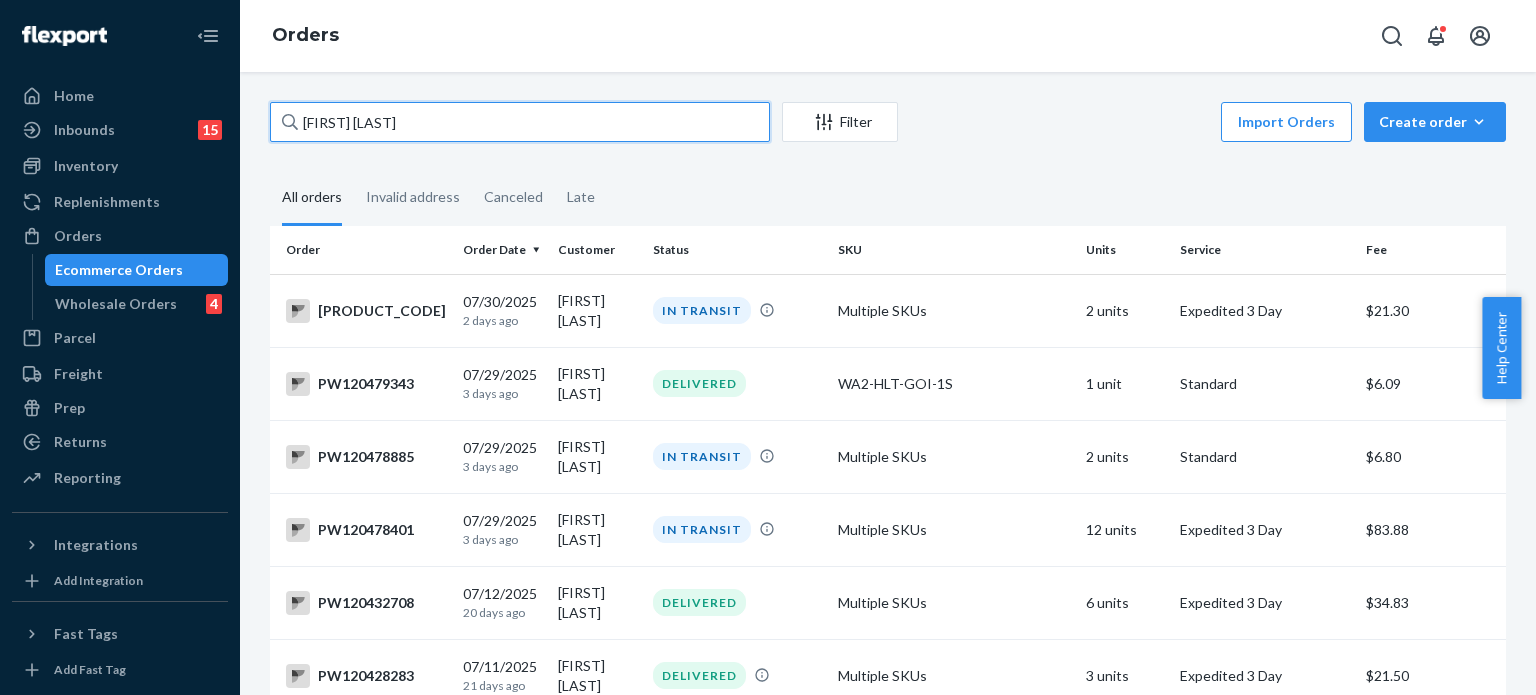 drag, startPoint x: 423, startPoint y: 115, endPoint x: 306, endPoint y: 122, distance: 117.20921 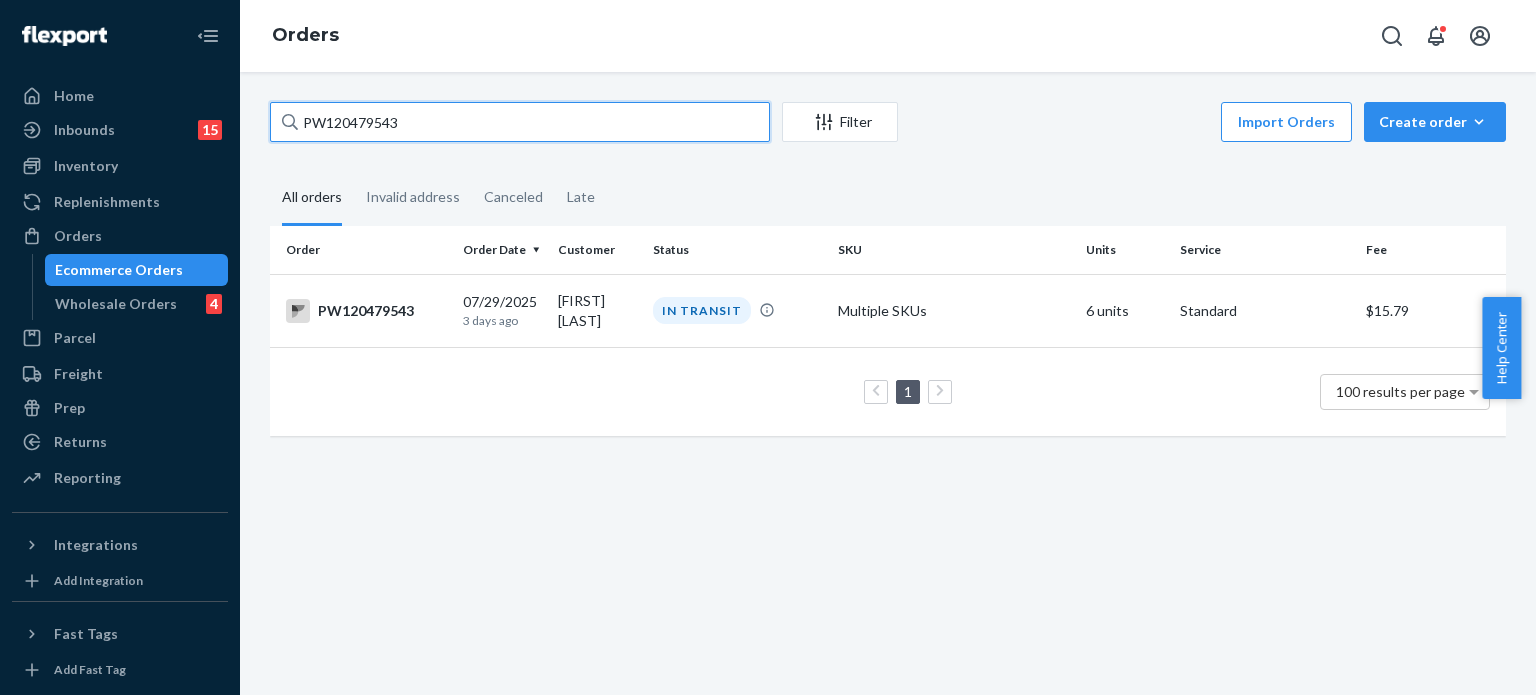 type on "PW120479543" 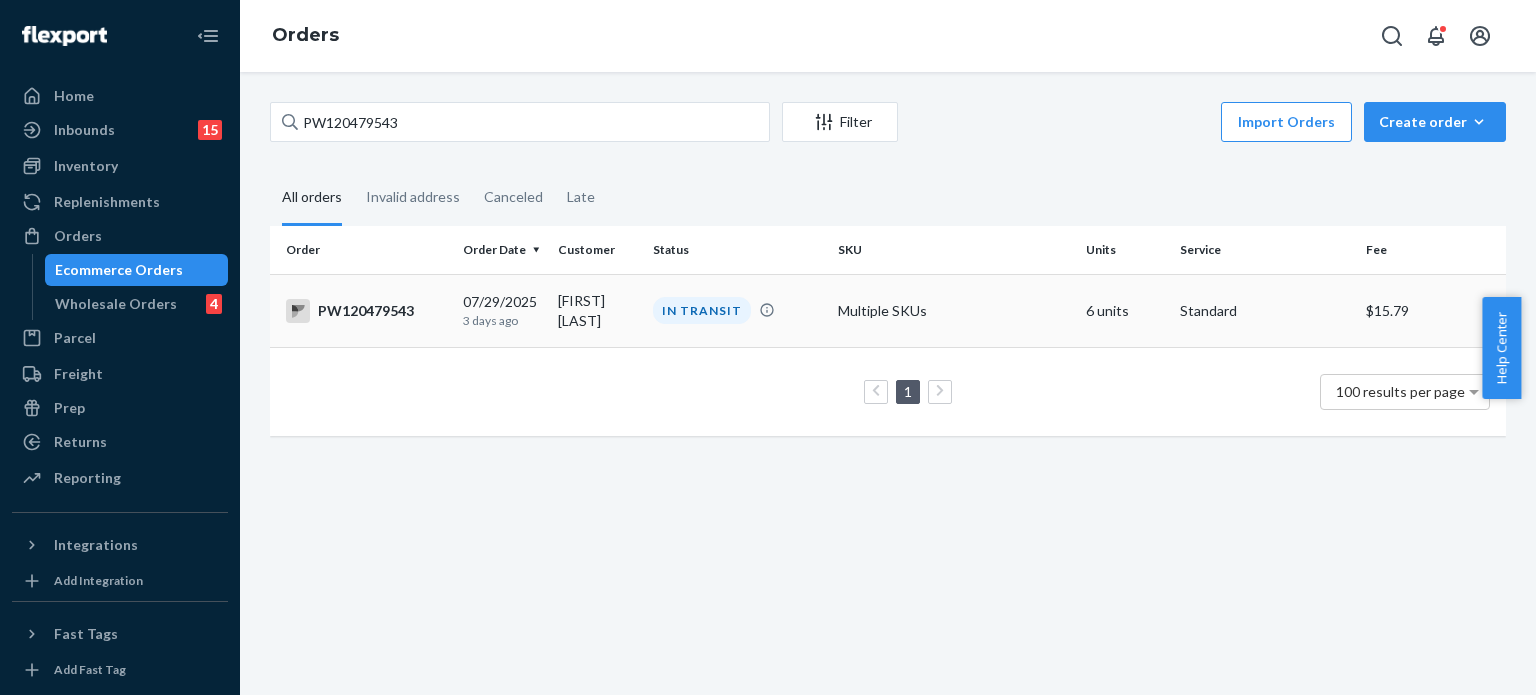 click on "IN TRANSIT" at bounding box center (737, 310) 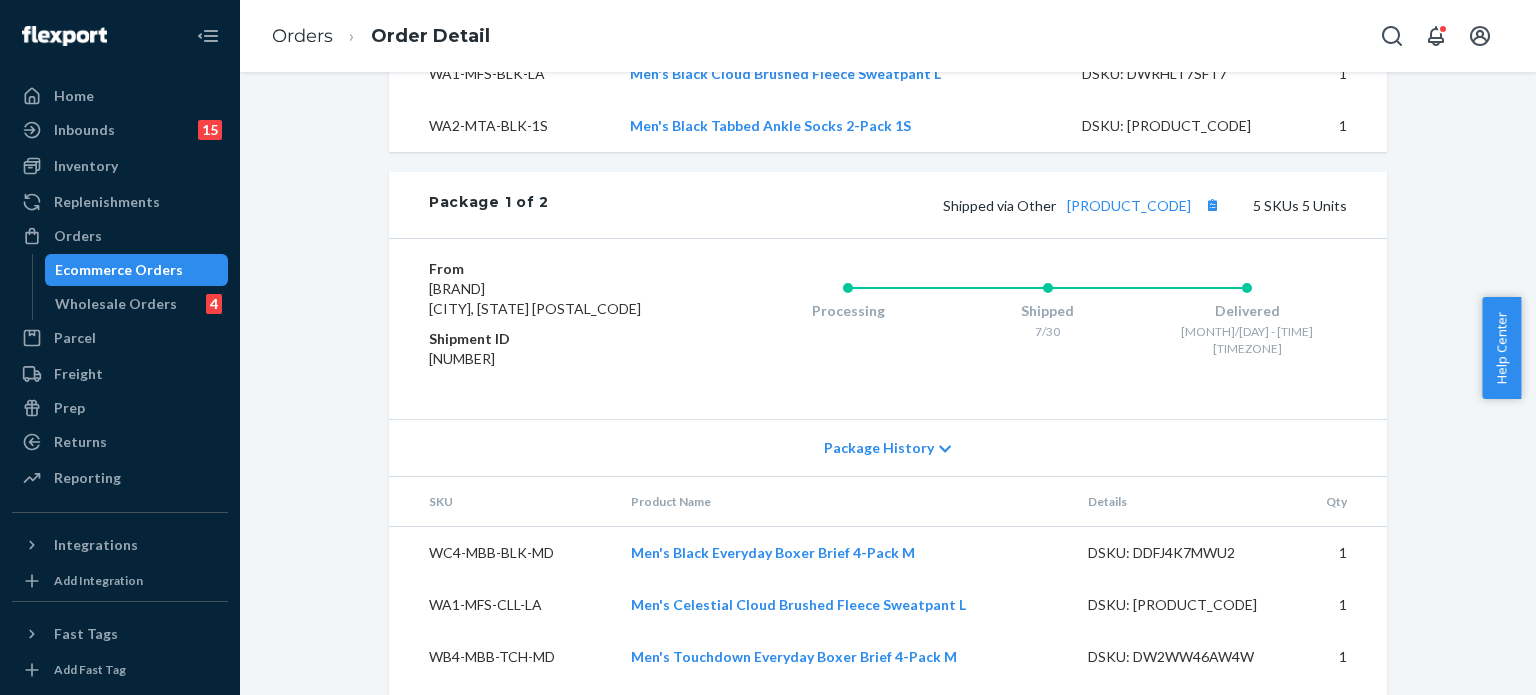 scroll, scrollTop: 823, scrollLeft: 0, axis: vertical 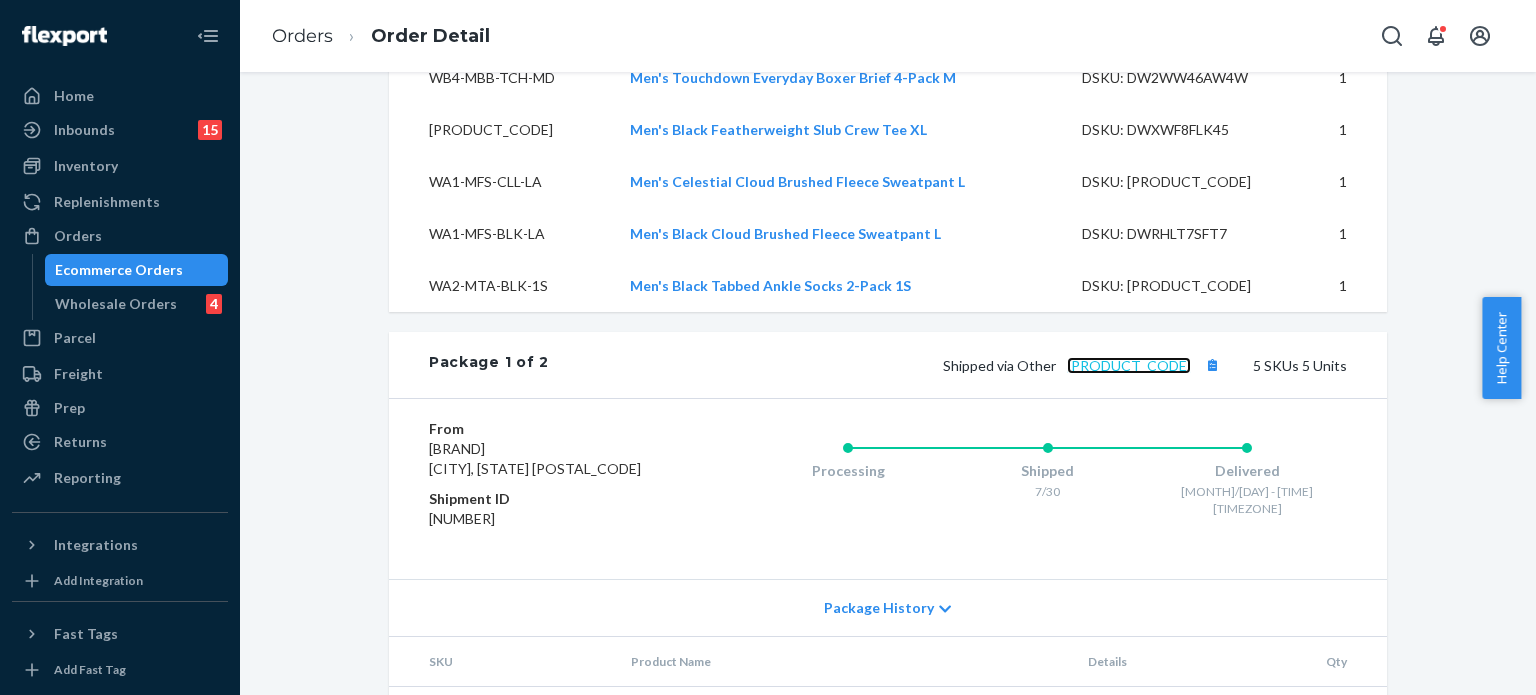 click on "d8urbt44syzy" at bounding box center [1129, 365] 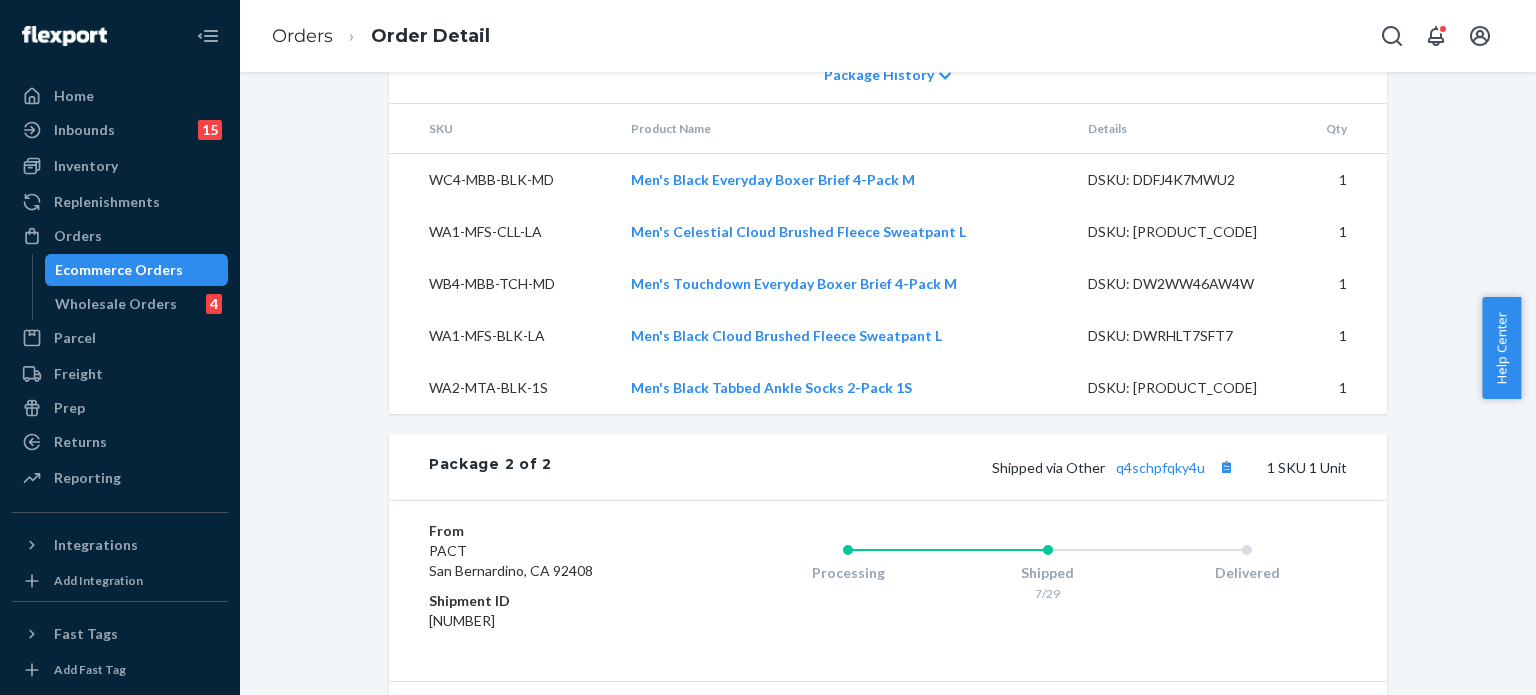 scroll, scrollTop: 1523, scrollLeft: 0, axis: vertical 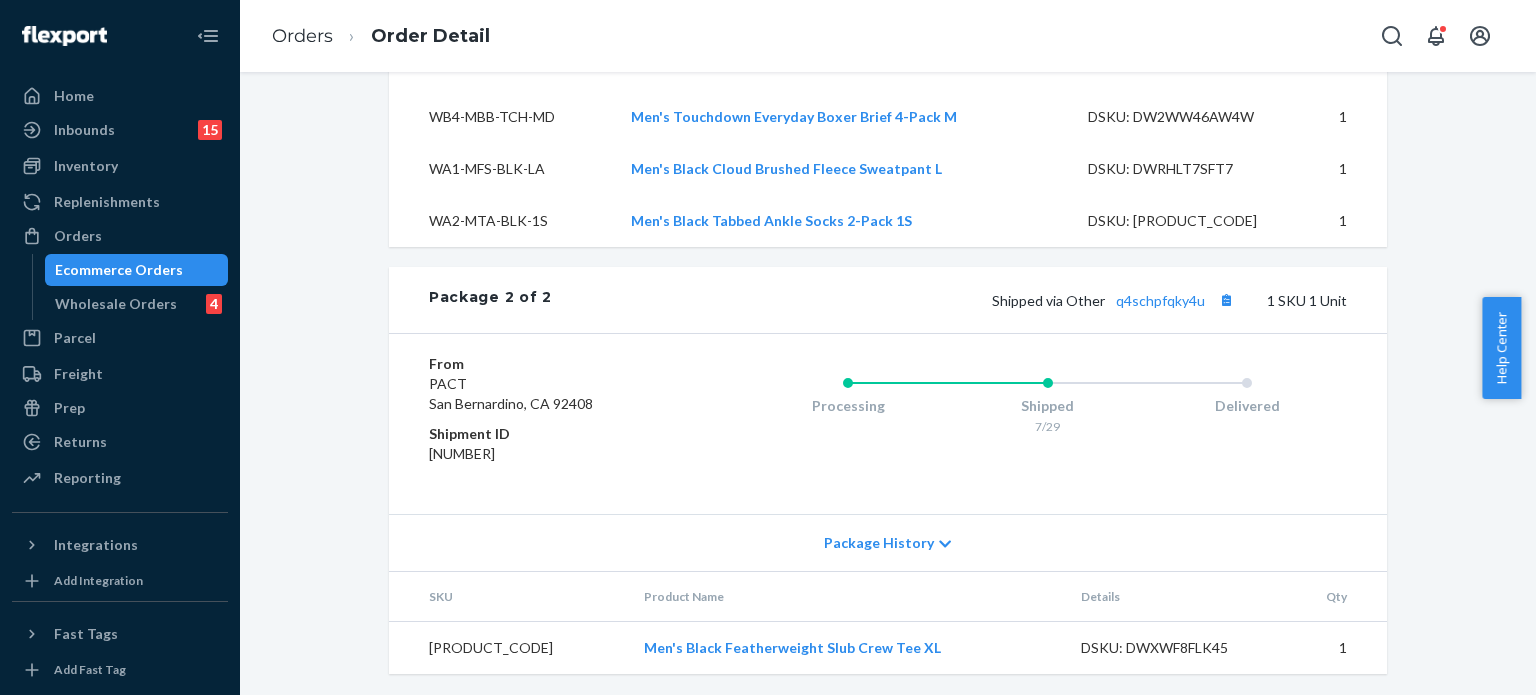 click on "Shipped via Other   q4schpfqky4u 1   SKU   1   Unit" at bounding box center [949, 300] 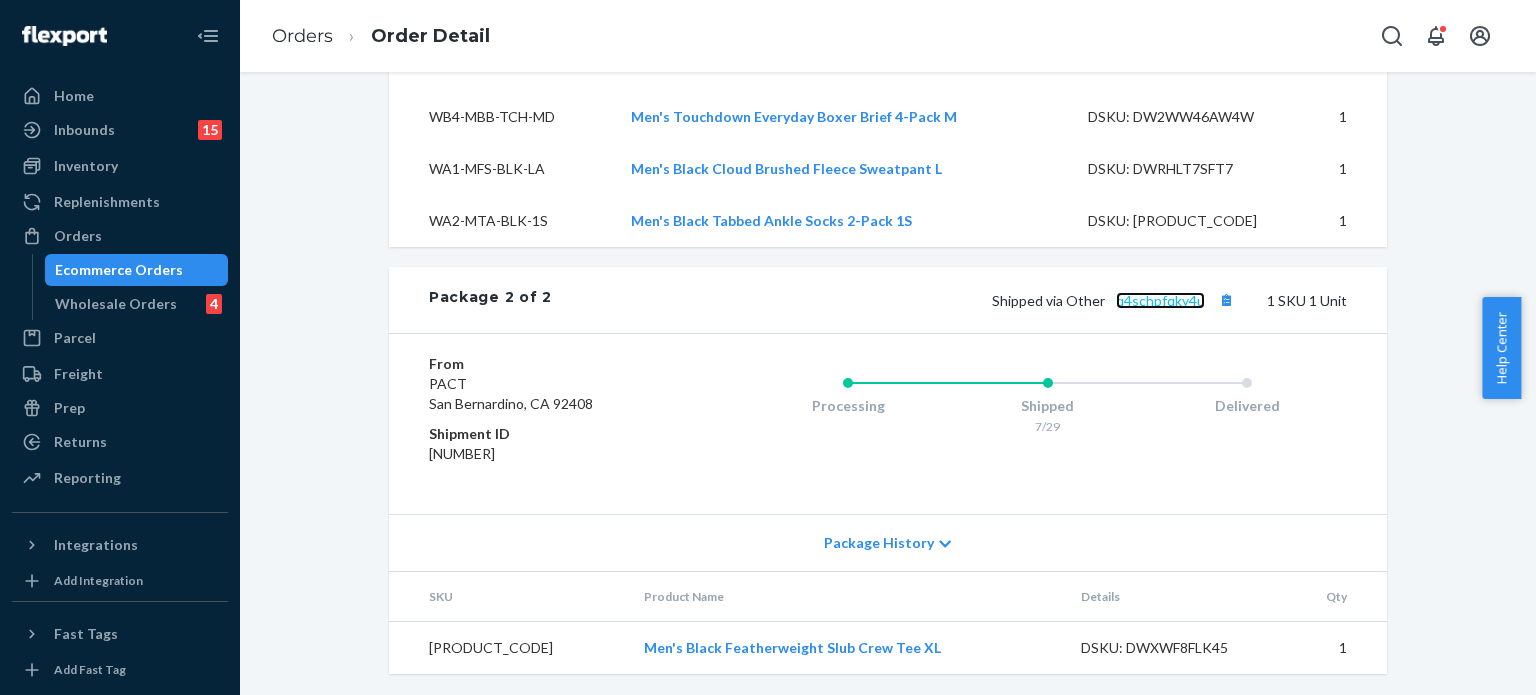 click on "q4schpfqky4u" at bounding box center [1160, 300] 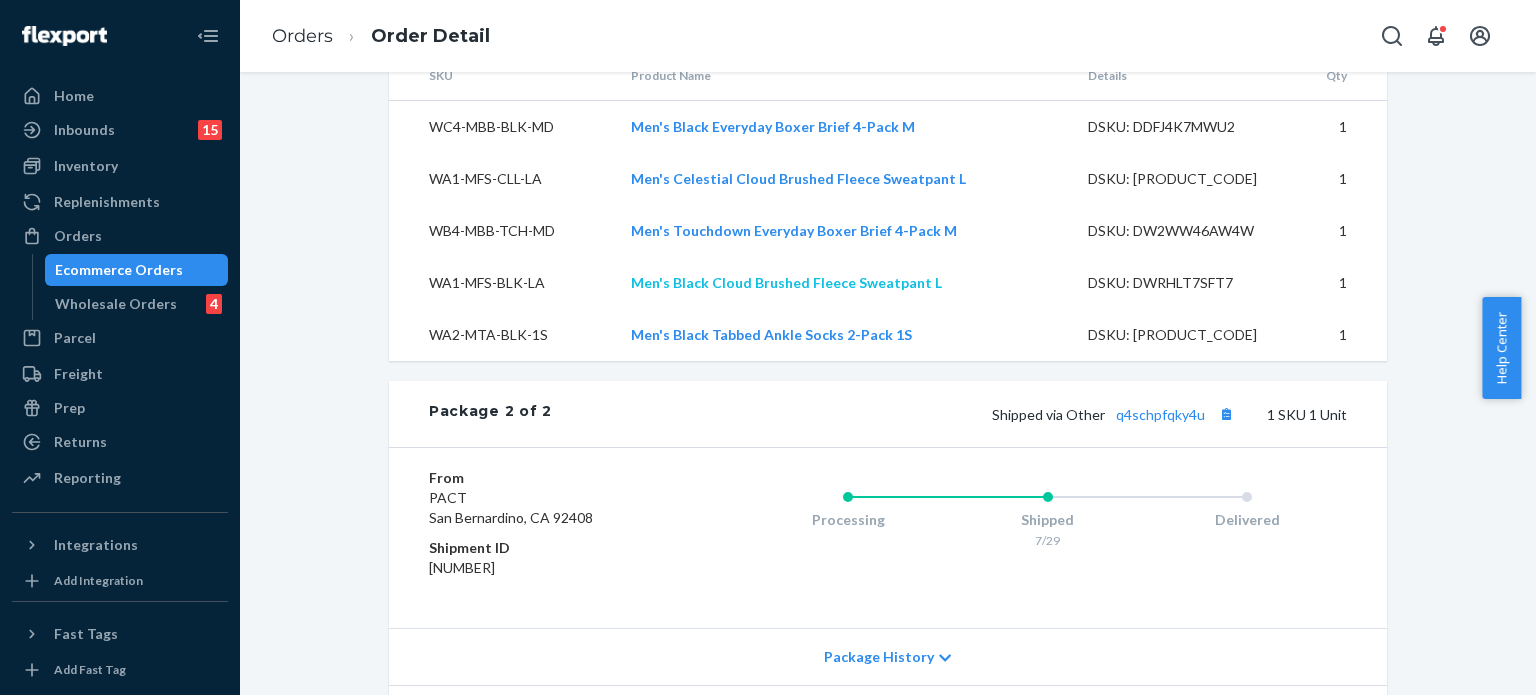 scroll, scrollTop: 1323, scrollLeft: 0, axis: vertical 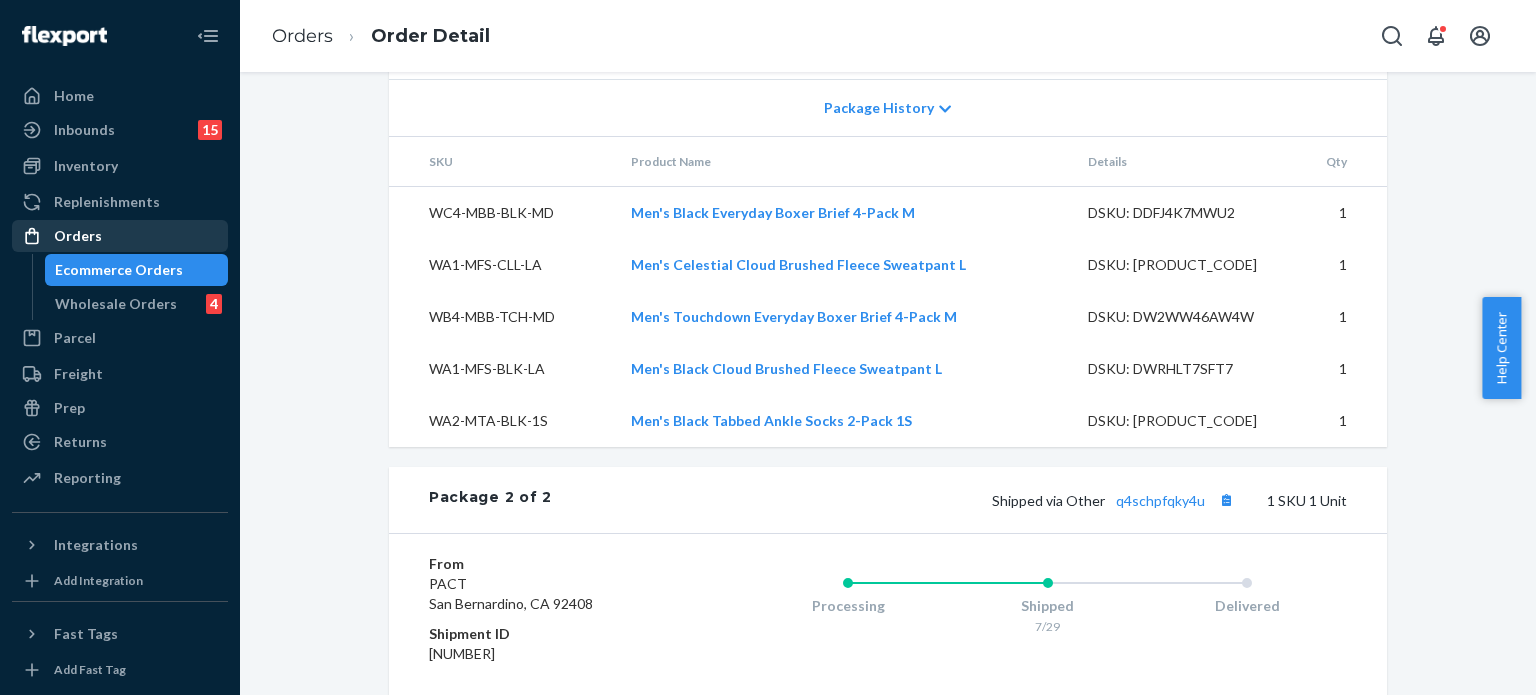 click on "Orders" at bounding box center [120, 236] 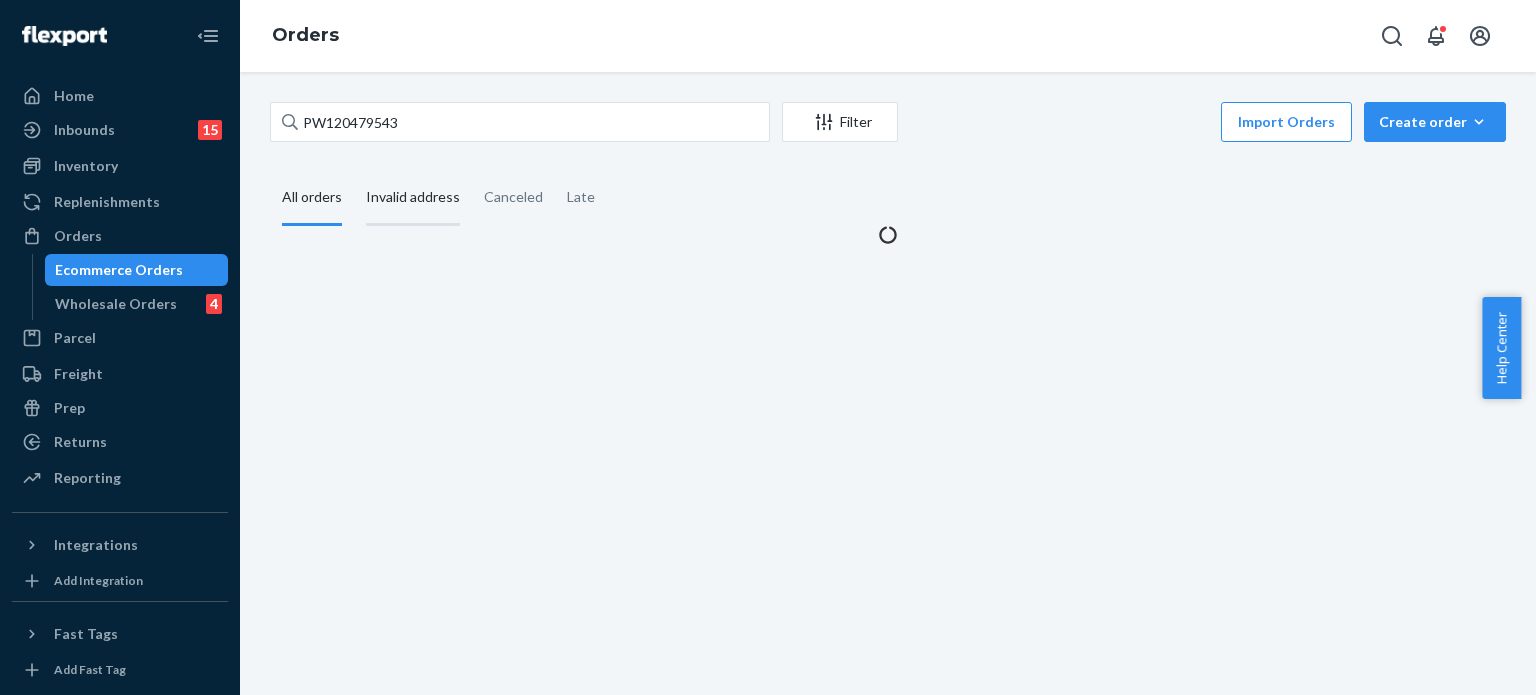 scroll, scrollTop: 0, scrollLeft: 0, axis: both 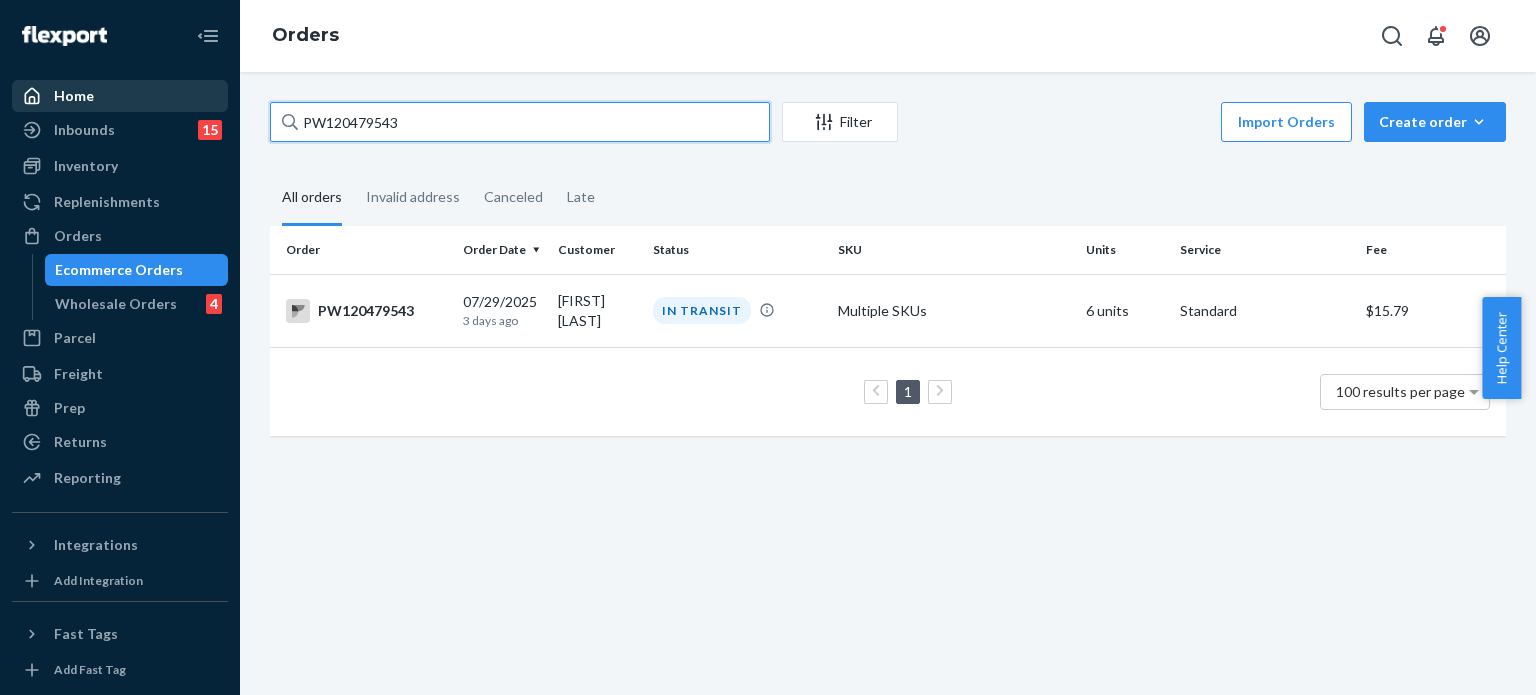 drag, startPoint x: 461, startPoint y: 124, endPoint x: 134, endPoint y: 80, distance: 329.94696 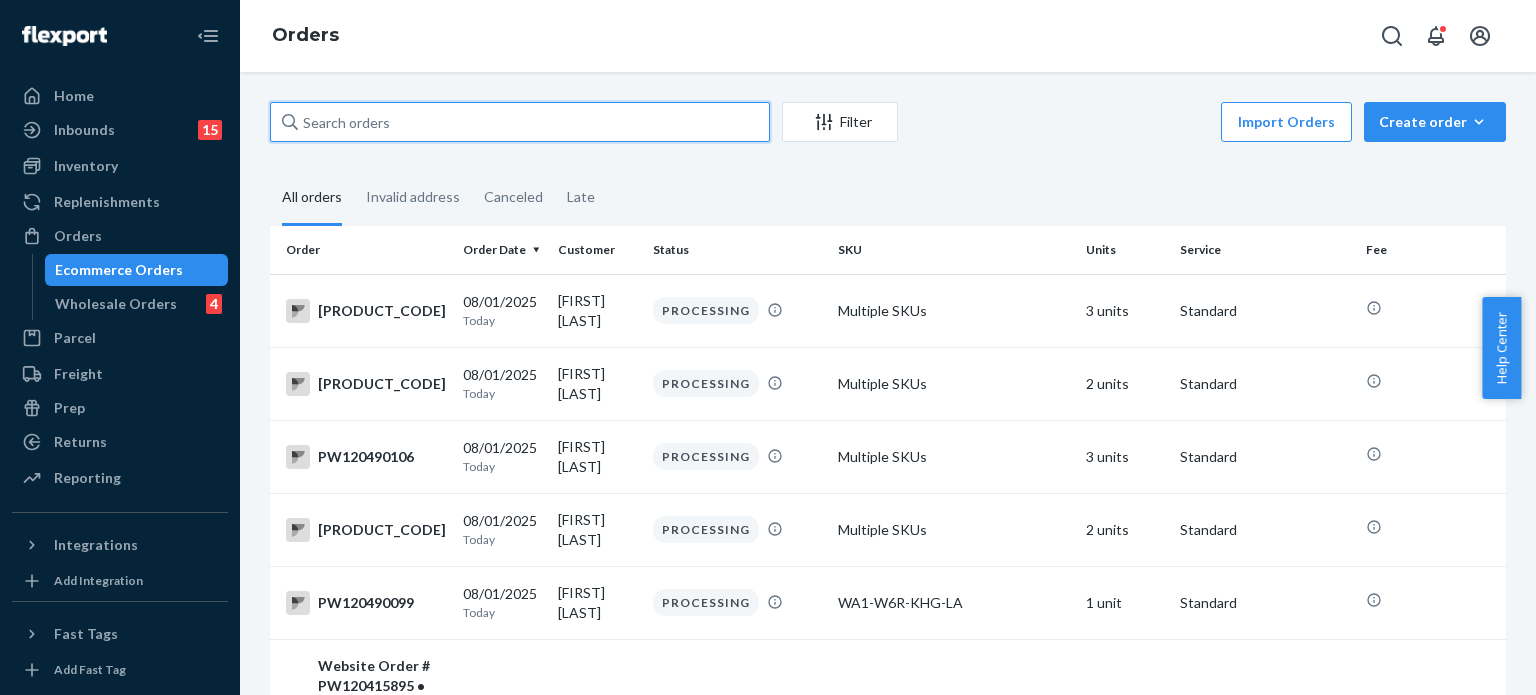 click at bounding box center [520, 122] 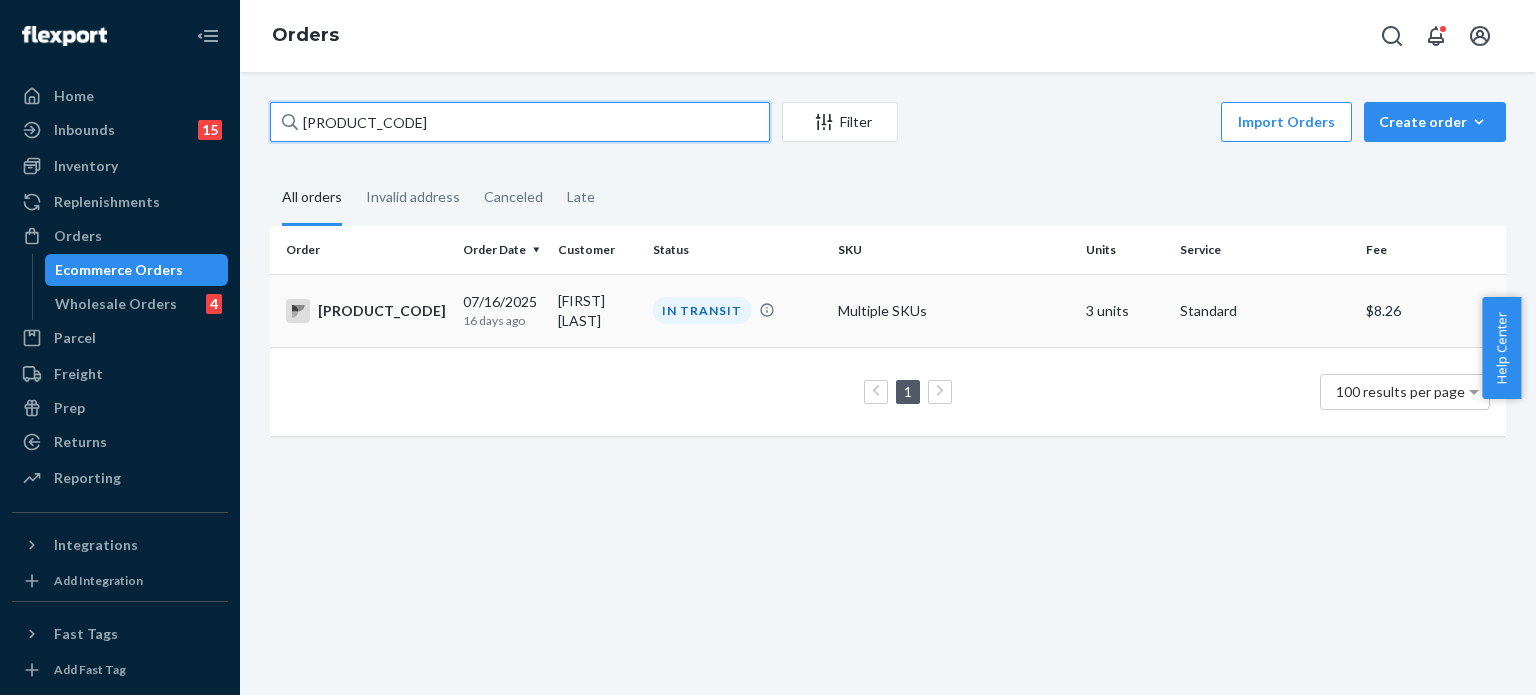 type on "PW120445240" 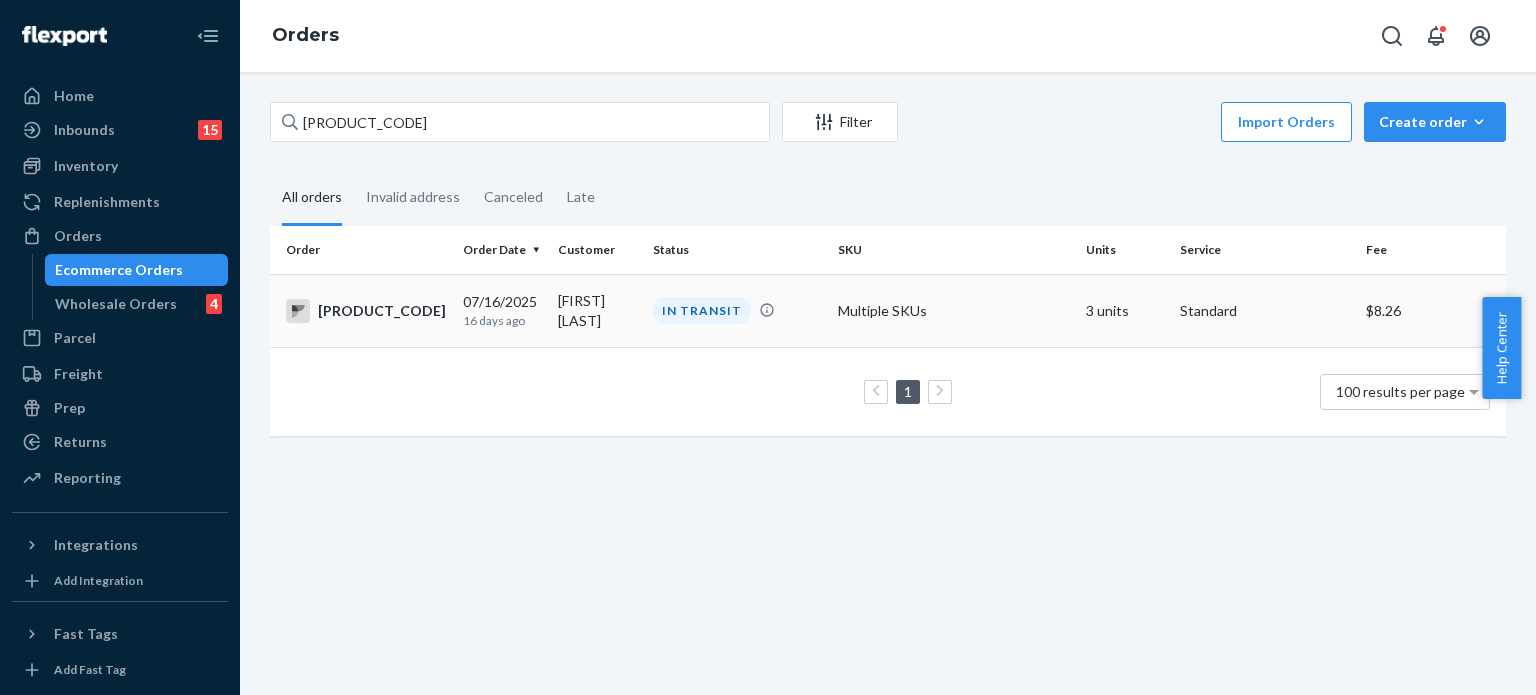 click on "[FIRST] [LAST]" at bounding box center (597, 310) 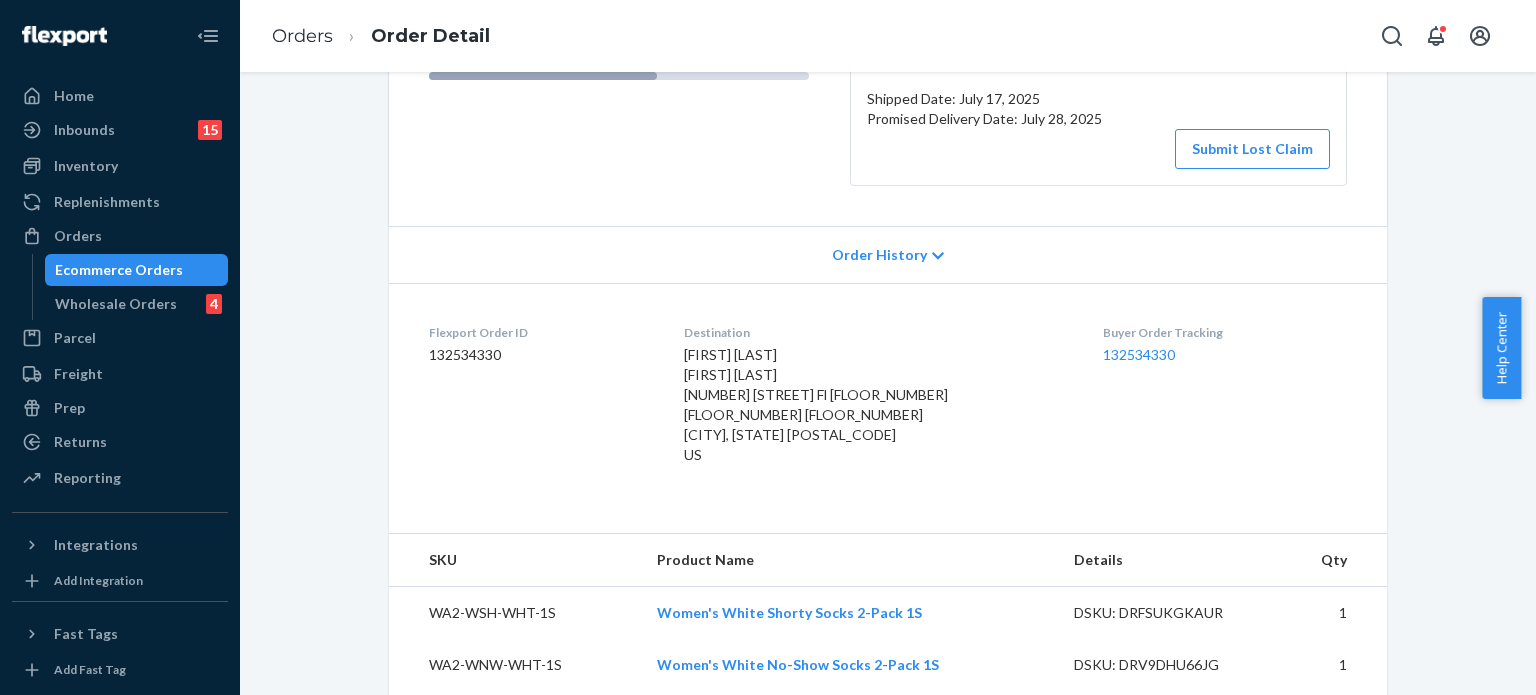 scroll, scrollTop: 0, scrollLeft: 0, axis: both 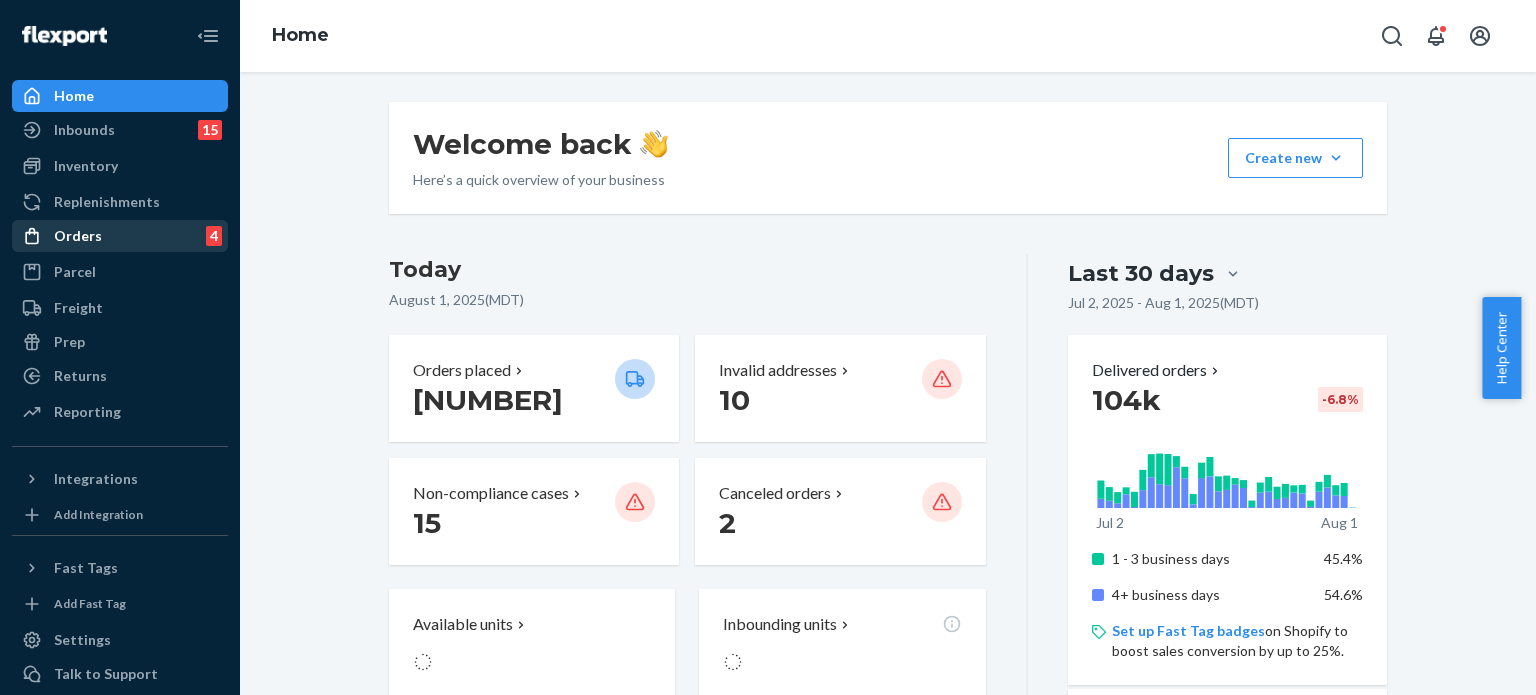 click on "Orders 4" at bounding box center (120, 236) 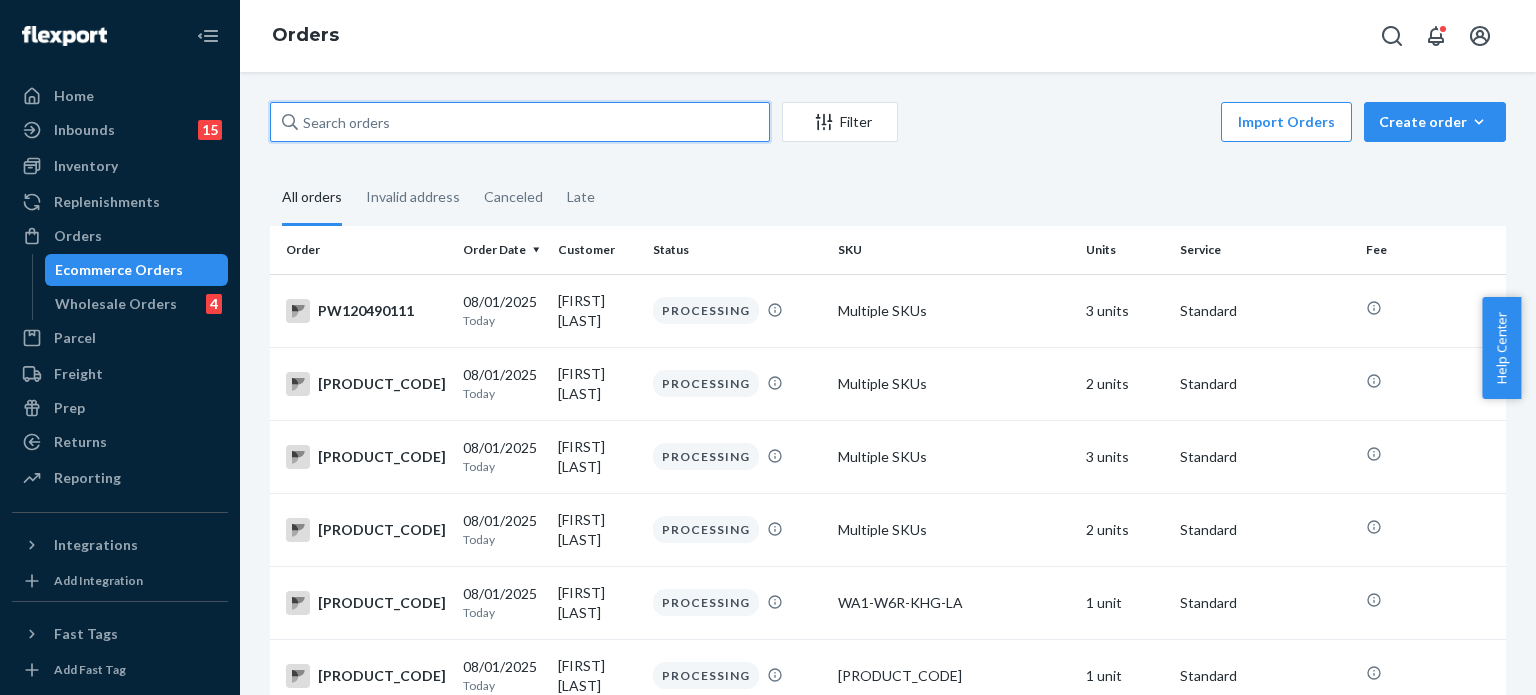 paste on "PW120445240" 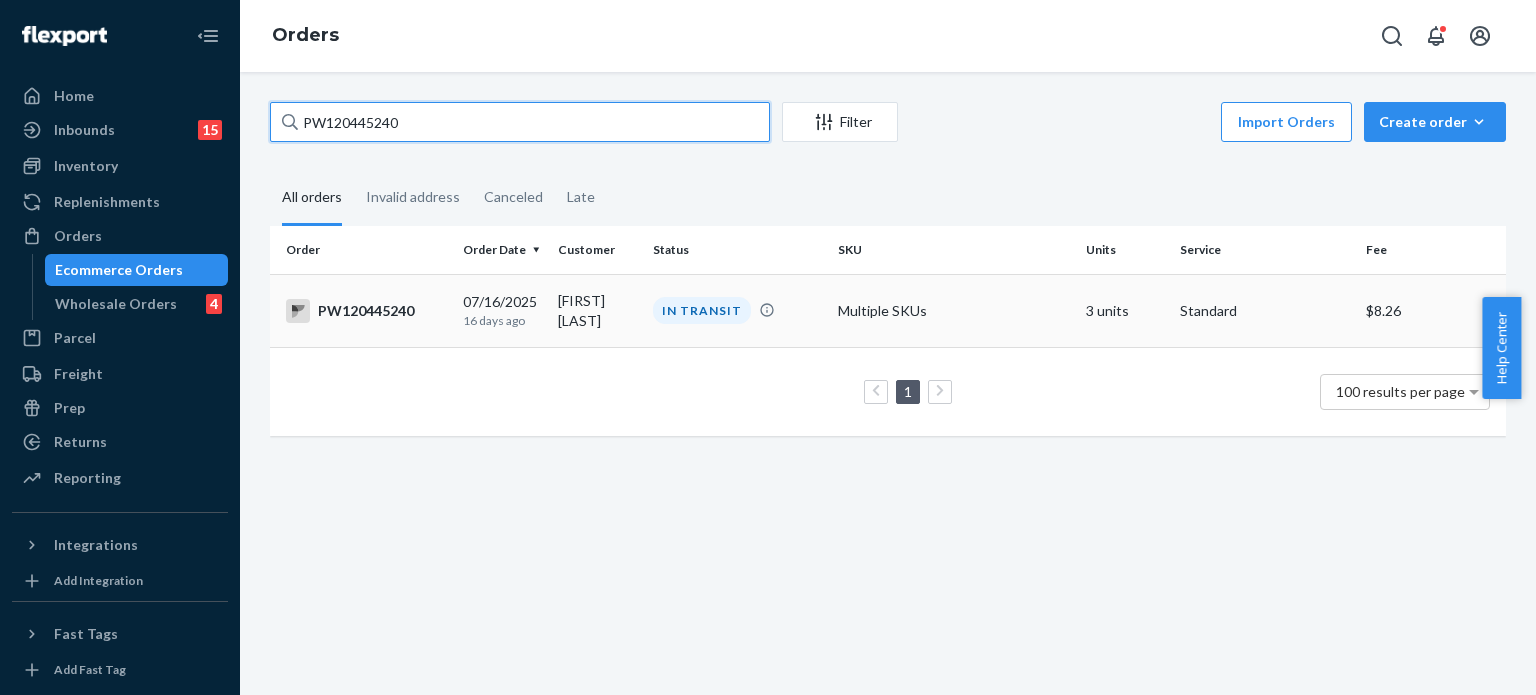 type on "PW120445240" 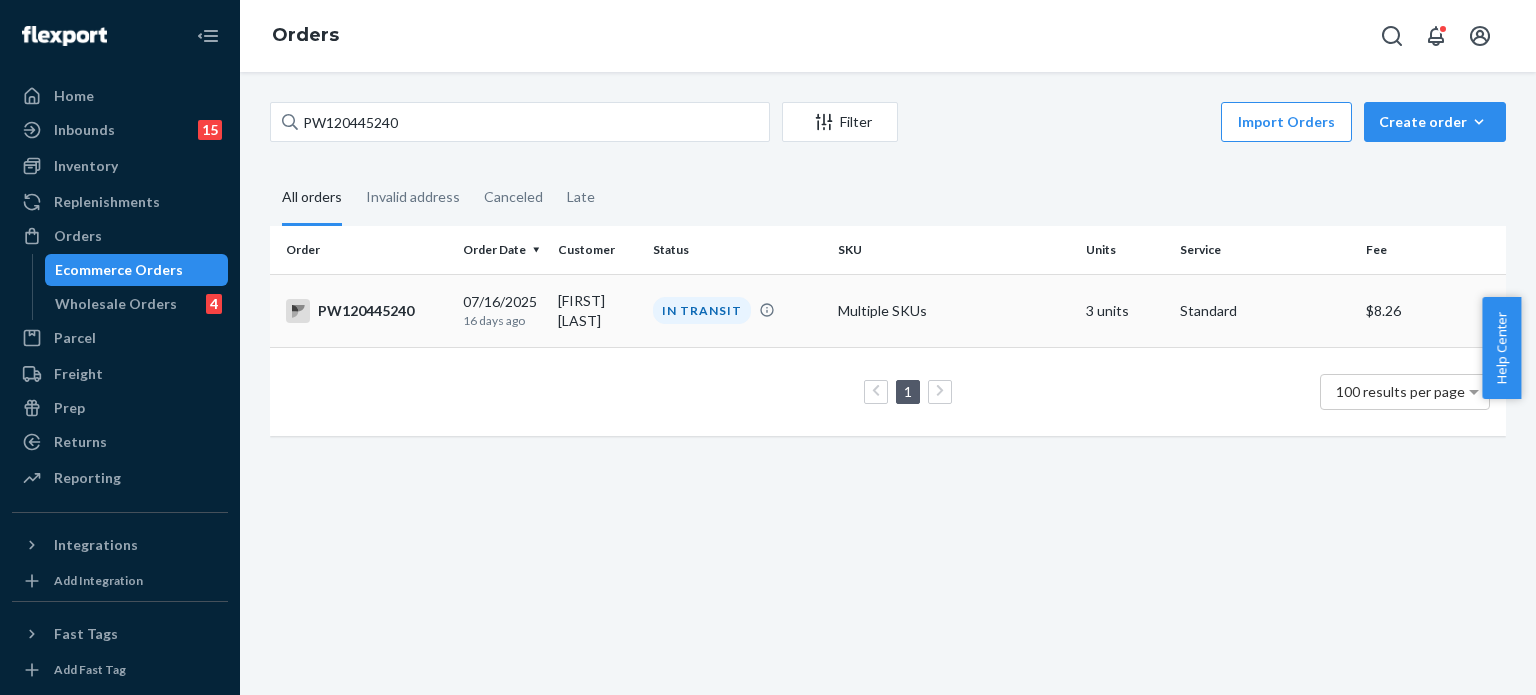 click on "[FIRST] [LAST]" at bounding box center (597, 310) 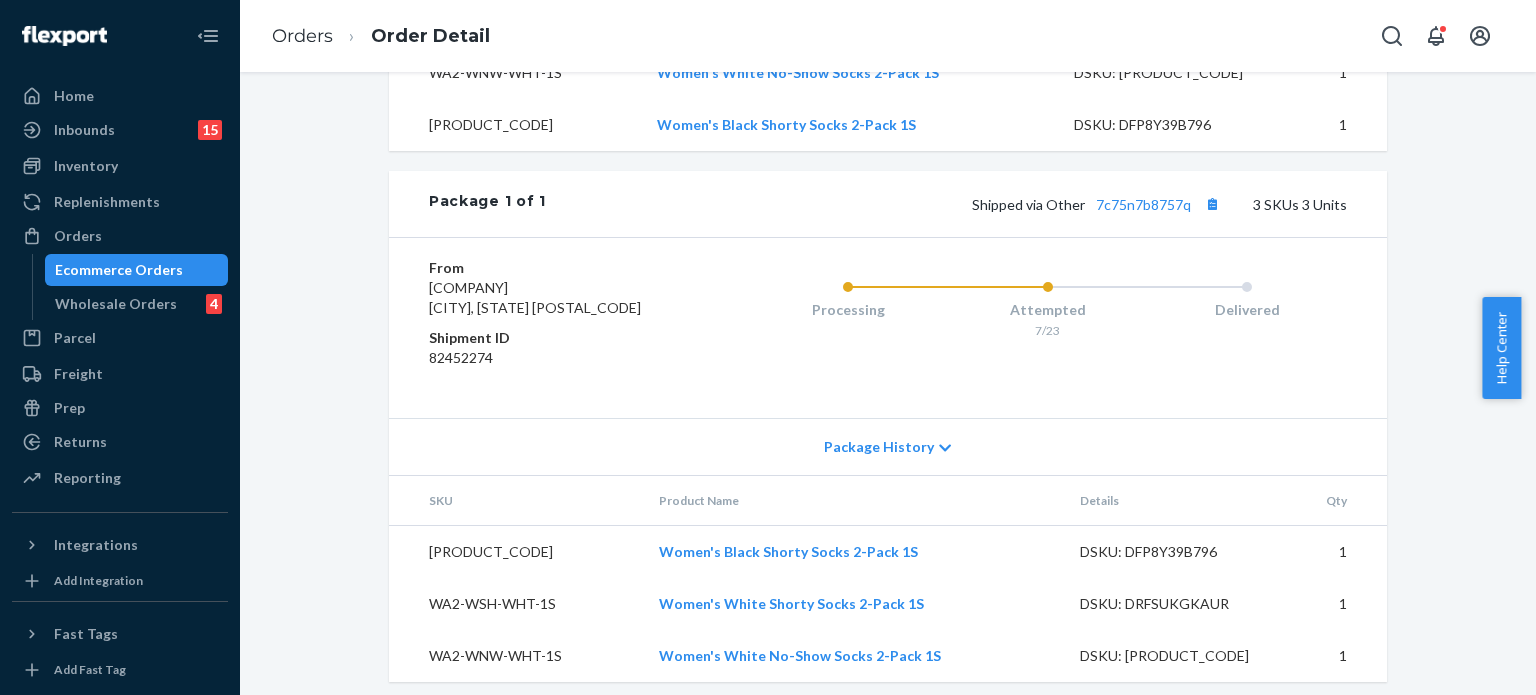 scroll, scrollTop: 924, scrollLeft: 0, axis: vertical 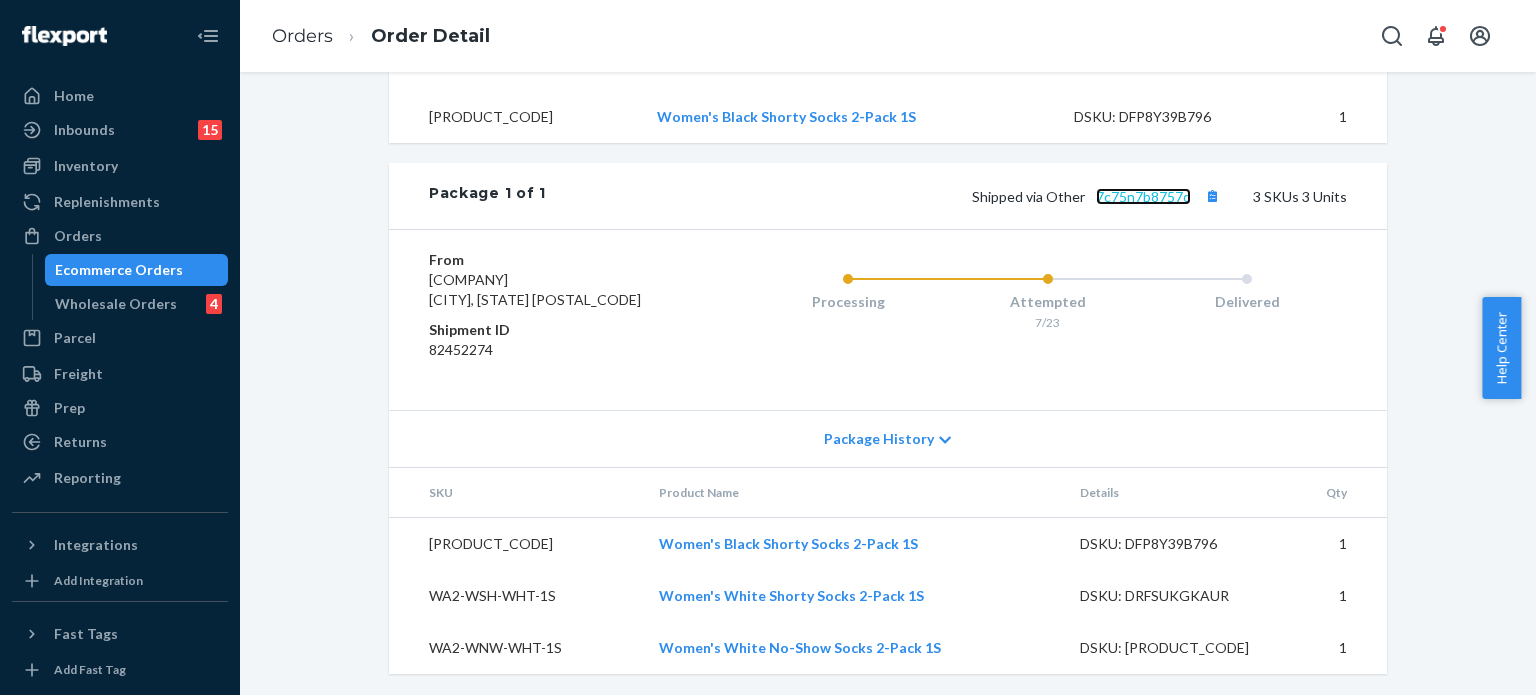 click on "7c75n7b8757q" at bounding box center [1143, 196] 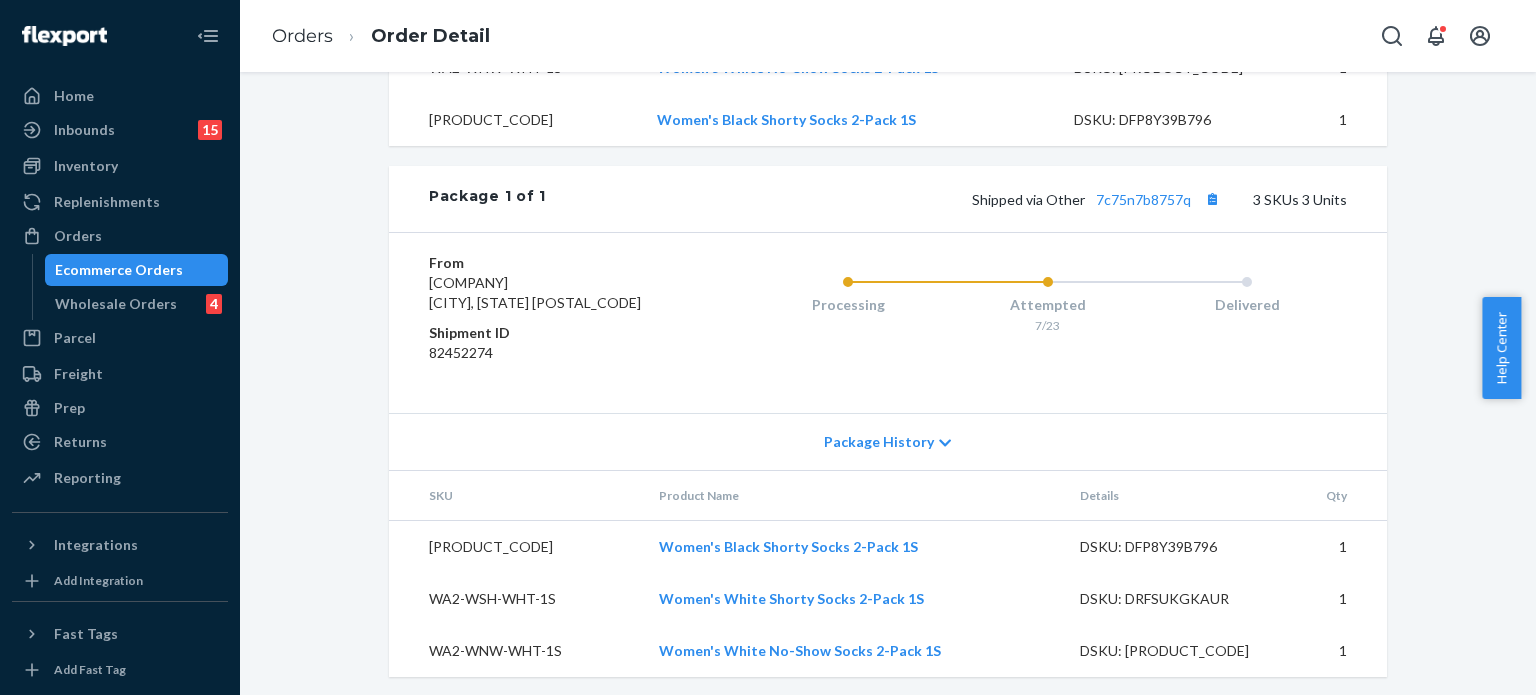 scroll, scrollTop: 924, scrollLeft: 0, axis: vertical 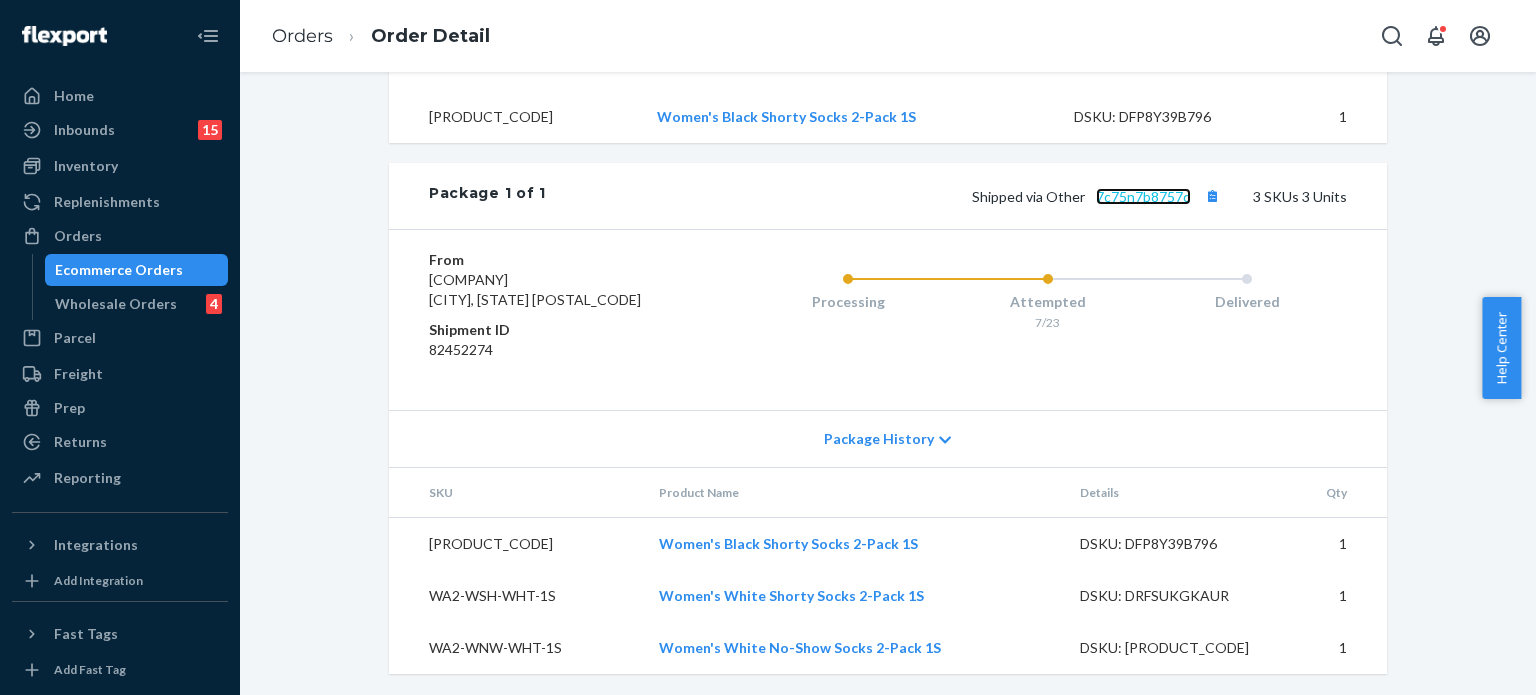 click on "7c75n7b8757q" at bounding box center [1143, 196] 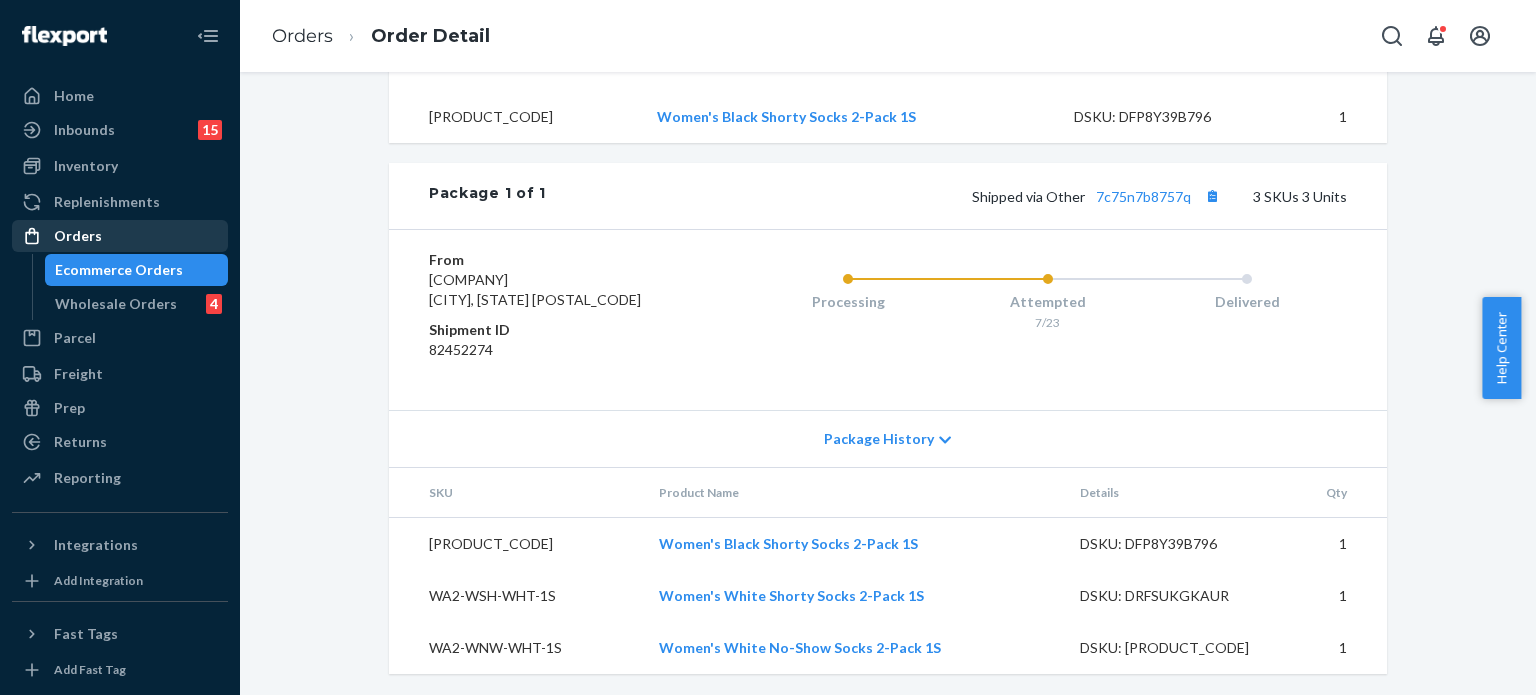 click on "Orders" at bounding box center (120, 236) 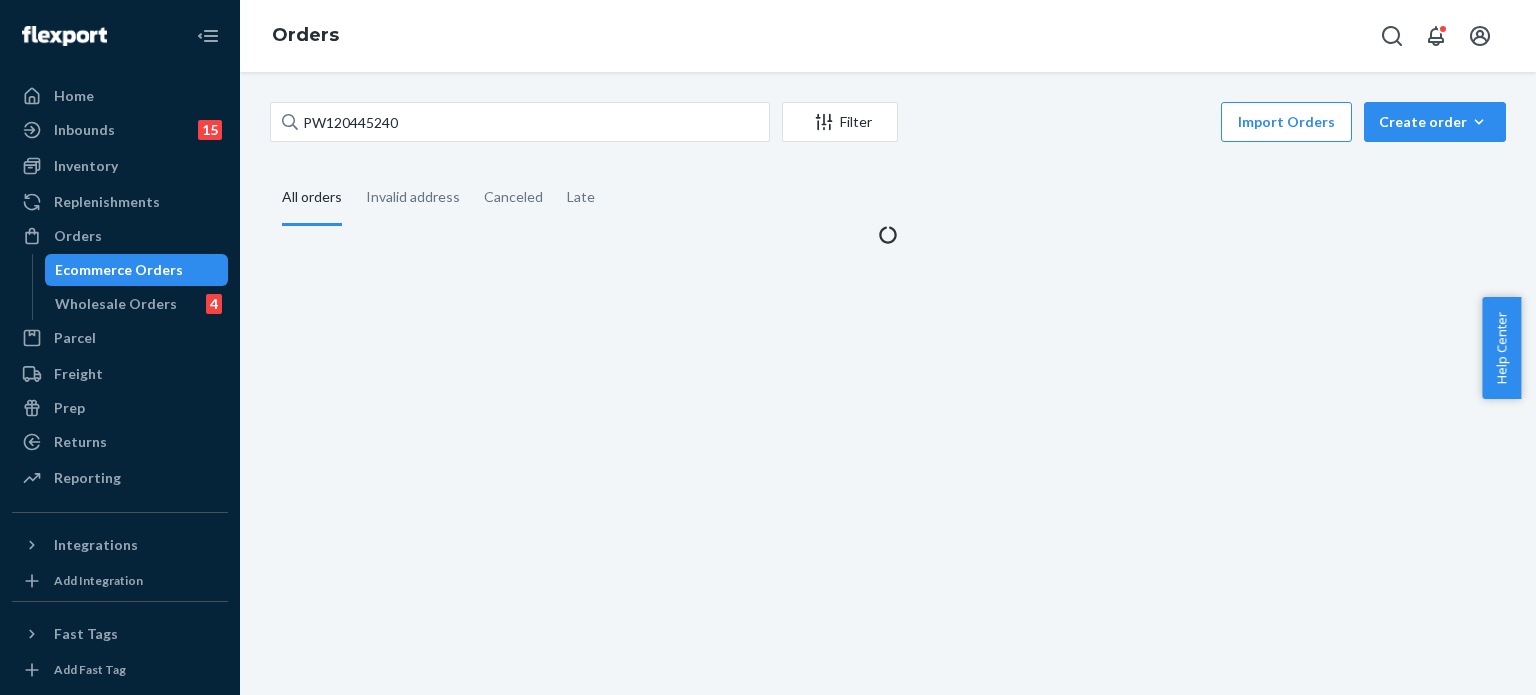 scroll, scrollTop: 0, scrollLeft: 0, axis: both 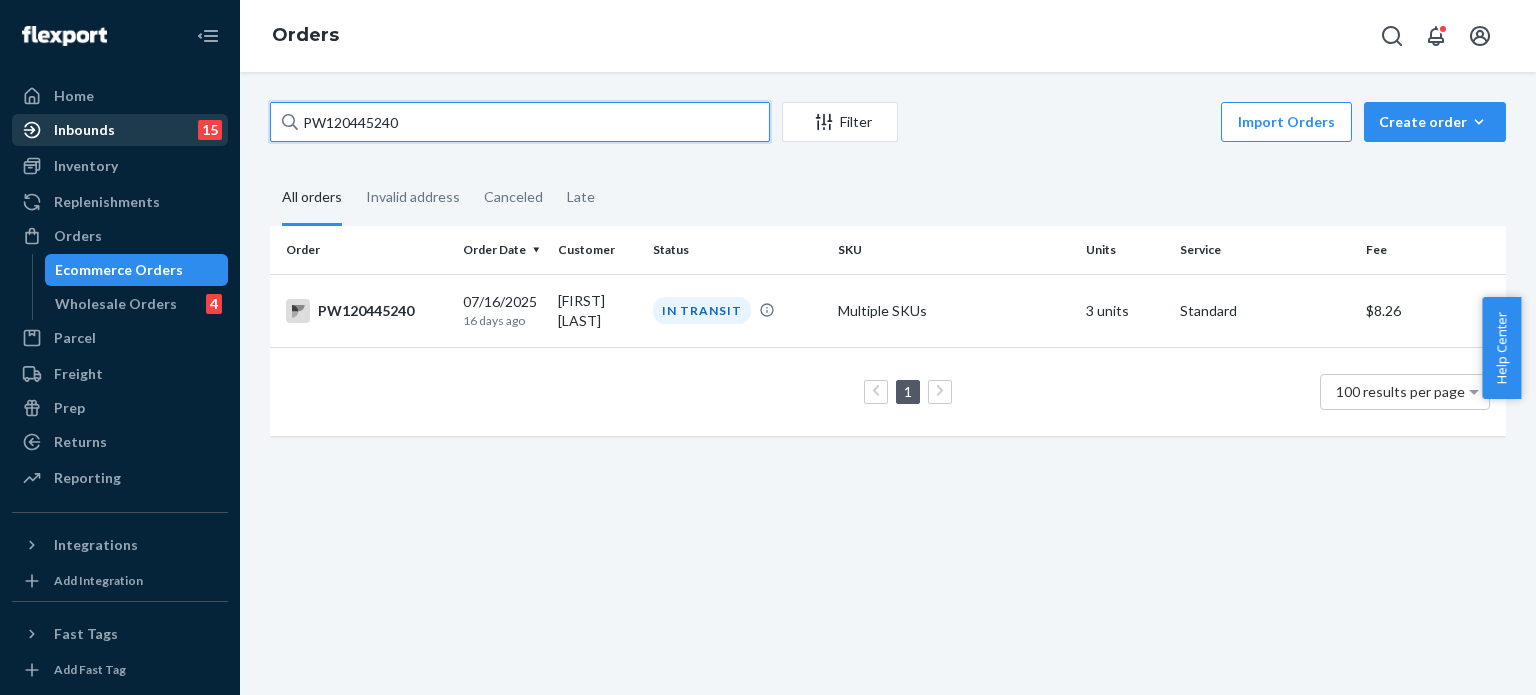 drag, startPoint x: 460, startPoint y: 128, endPoint x: 176, endPoint y: 119, distance: 284.14258 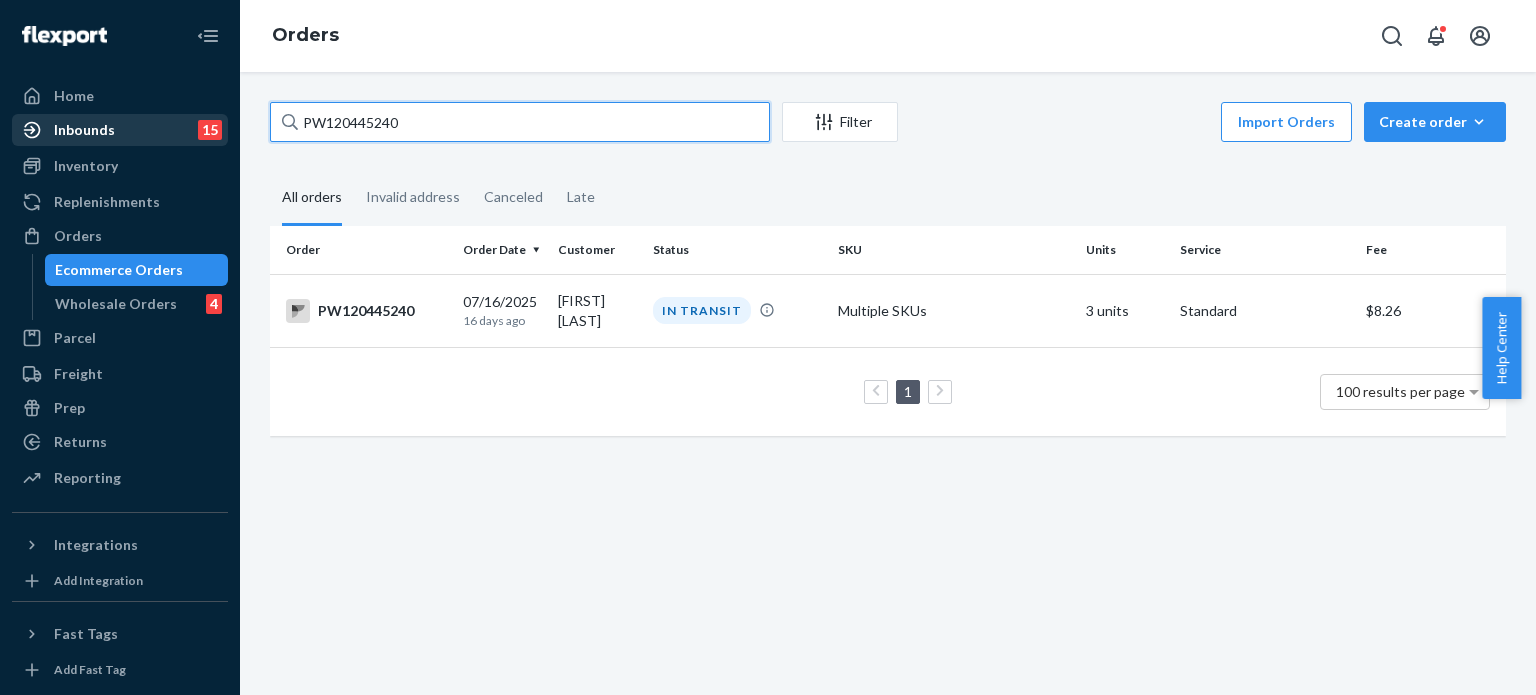click on "Home Inbounds 15 Shipping Plans Problems 15 Inventory Products Branded Packaging Replenishments OrdersEcommerce Orders Wholesale Orders 4 Parcel Parcel orders Integrations Freight Prep Returns All Returns Settings Packages Reporting Reports Analytics Integrations Add Integration Fast Tags Add Fast Tag Settings Talk to Support Help Center Give Feedback Orders [PRODUCT_CODE] Filter Import Orders Create orderEcommerce order Removal order All orders Invalid address Canceled Late Order Order Date Customer Status SKU Units Service Fee [PRODUCT_CODE] 07/16/2025 16 days ago [FIRST] [LAST] IN TRANSIT Multiple SKUs 3 units Standard $8.26 1 100 results per page" at bounding box center (768, 347) 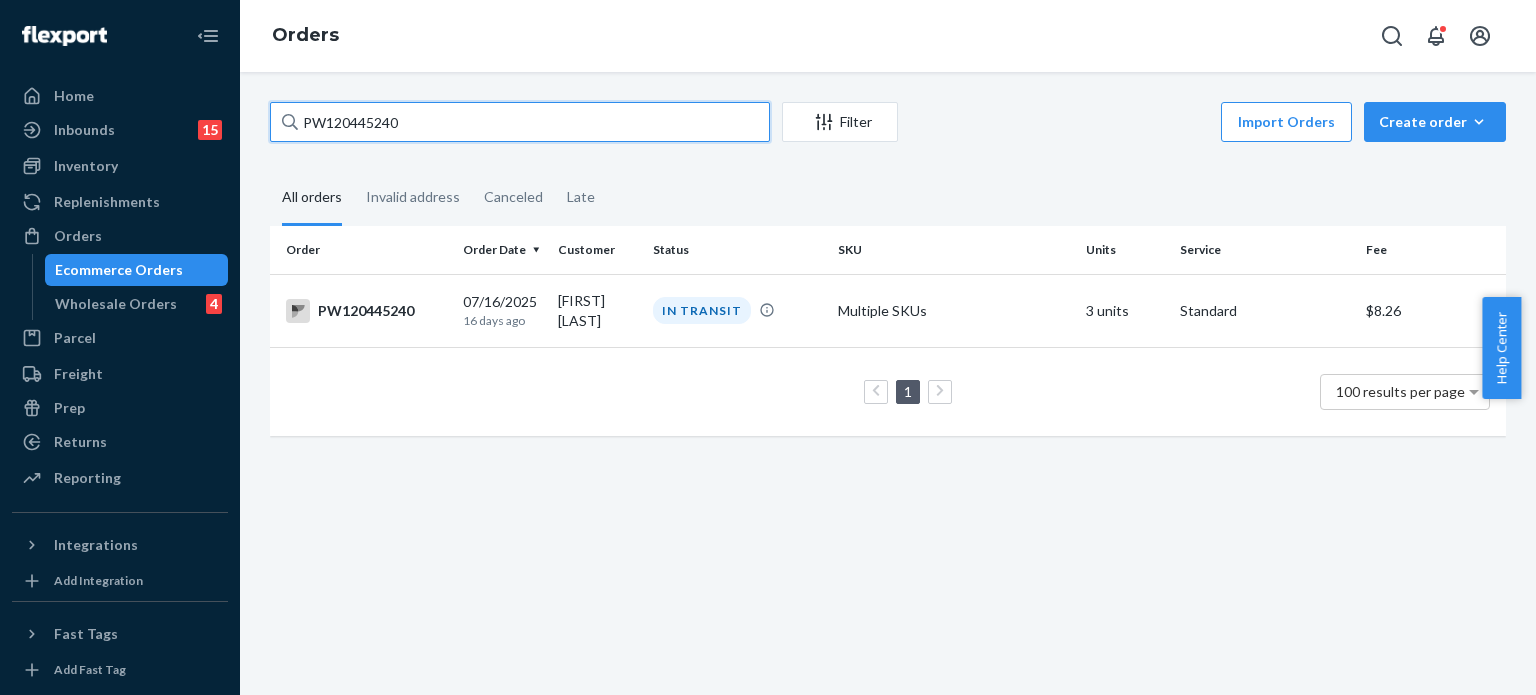 paste on "60647" 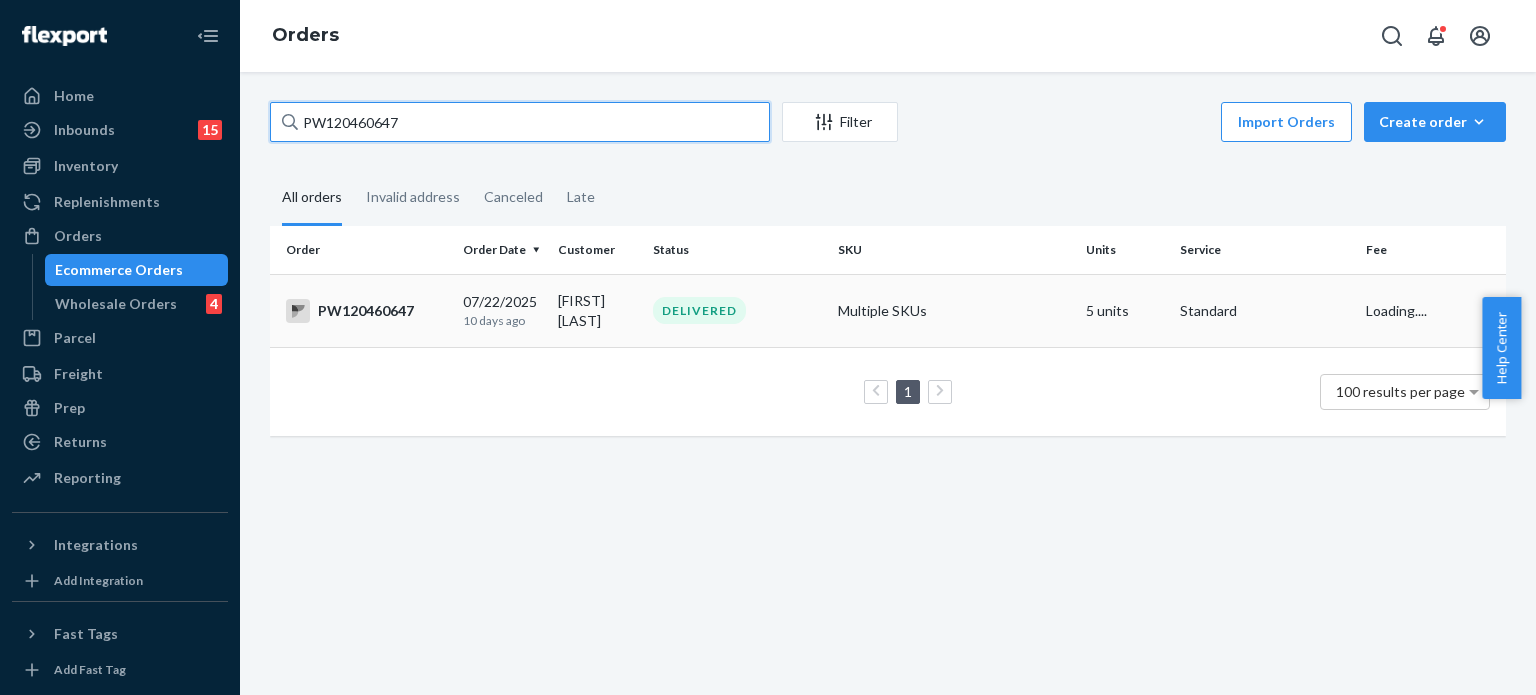 type on "PW120460647" 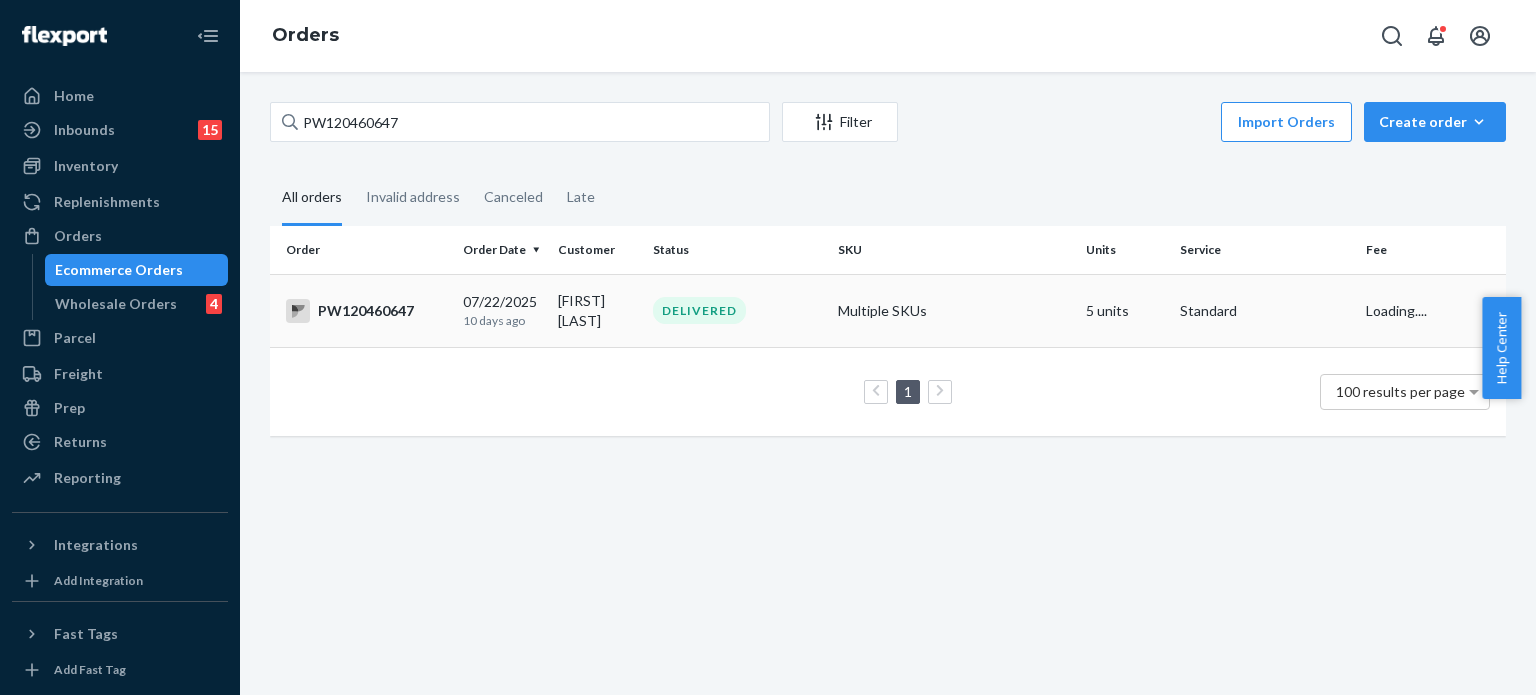 click on "DELIVERED" at bounding box center [699, 310] 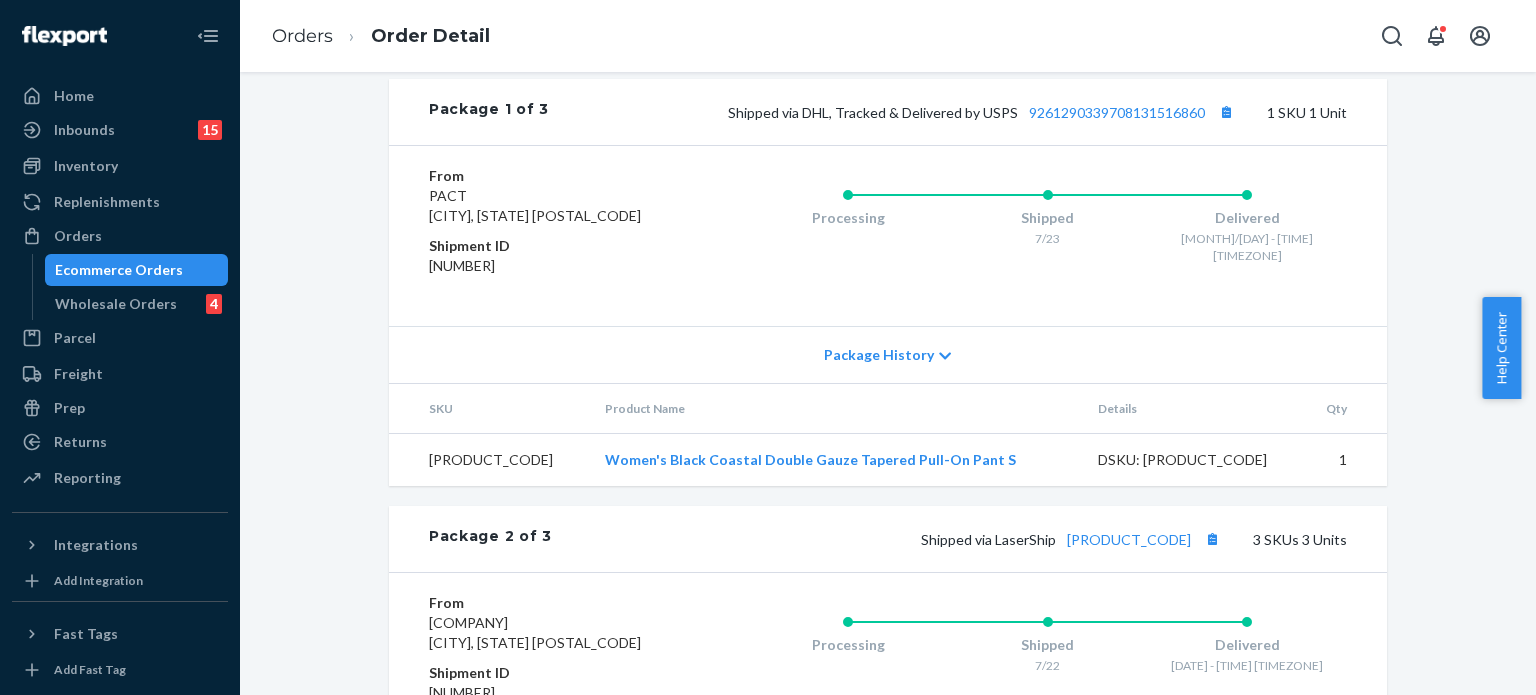 scroll, scrollTop: 993, scrollLeft: 0, axis: vertical 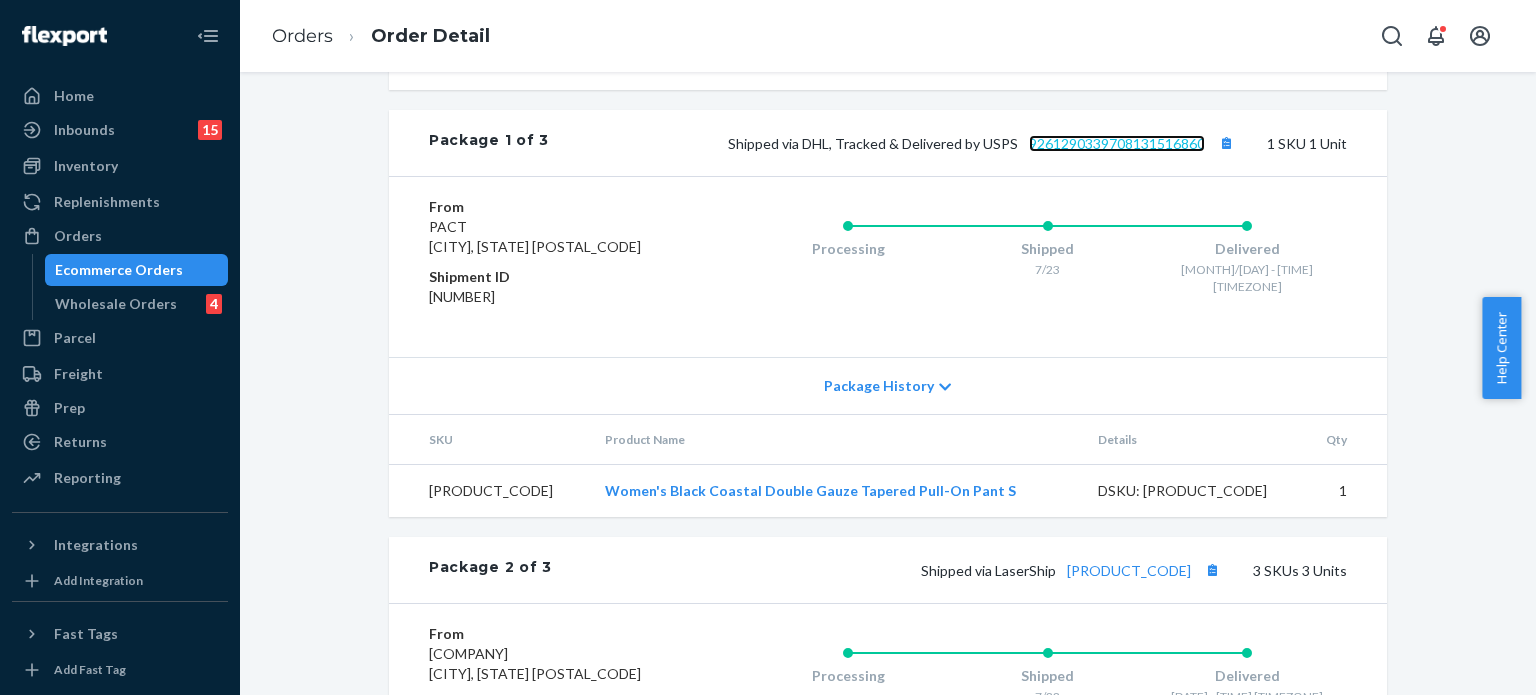 click on "9261290339708131516860" at bounding box center (1117, 143) 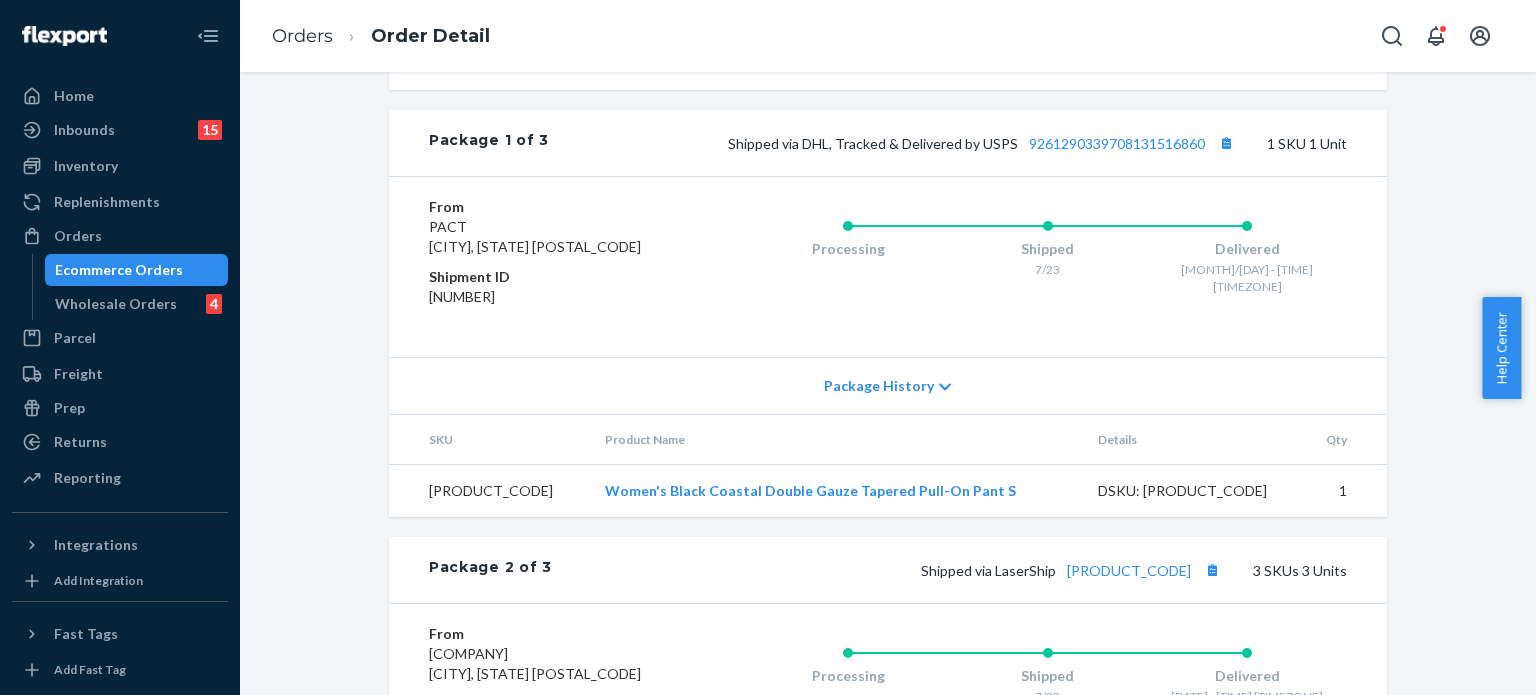 drag, startPoint x: 83, startPoint y: 274, endPoint x: 60, endPoint y: 271, distance: 23.194826 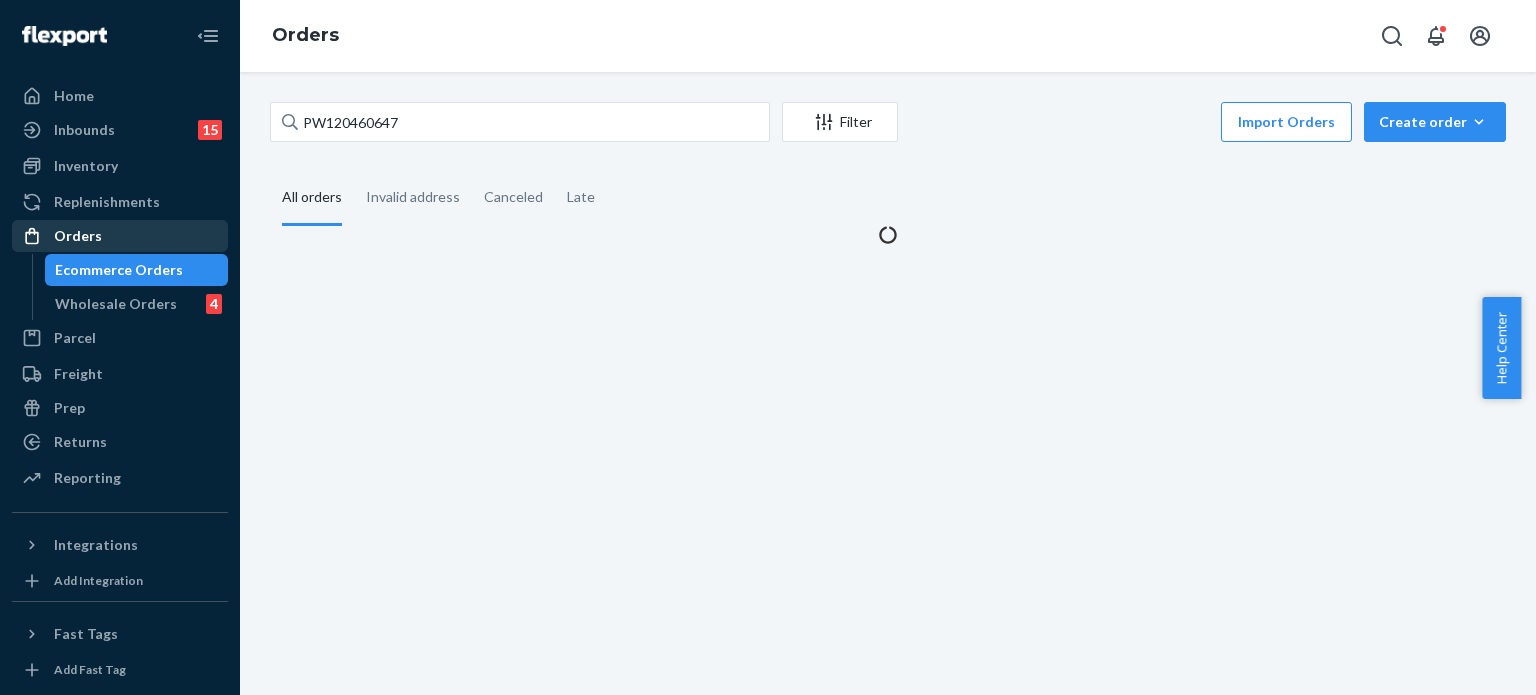 scroll, scrollTop: 0, scrollLeft: 0, axis: both 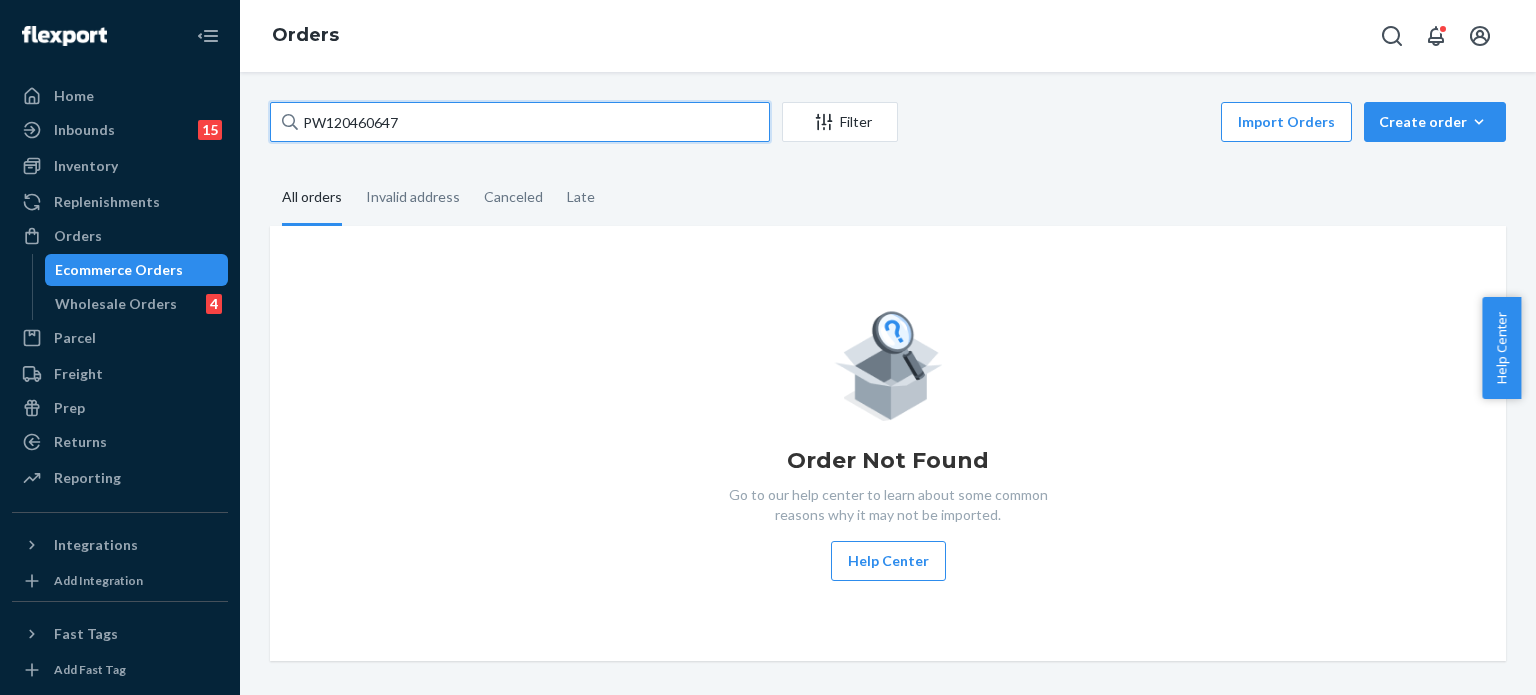 drag, startPoint x: 379, startPoint y: 119, endPoint x: 431, endPoint y: 119, distance: 52 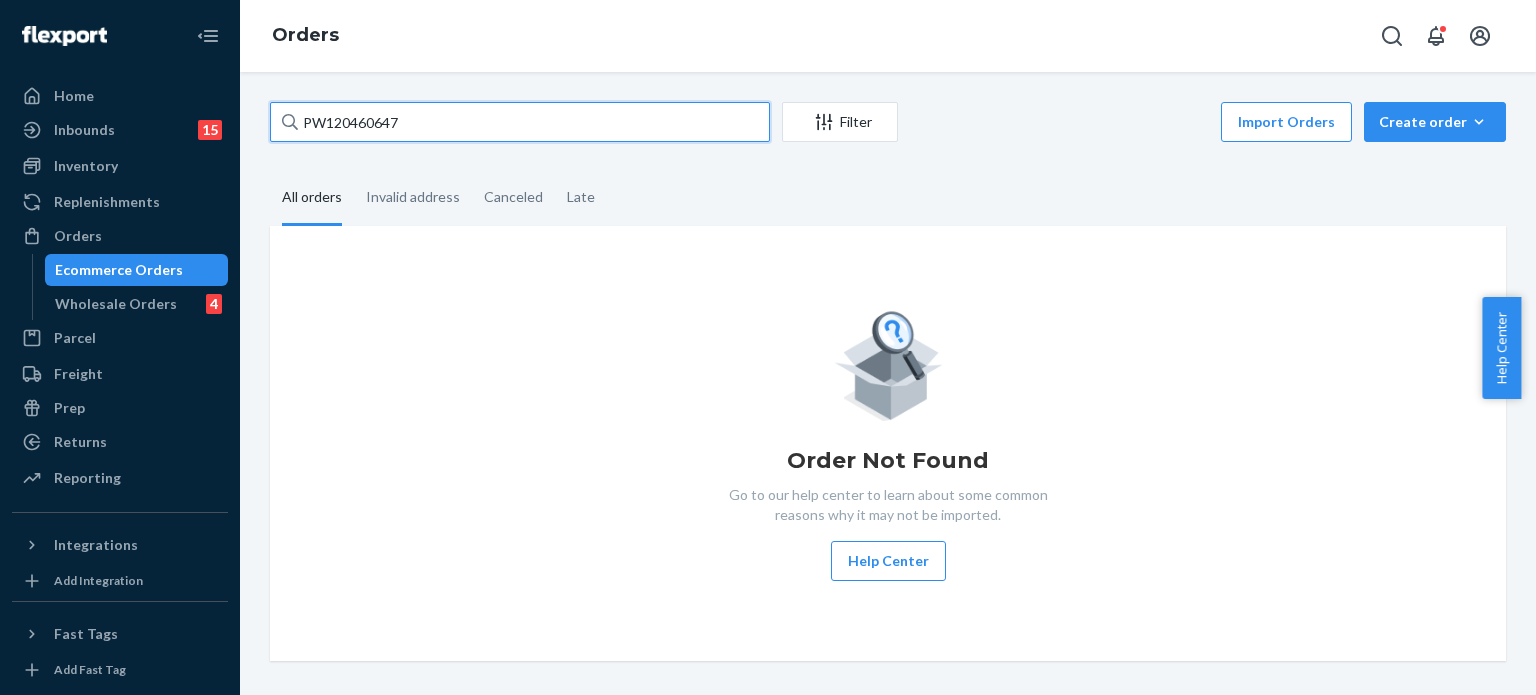 paste on "89291" 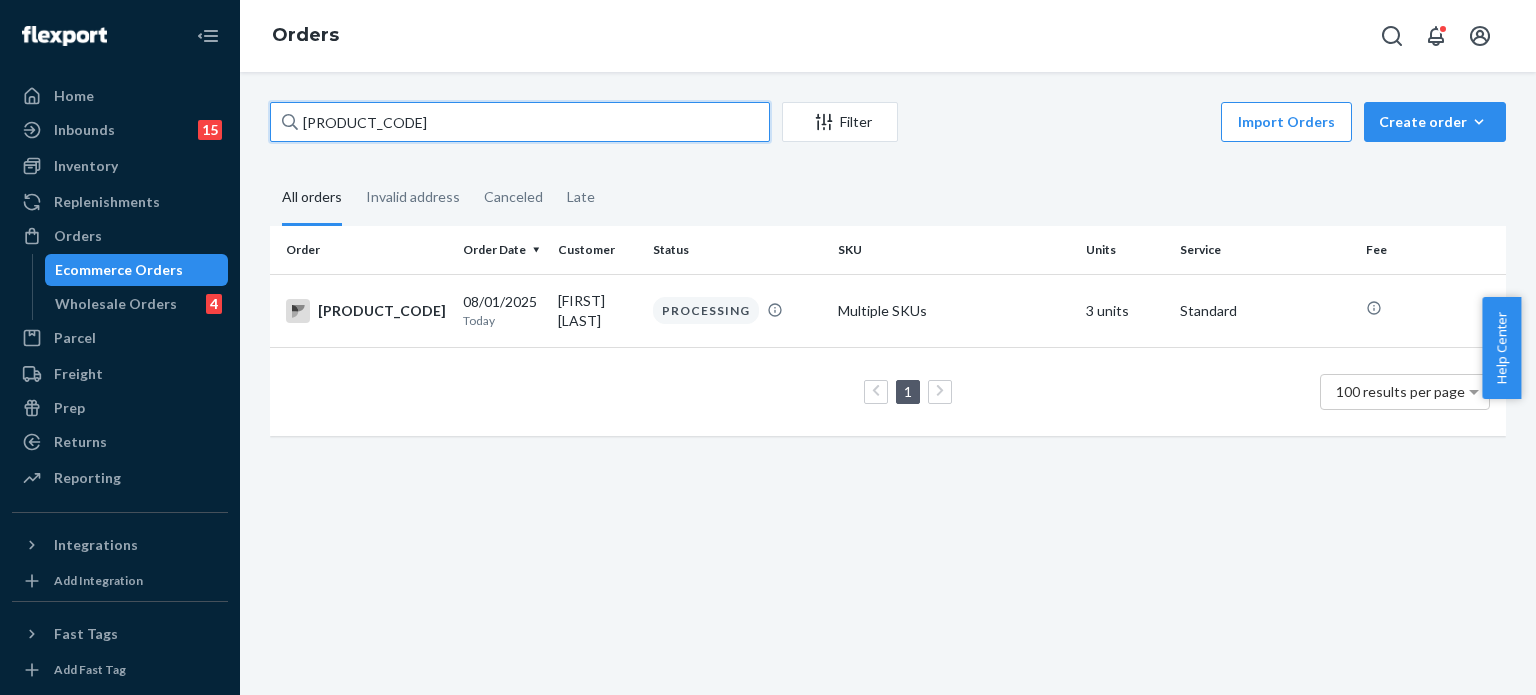 type on "[PRODUCT_CODE]" 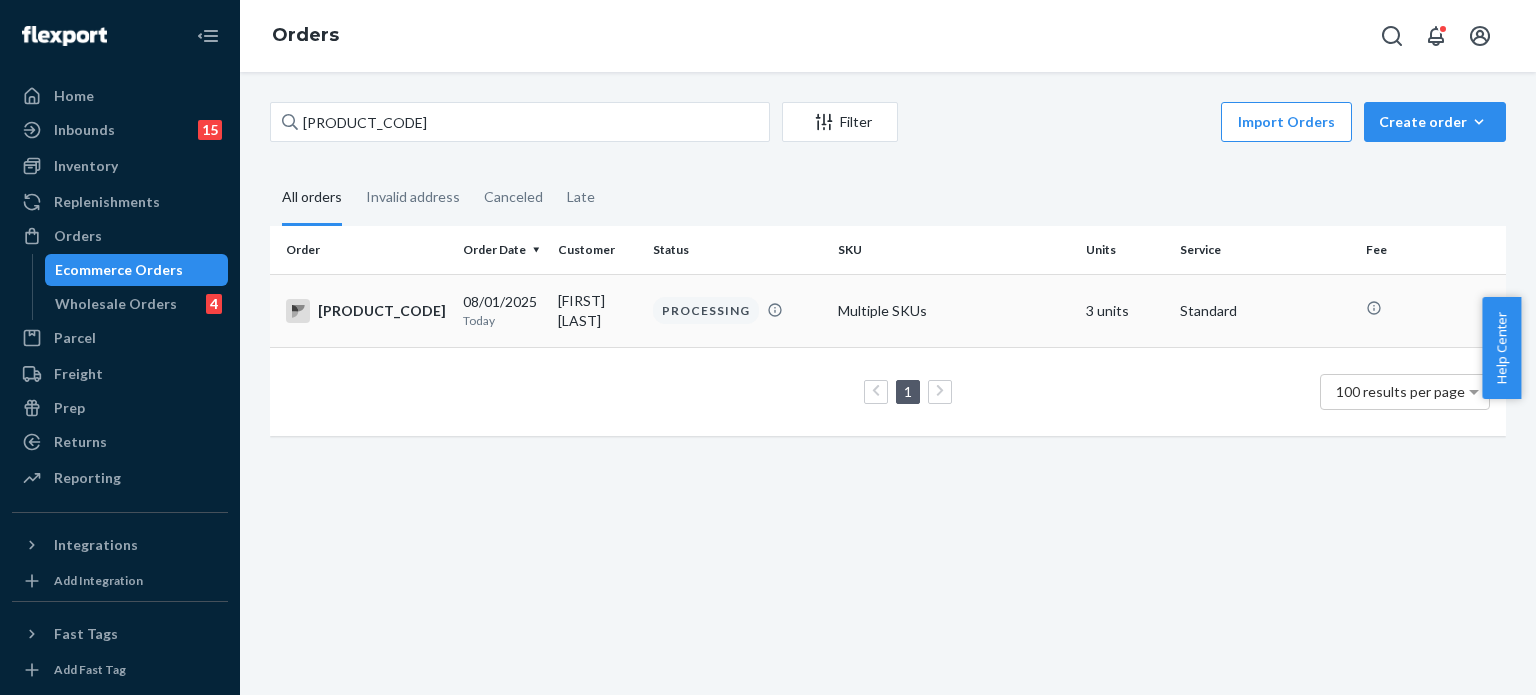 click on "PROCESSING" at bounding box center [706, 310] 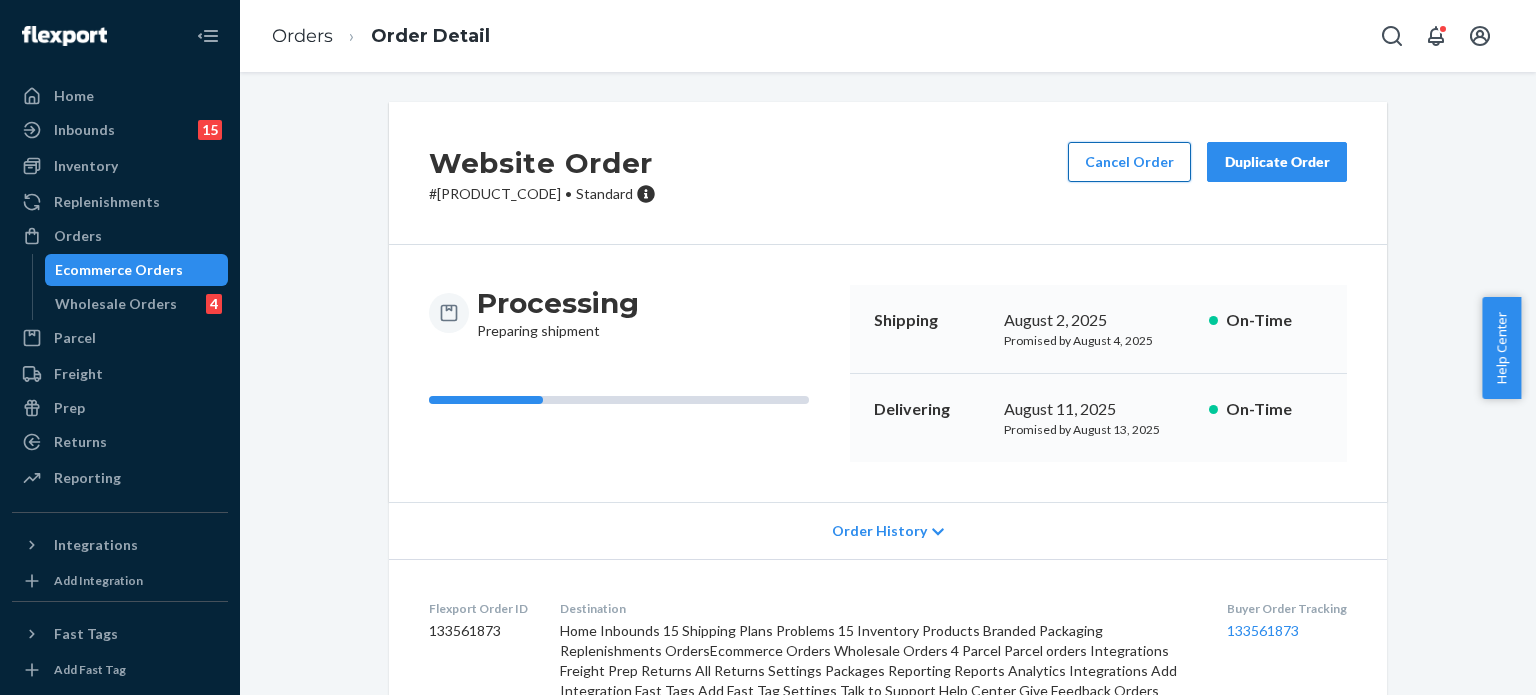 click on "Cancel Order" at bounding box center (1129, 162) 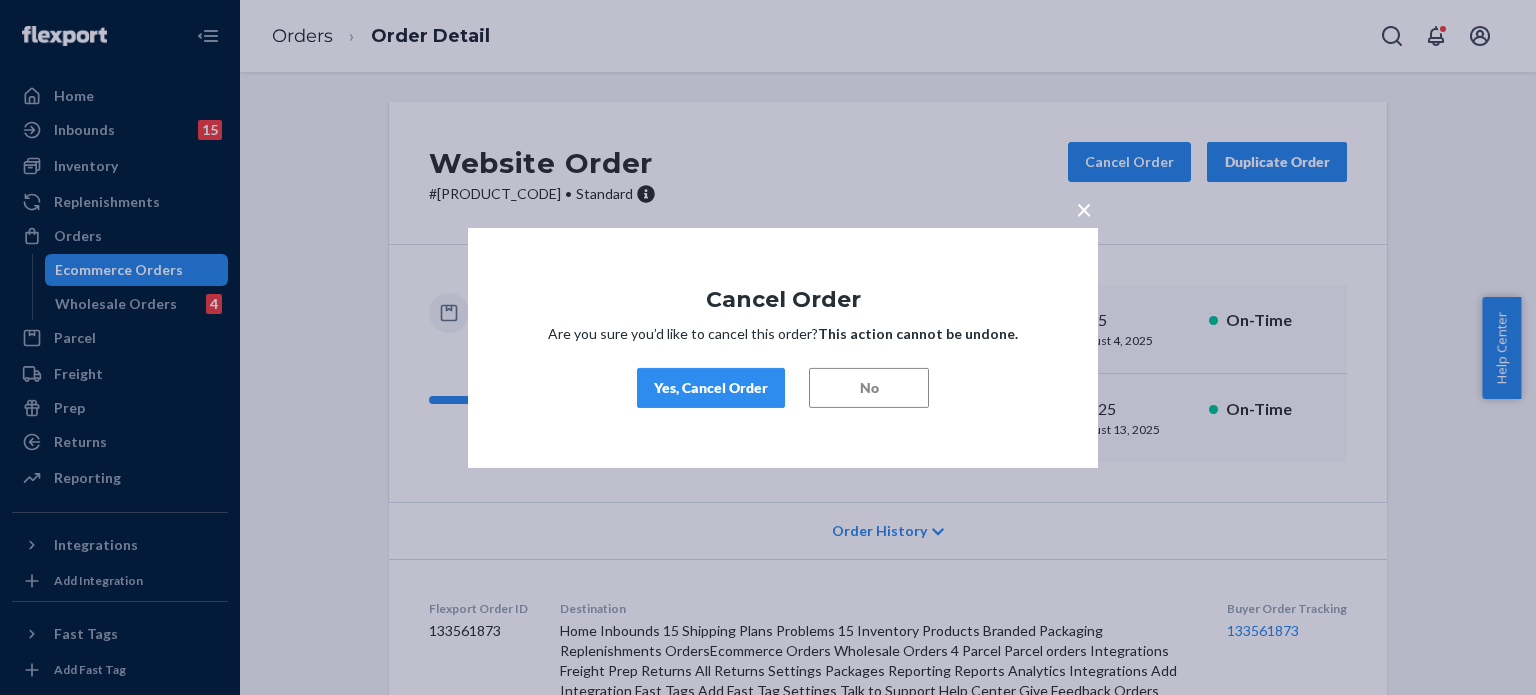 click on "Yes, Cancel Order" at bounding box center [711, 388] 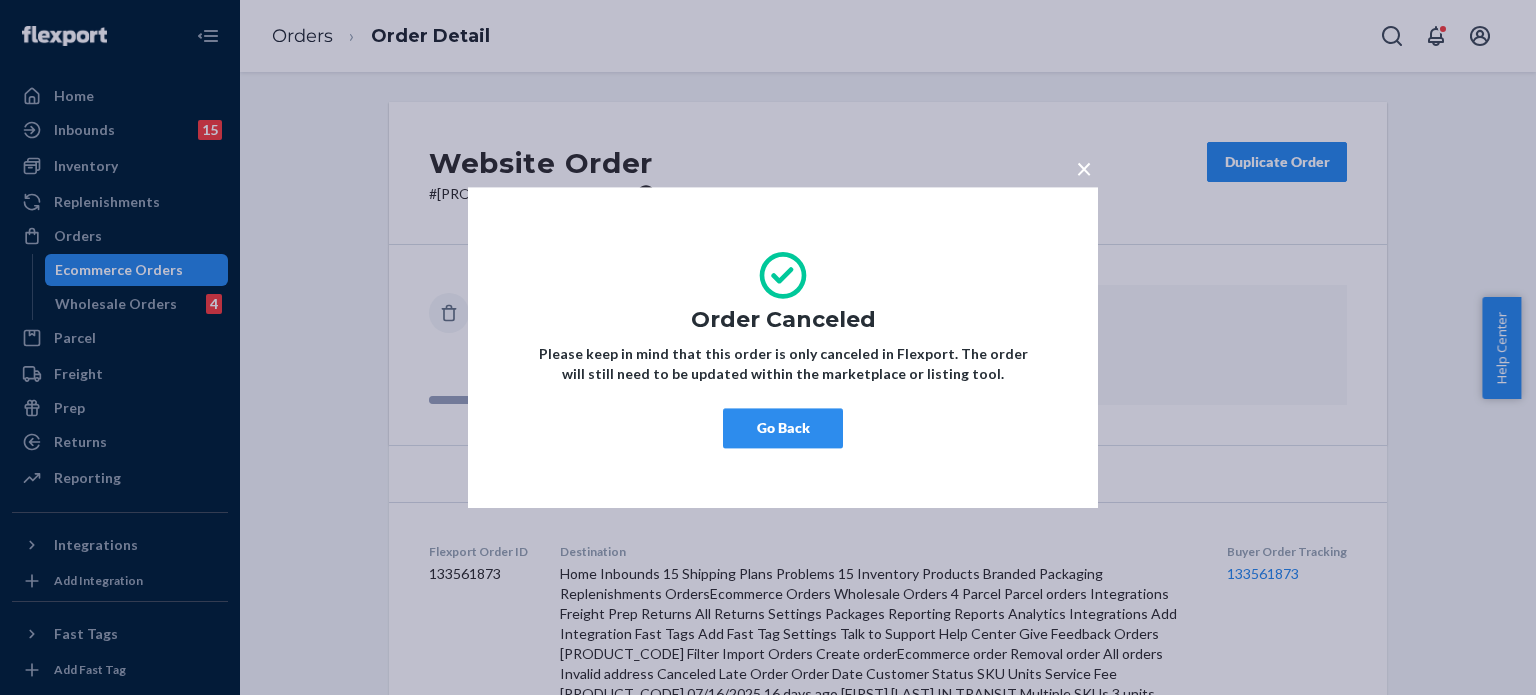 click on "Go Back" at bounding box center (783, 428) 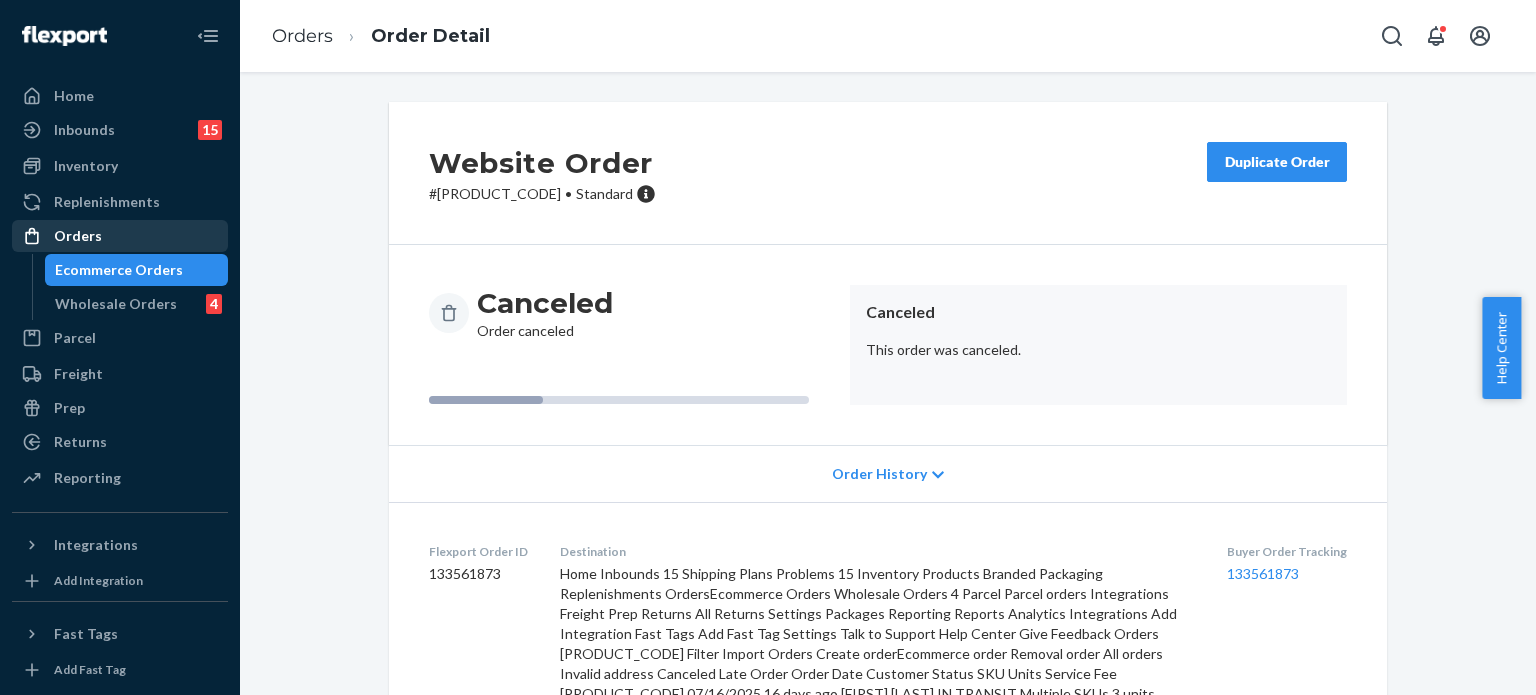click on "Orders" at bounding box center (120, 236) 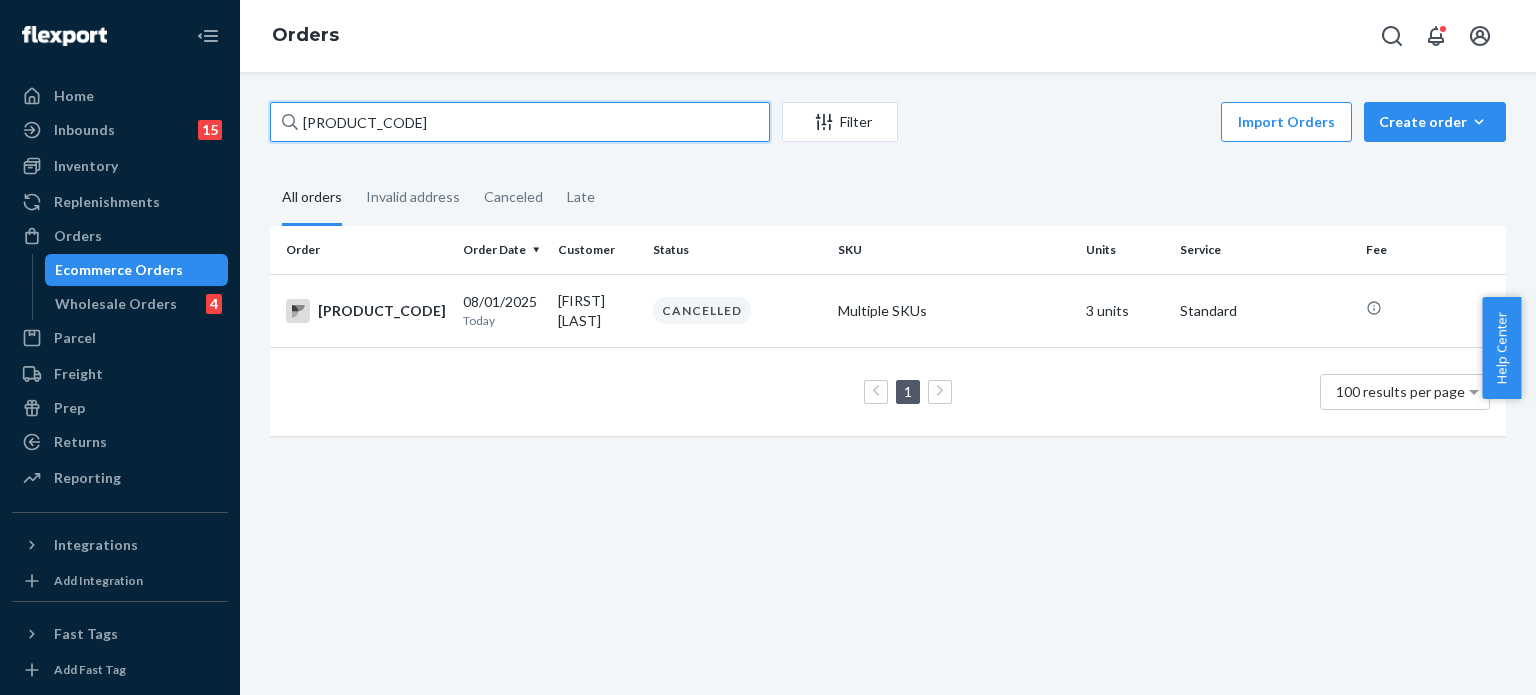 drag, startPoint x: 475, startPoint y: 123, endPoint x: 228, endPoint y: 99, distance: 248.16325 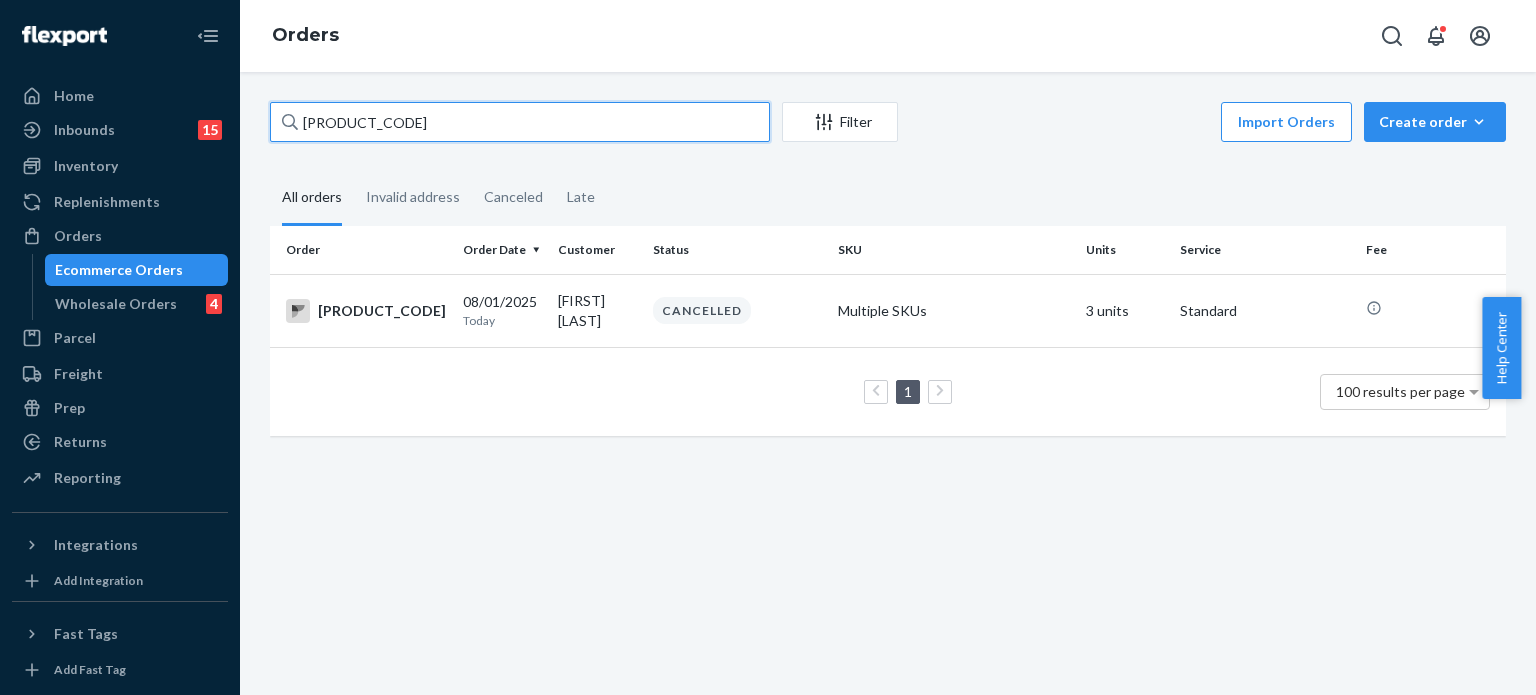 click on "Home Inbounds 15 Shipping Plans Problems 15 Inventory Products Branded Packaging Replenishments Orders Ecommerce Orders Wholesale Orders 4 Parcel Parcel orders Integrations Freight Prep Returns All Returns Settings Packages Reporting Reports Analytics Integrations Add Integration Fast Tags Add Fast Tag Settings Talk to Support Help Center Give Feedback Orders PW120489291 Filter Import Orders Create order Ecommerce order Removal order All orders Invalid address Canceled Late Order Order Date Customer Status SKU Units Service Fee PW120489291 08/01/2025 Today Lori Foran CANCELLED Multiple SKUs 3 units Standard 1 100 results per page" at bounding box center (768, 347) 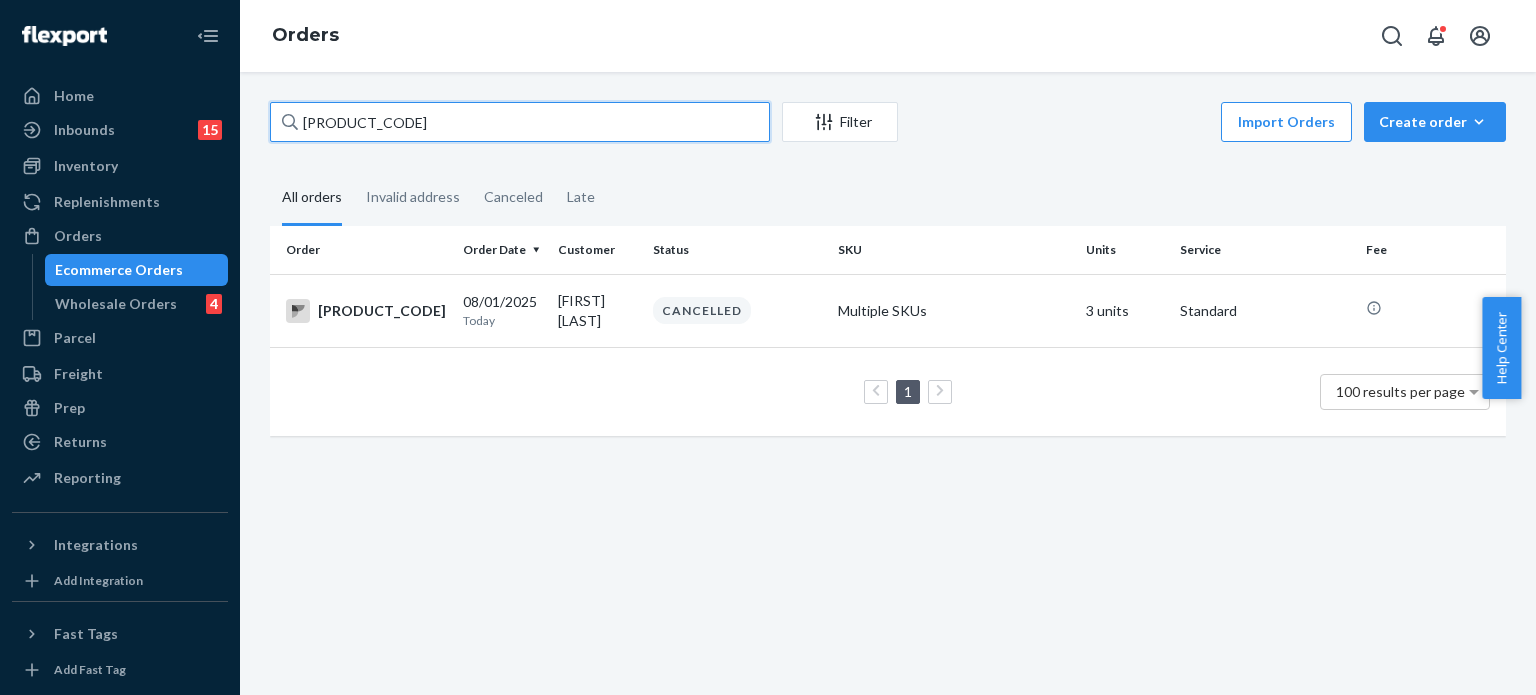 paste on "[POSTAL_CODE]" 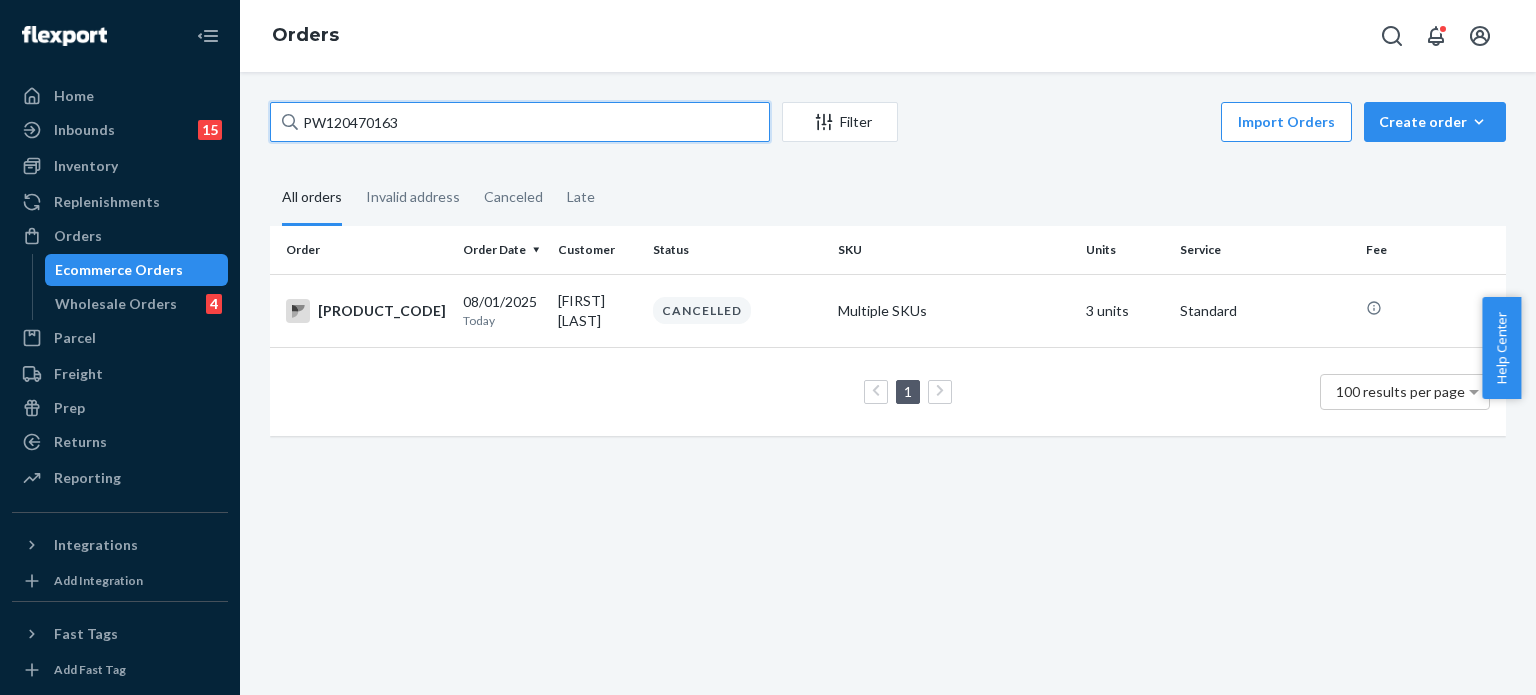 type on "PW120470163" 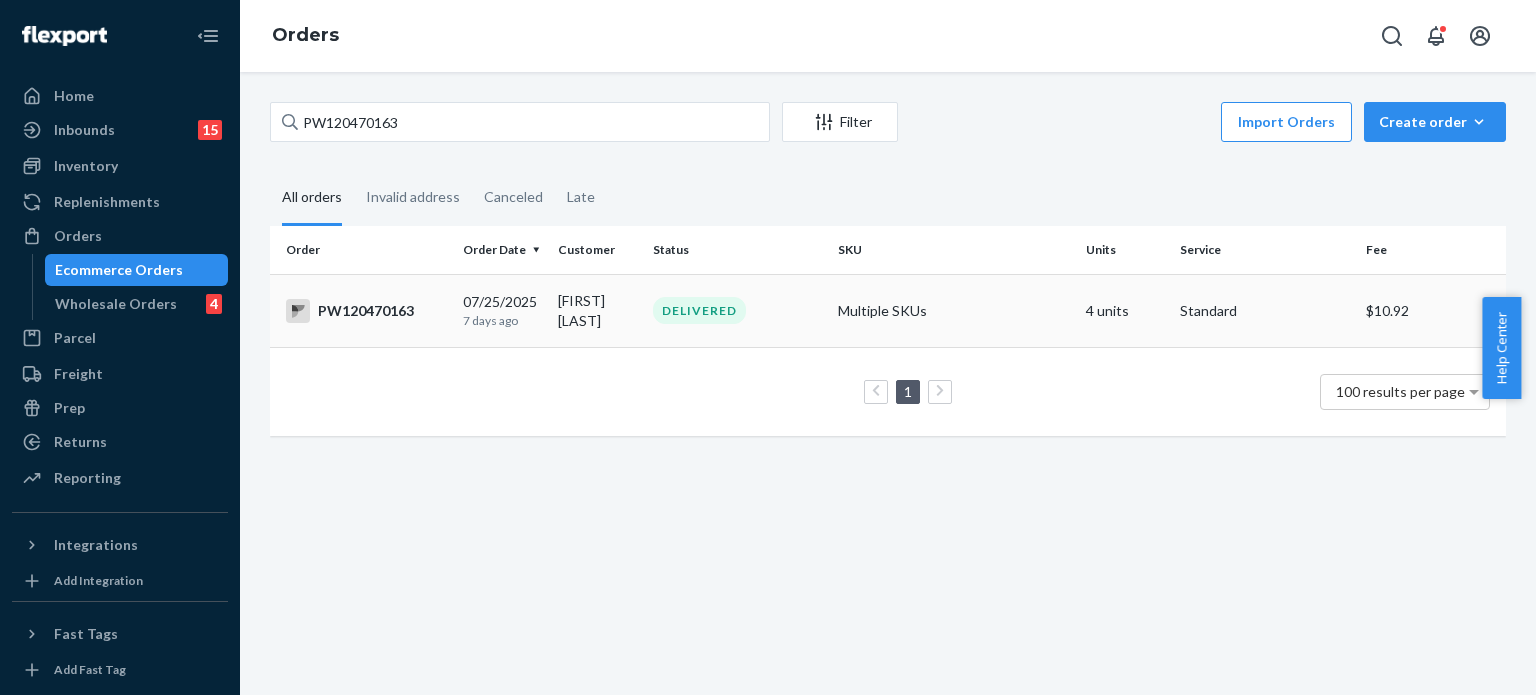 click on "[FIRST] [LAST]" at bounding box center [597, 310] 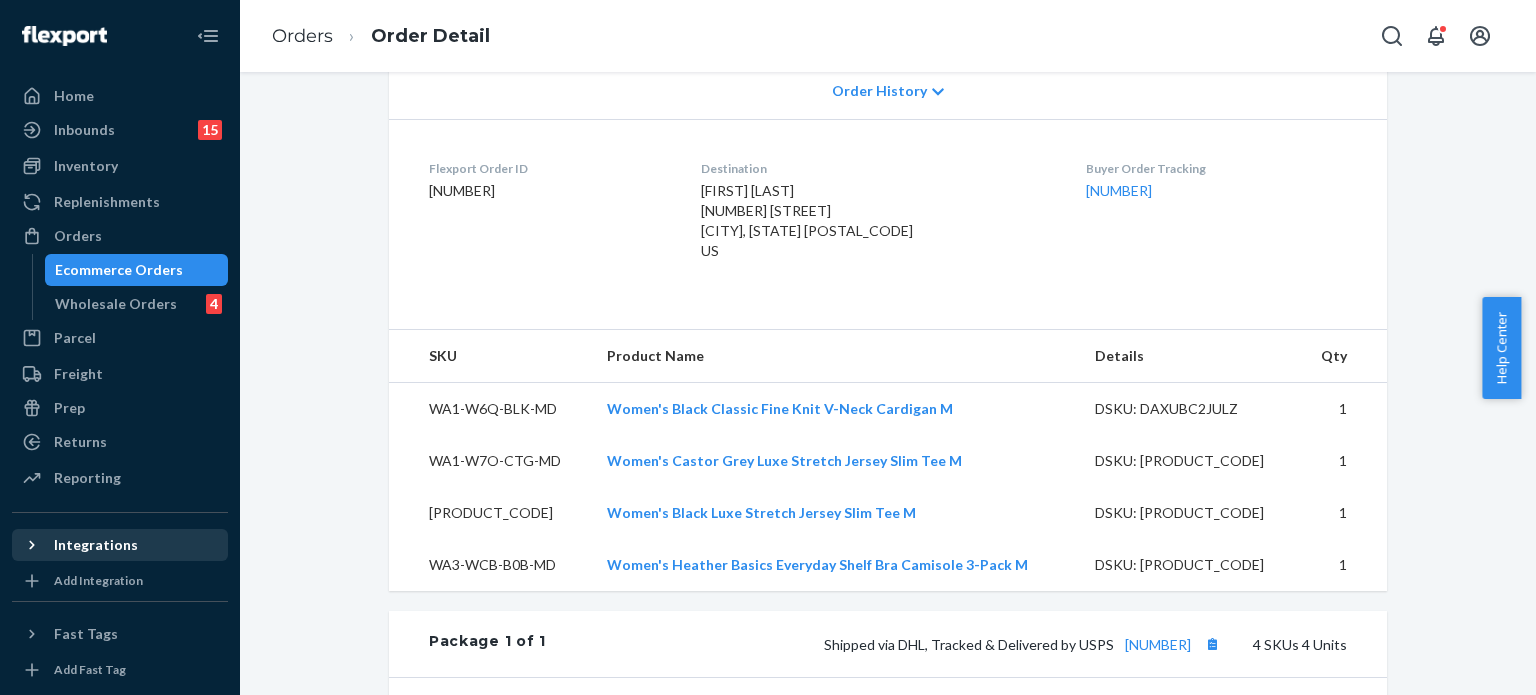 scroll, scrollTop: 940, scrollLeft: 0, axis: vertical 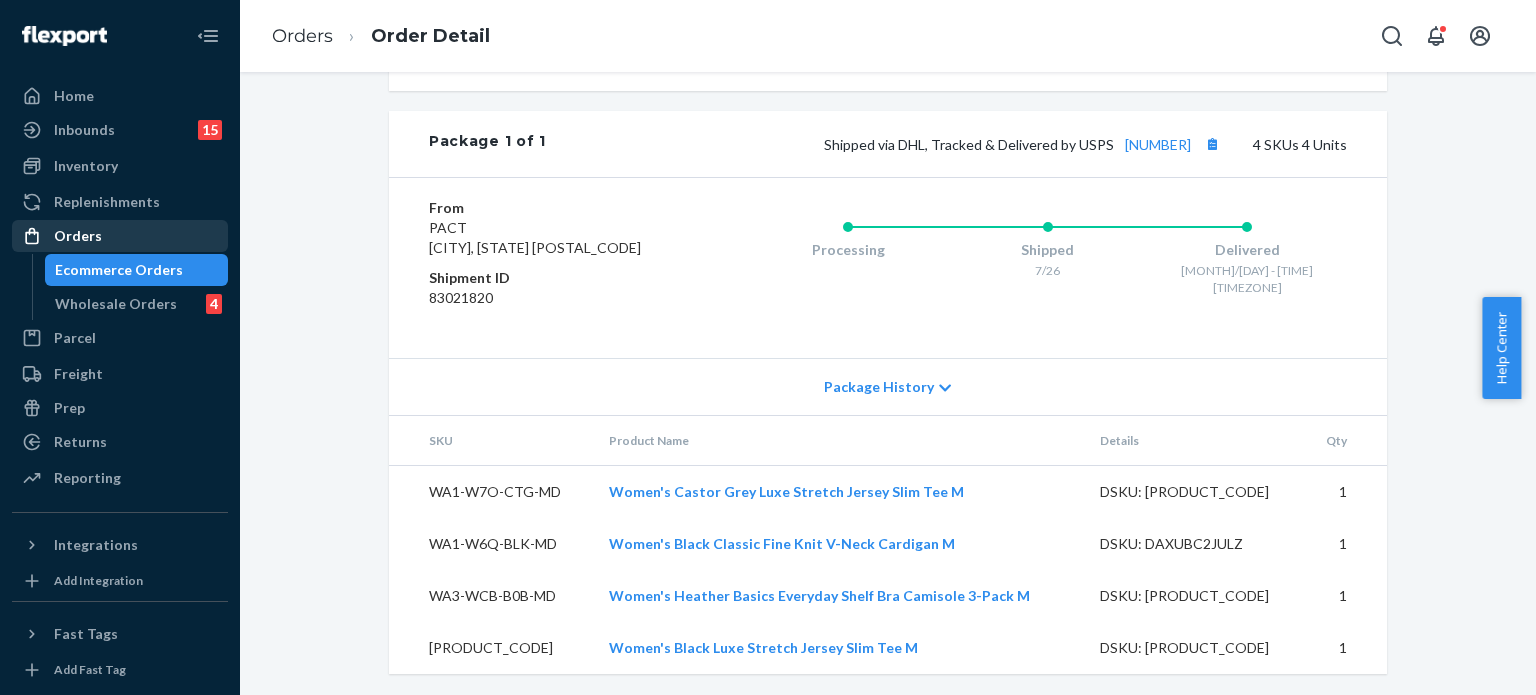 drag, startPoint x: 97, startPoint y: 221, endPoint x: 101, endPoint y: 232, distance: 11.7046995 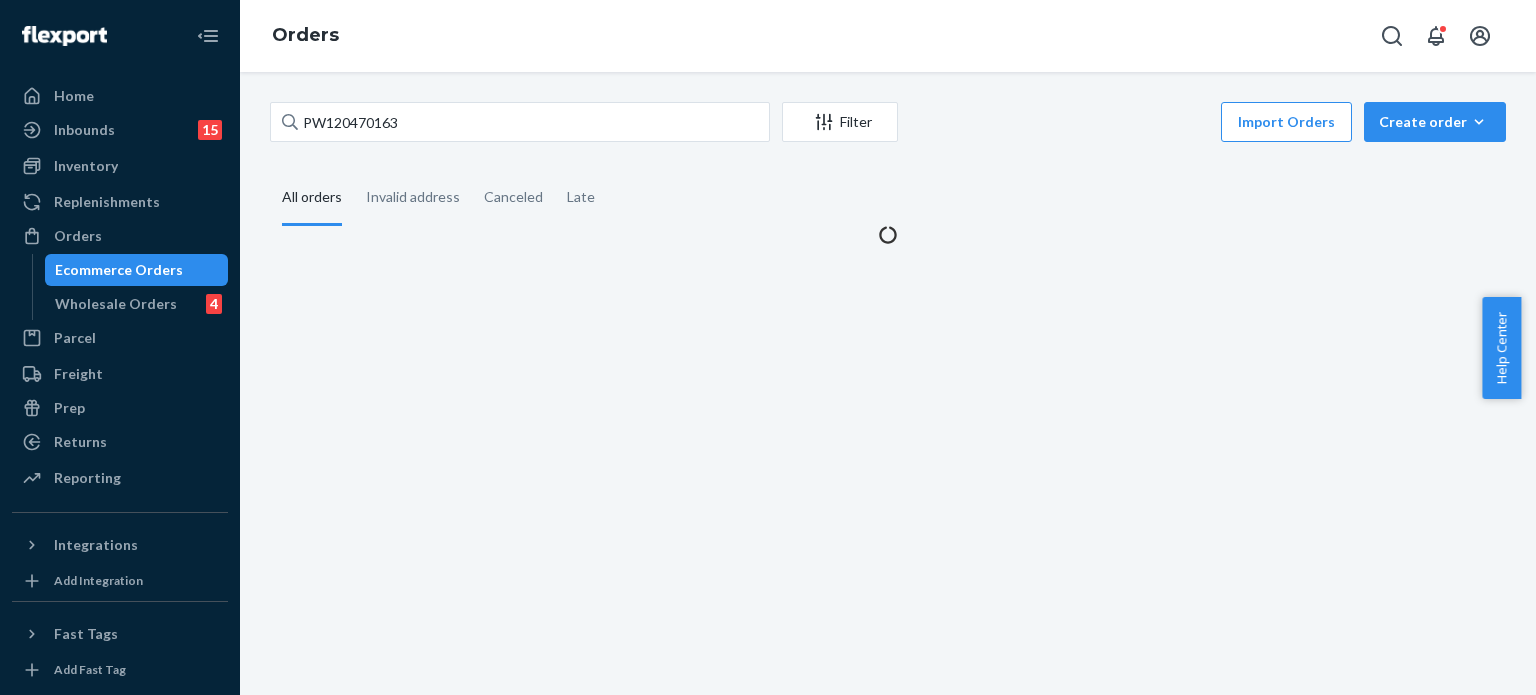 scroll, scrollTop: 0, scrollLeft: 0, axis: both 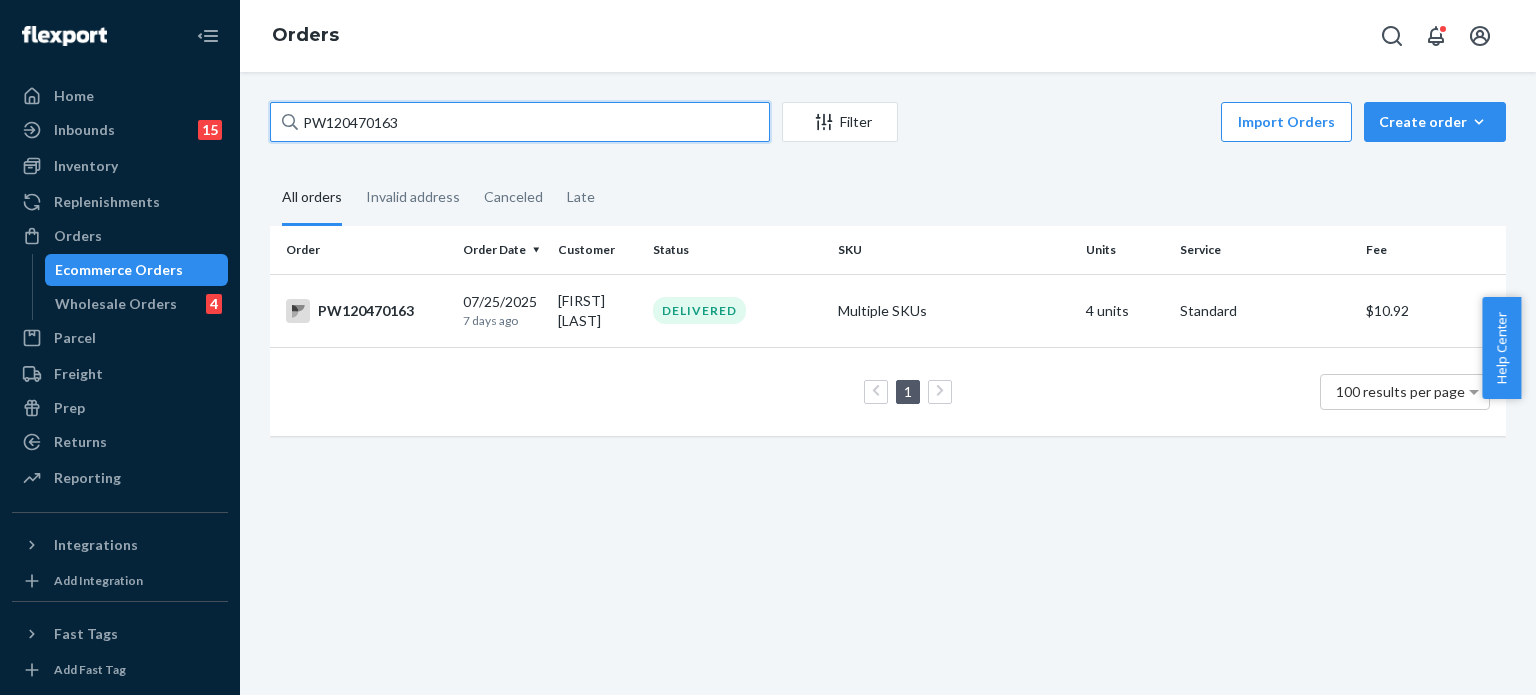 drag, startPoint x: 370, startPoint y: 99, endPoint x: 251, endPoint y: 50, distance: 128.69344 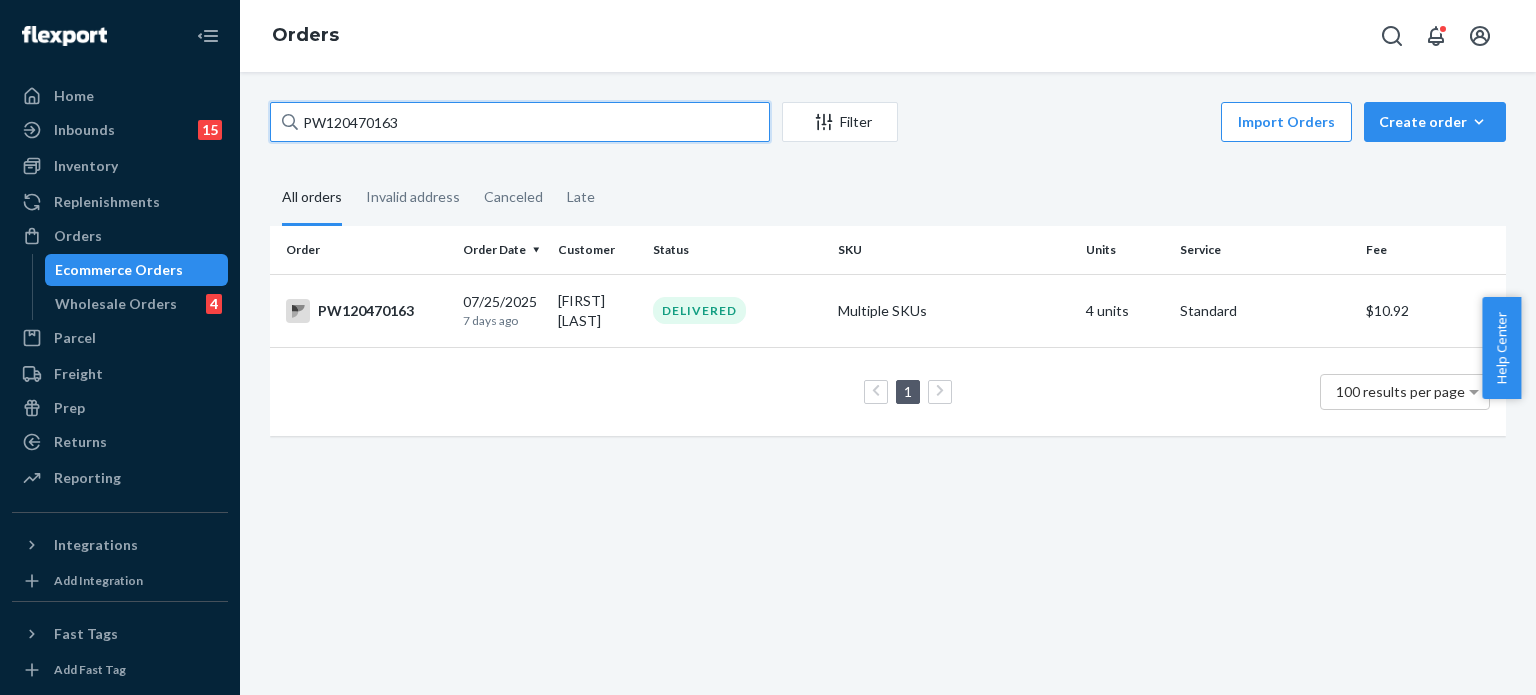 click on "Orders PW120470163 Filter Import Orders Create order Ecommerce order Removal order All orders Invalid address Canceled Late Order Order Date Customer Status SKU Units Service Fee PW120470163 07/25/2025 7 days ago [FIRST] [LAST] DELIVERED Multiple SKUs 4 units Standard $10.92 1 100 results per page" at bounding box center [888, 347] 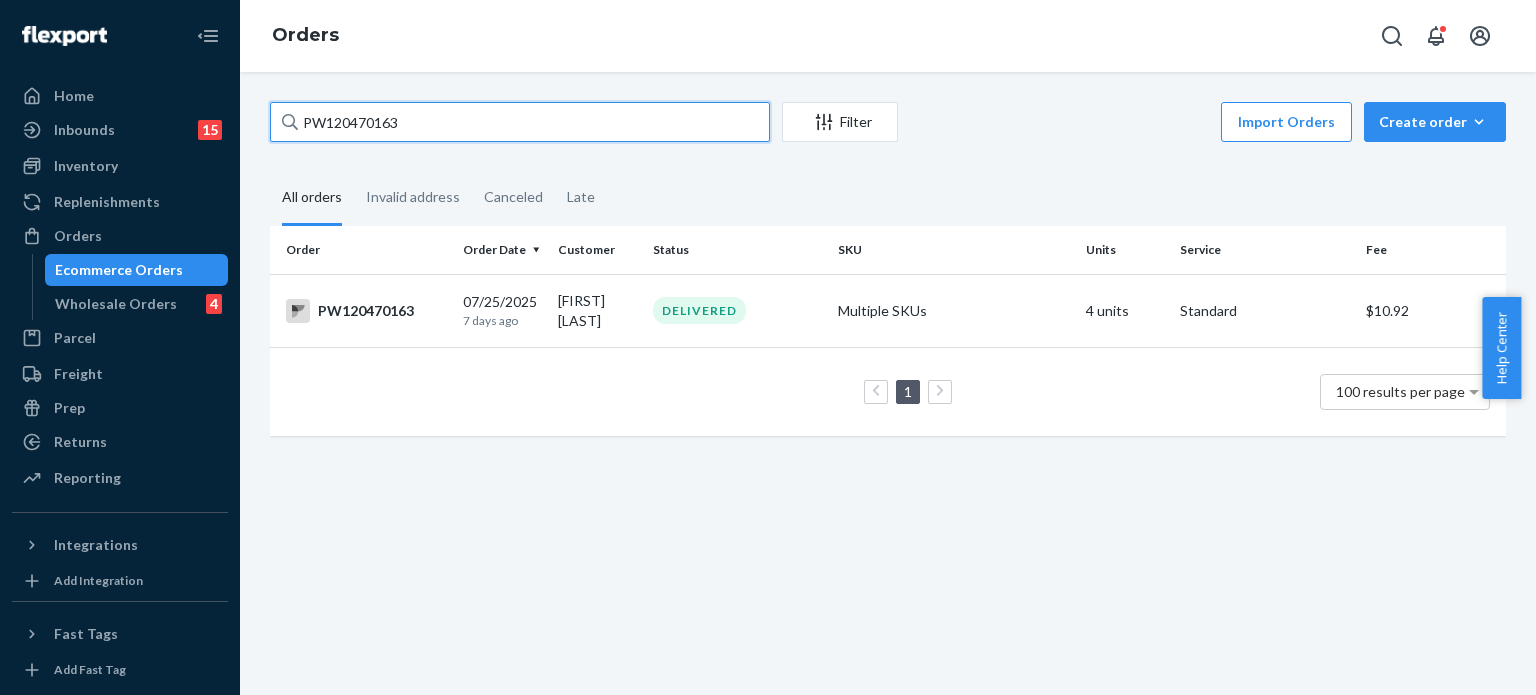 paste on "66757" 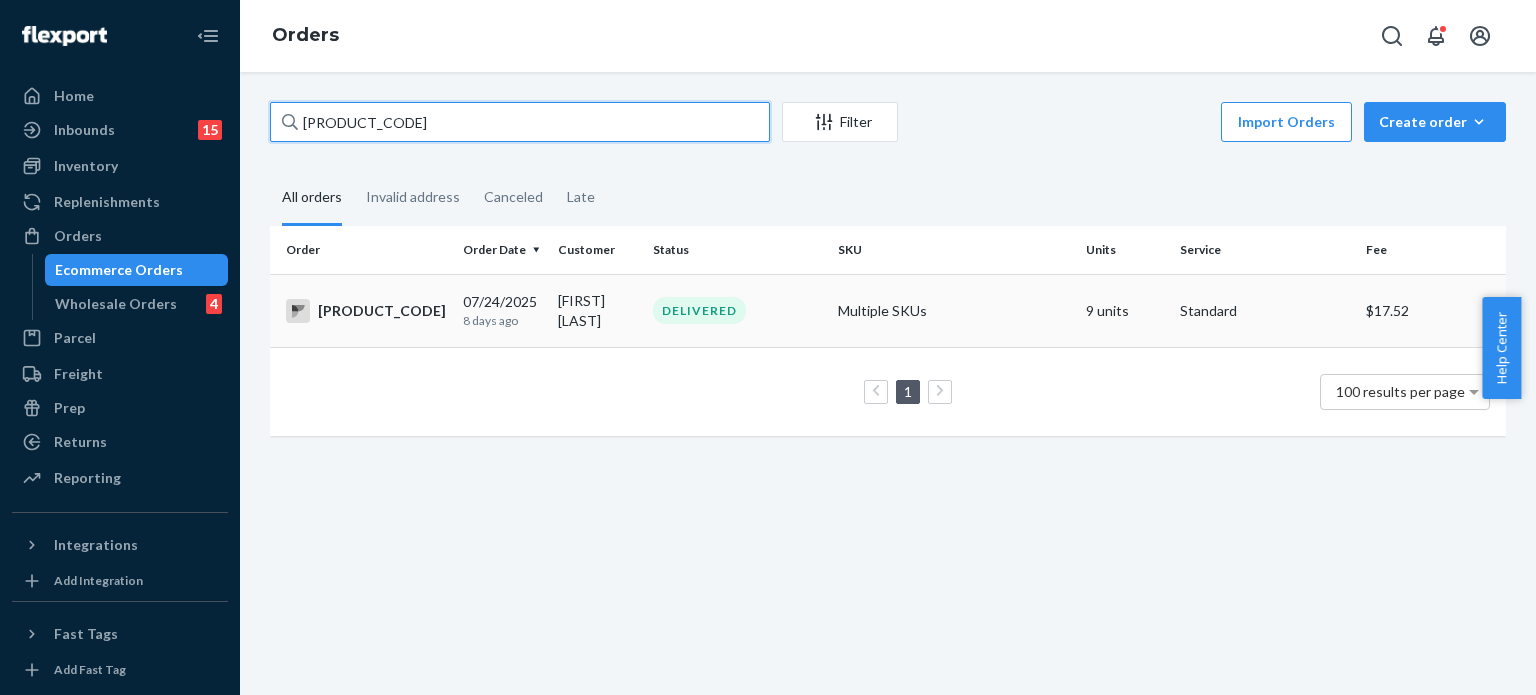 type on "[PRODUCT_CODE]" 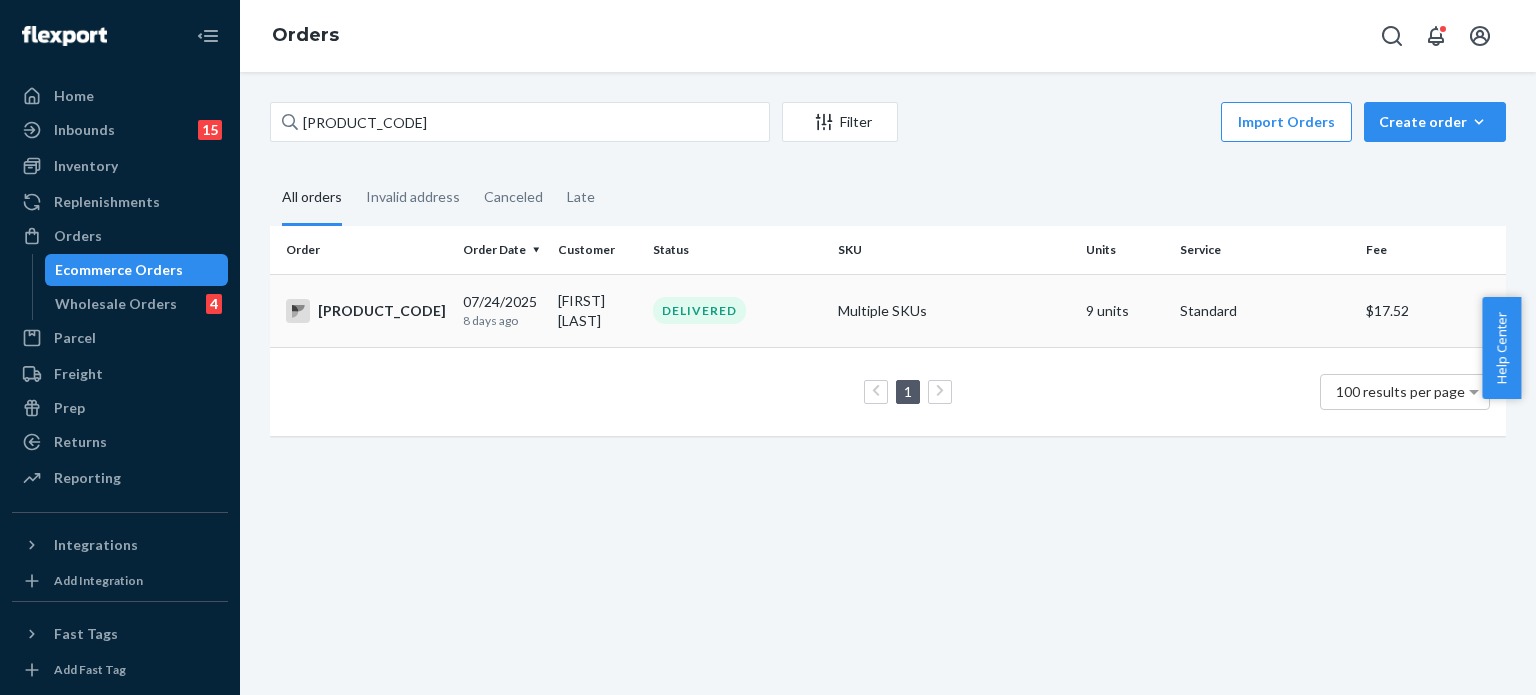 click on "DELIVERED" at bounding box center [737, 310] 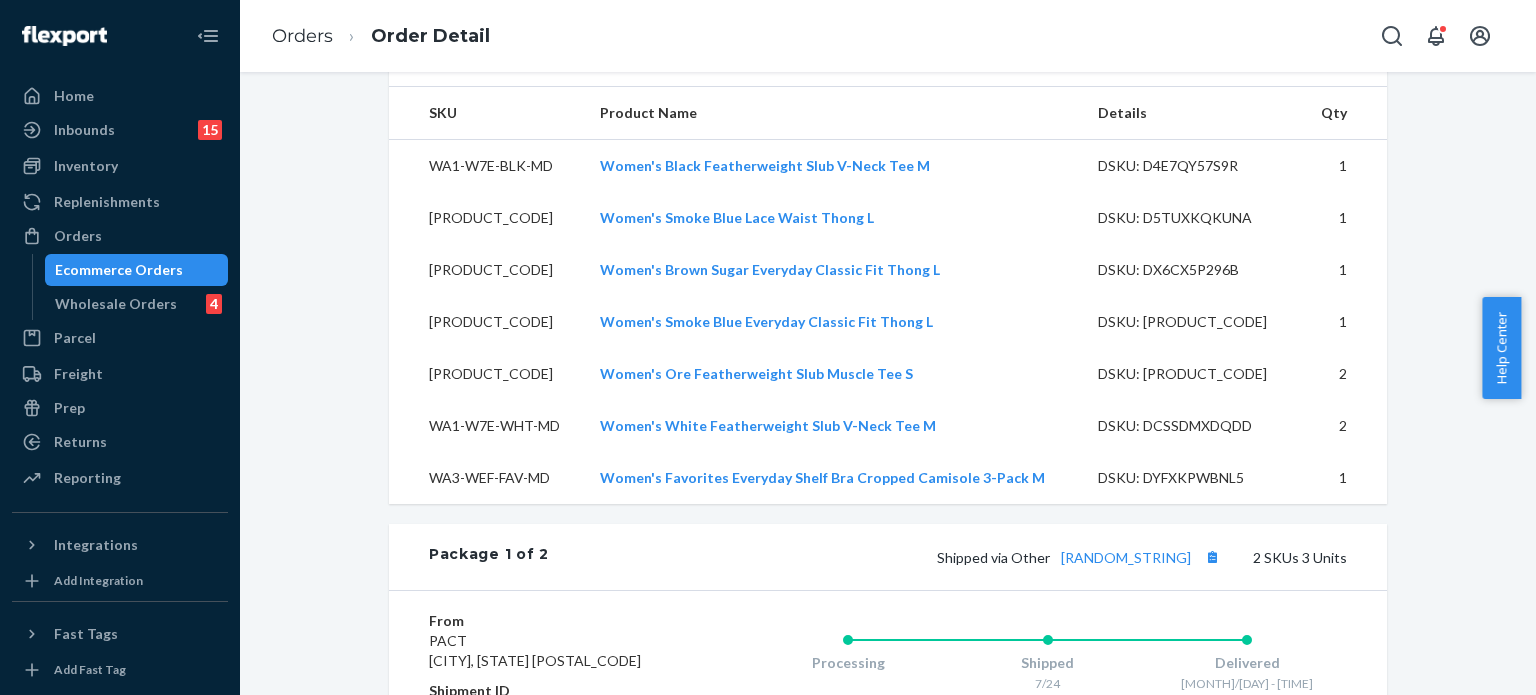 scroll, scrollTop: 1100, scrollLeft: 0, axis: vertical 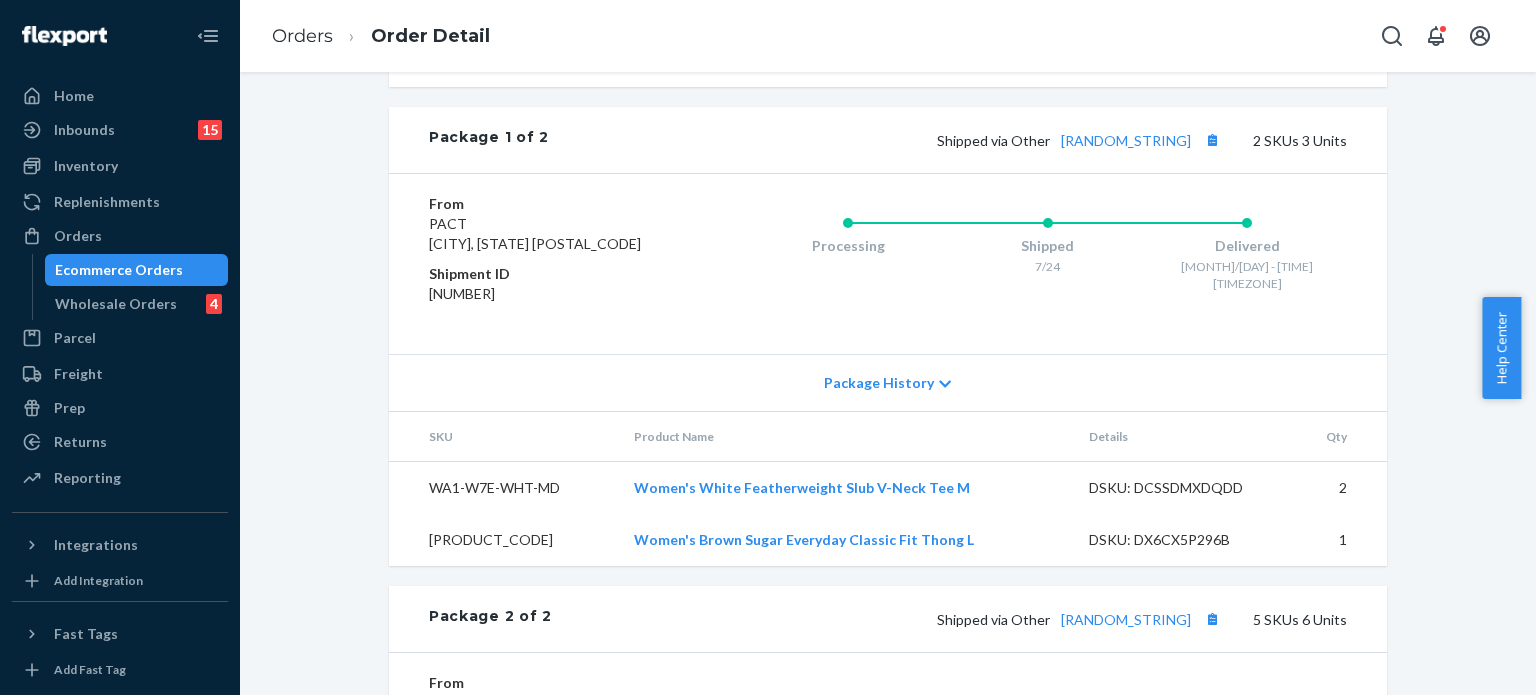 click on "Website Order # [PRODUCT_CODE] • Standard  /  $17.52 View Details Submit Claim Create Return Duplicate Order Delivered All packages delivered to recipient Shipped July 24, 2025 Promised by July 24, 2025 On-Time Delivered July 30, 2025 Promised by August 4, 2025 On-Time Order History Flexport Order ID 133033349 Destination [FIRST] [LAST]
[NUMBER] [STREET] Apt [APT_NUMBER]
[CITY], [STATE] [POSTAL_CODE]
US Buyer Order Tracking 133033349 SKU Product Name Details Qty [PRODUCT_CODE] Women's Black Featherweight Slub V-Neck Tee M DSKU: [PRODUCT_CODE] 1 [PRODUCT_CODE] Women's Smoke Blue Lace Waist Thong L DSKU: [PRODUCT_CODE] 1 [PRODUCT_CODE] Women's Brown Sugar Everyday Classic Fit Thong L DSKU: [PRODUCT_CODE] 1 [PRODUCT_CODE] Women's Smoke Blue Everyday Classic Fit Thong L DSKU: [PRODUCT_CODE] 1 [PRODUCT_CODE] Women's Ore Featherweight Slub Muscle Tee S DSKU: [PRODUCT_CODE] 2 [PRODUCT_CODE] Women's White Featherweight Slub V-Neck Tee M DSKU: [PRODUCT_CODE] 2 [PRODUCT_CODE] Women's Favorites Everyday Shelf Bra Cropped Camisole 3-Pack M DSKU: [PRODUCT_CODE] 1" at bounding box center [888, 85] 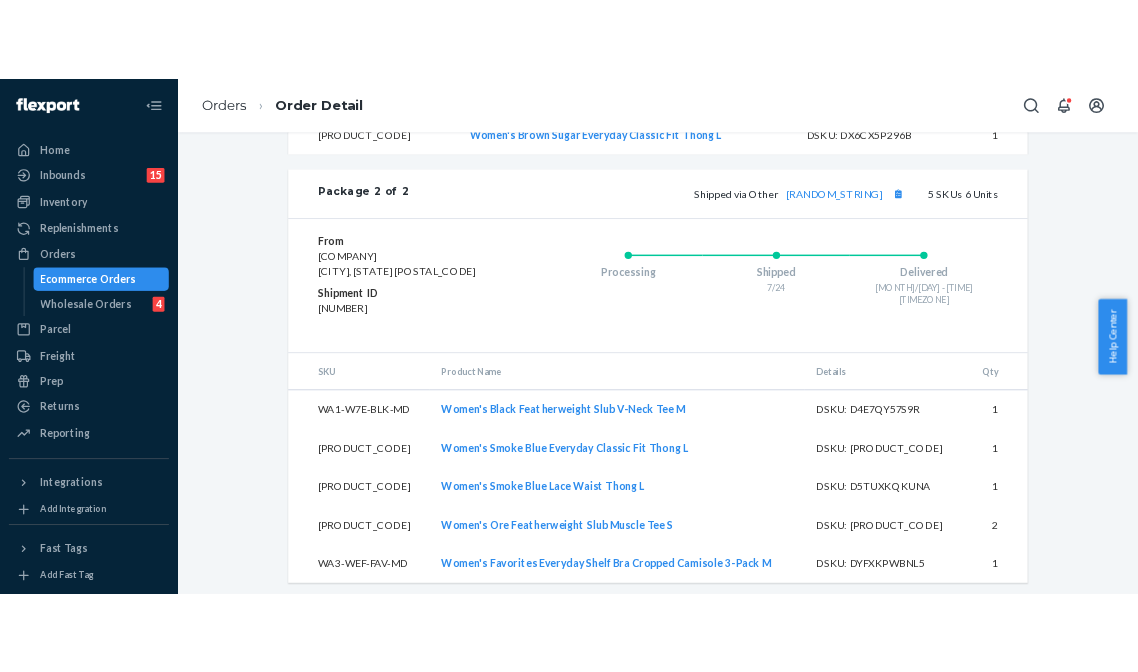 scroll, scrollTop: 1570, scrollLeft: 0, axis: vertical 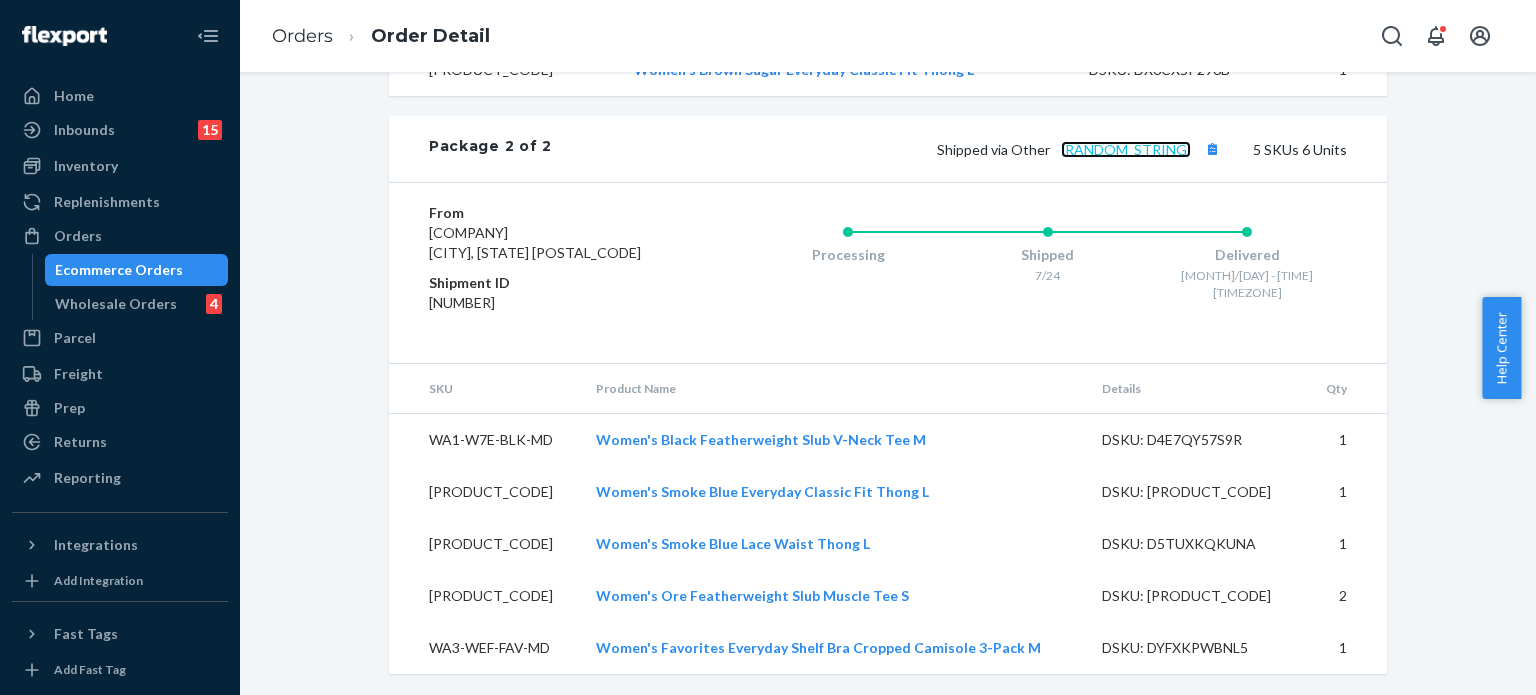 click on "[RANDOM_STRING]" at bounding box center (1126, 149) 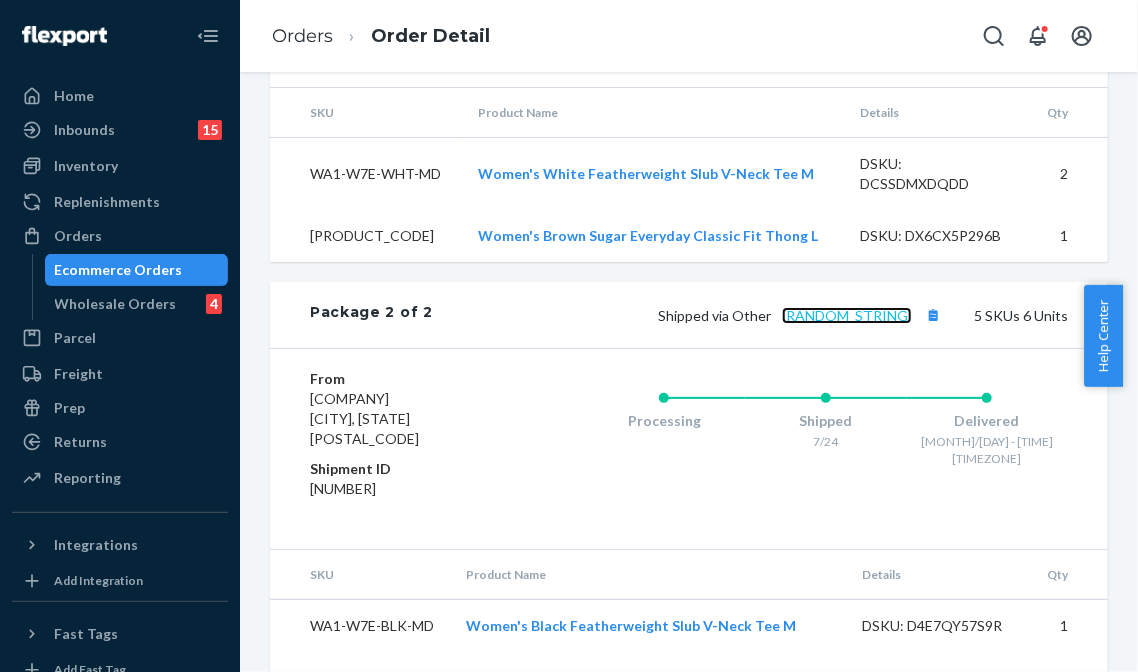 scroll, scrollTop: 1748, scrollLeft: 0, axis: vertical 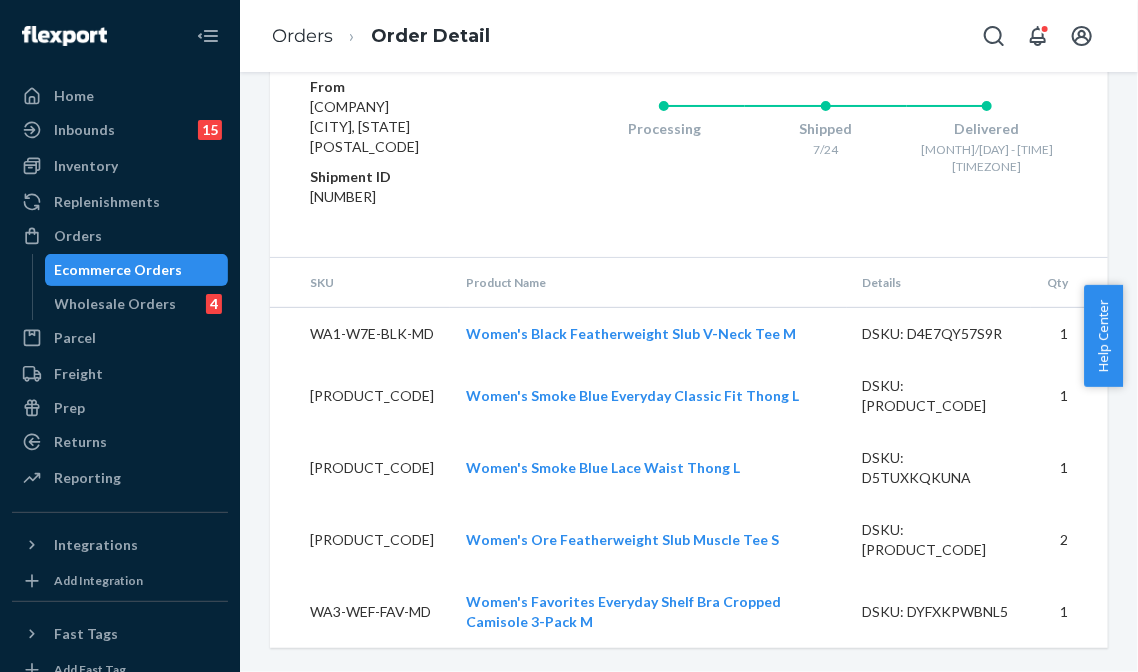 drag, startPoint x: 94, startPoint y: 239, endPoint x: 226, endPoint y: 255, distance: 132.96616 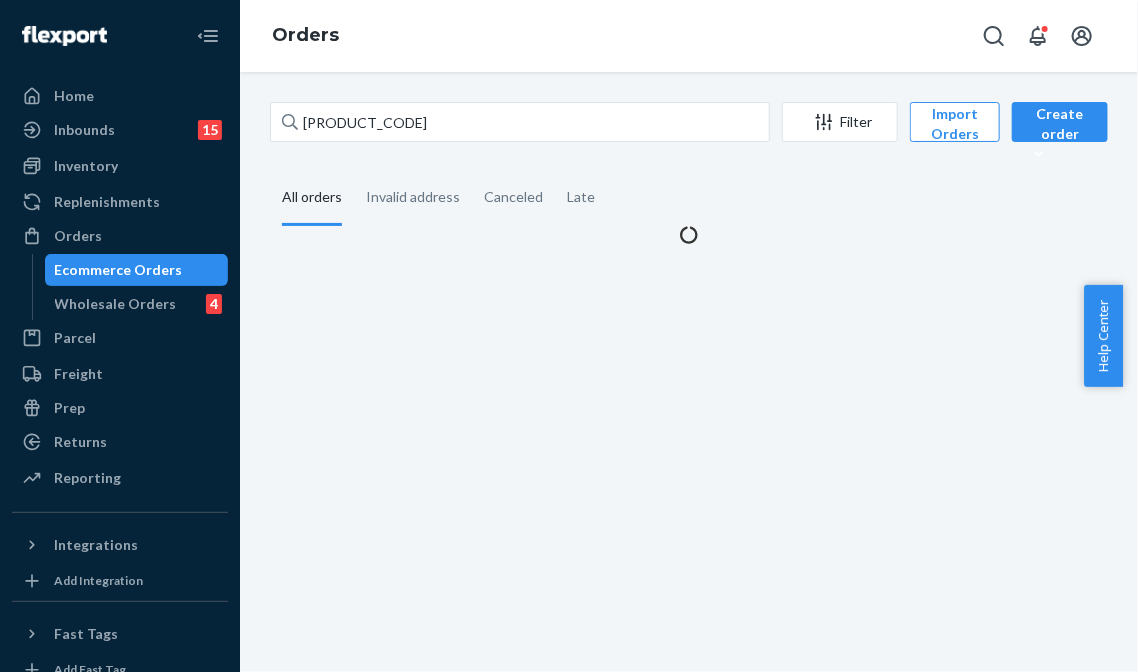 scroll, scrollTop: 0, scrollLeft: 0, axis: both 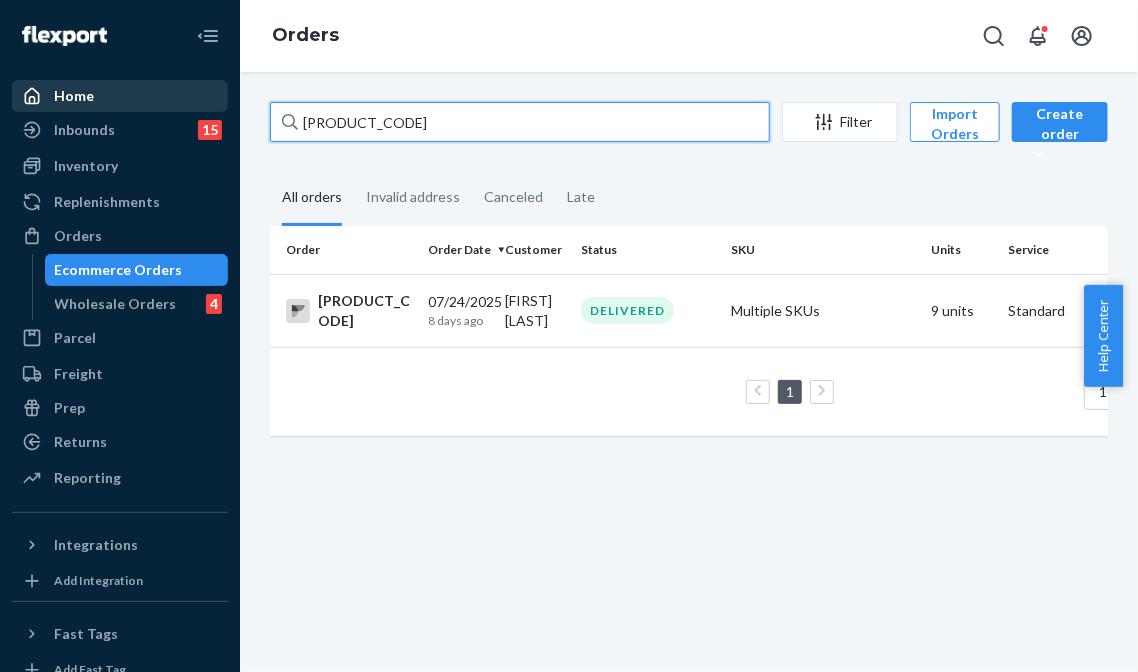 drag, startPoint x: 401, startPoint y: 119, endPoint x: 135, endPoint y: 99, distance: 266.75082 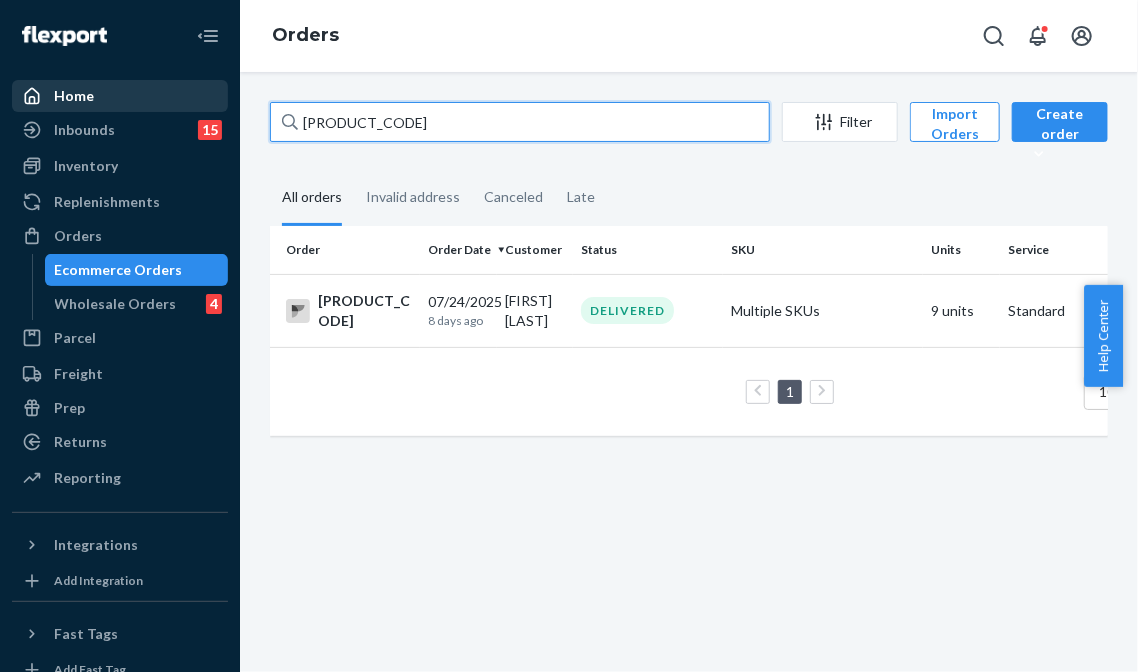 click on "Home Inbounds 15 Shipping Plans Problems 15 Inventory Products Branded Packaging Replenishments OrdersEcommerce Orders Wholesale Orders 4 Parcel Parcel orders Integrations Freight Prep Returns All Returns Settings Packages Reporting Reports Analytics Integrations Add Integration Fast Tags Add Fast Tag Settings Talk to Support Help Center Give Feedback Orders [PRODUCT_CODE] Filter Import Orders Create order Ecommerce order Removal order All orders Invalid address Canceled Late Order Order Date Customer Status SKU Units Service Fee [PRODUCT_CODE] 07/24/2025 8 days ago [FIRST] [LAST] DELIVERED Multiple SKUs 9 units Standard Loading.... 1 100 results per page" at bounding box center (569, 336) 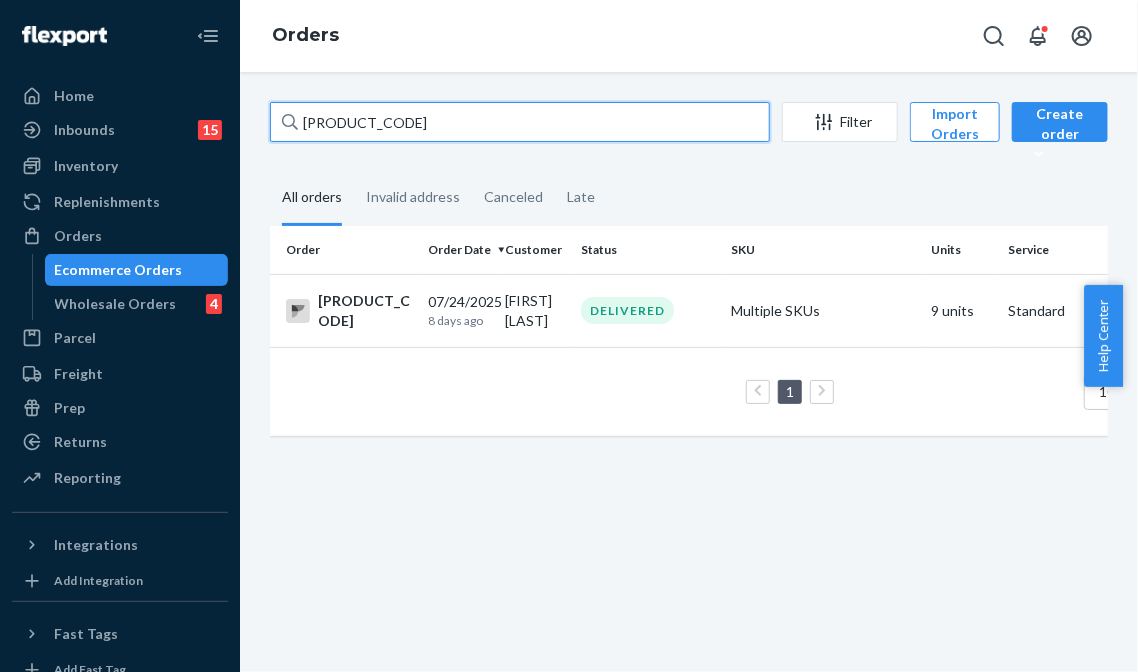 paste on "[POSTAL_CODE]" 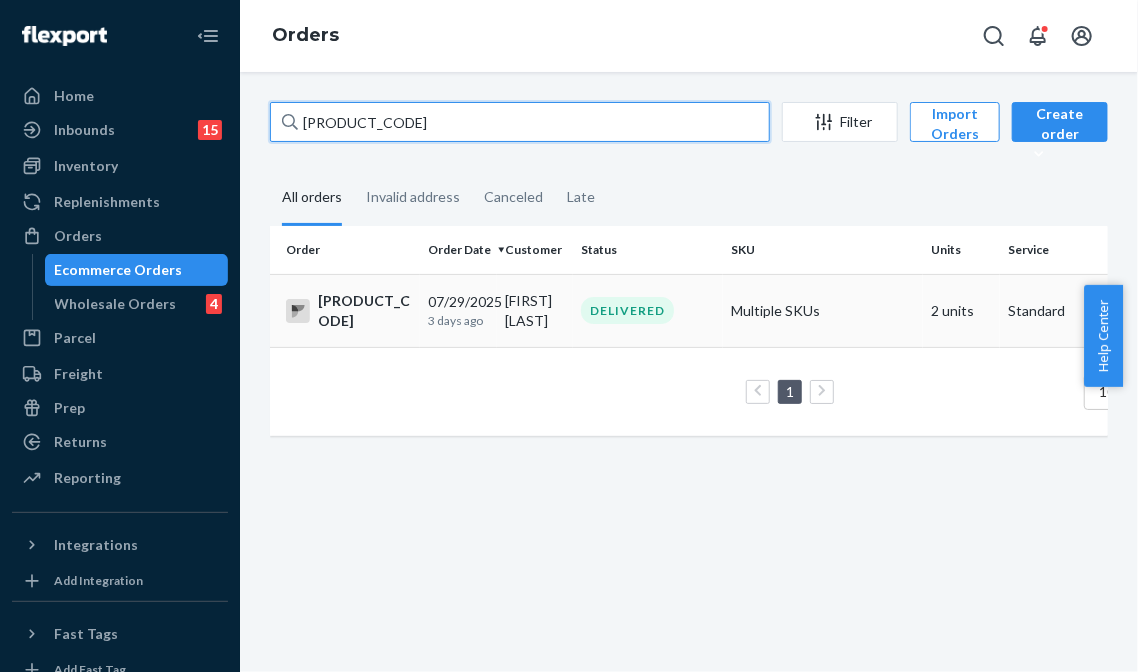 type on "[PRODUCT_CODE]" 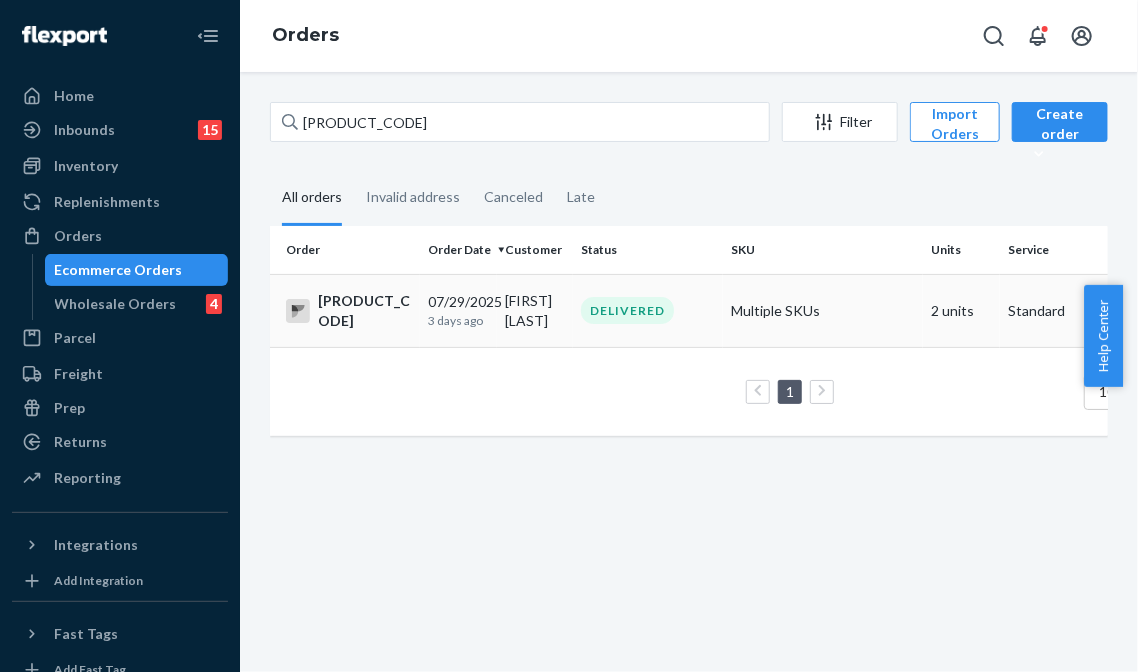 click on "Multiple SKUs" at bounding box center [823, 310] 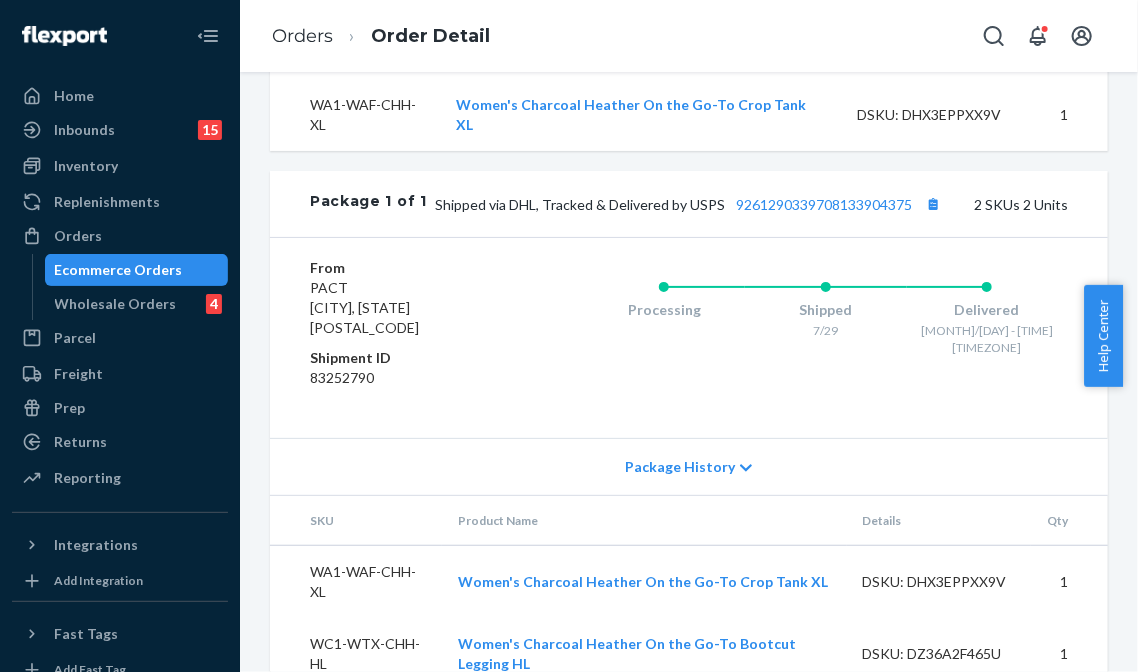 scroll, scrollTop: 853, scrollLeft: 0, axis: vertical 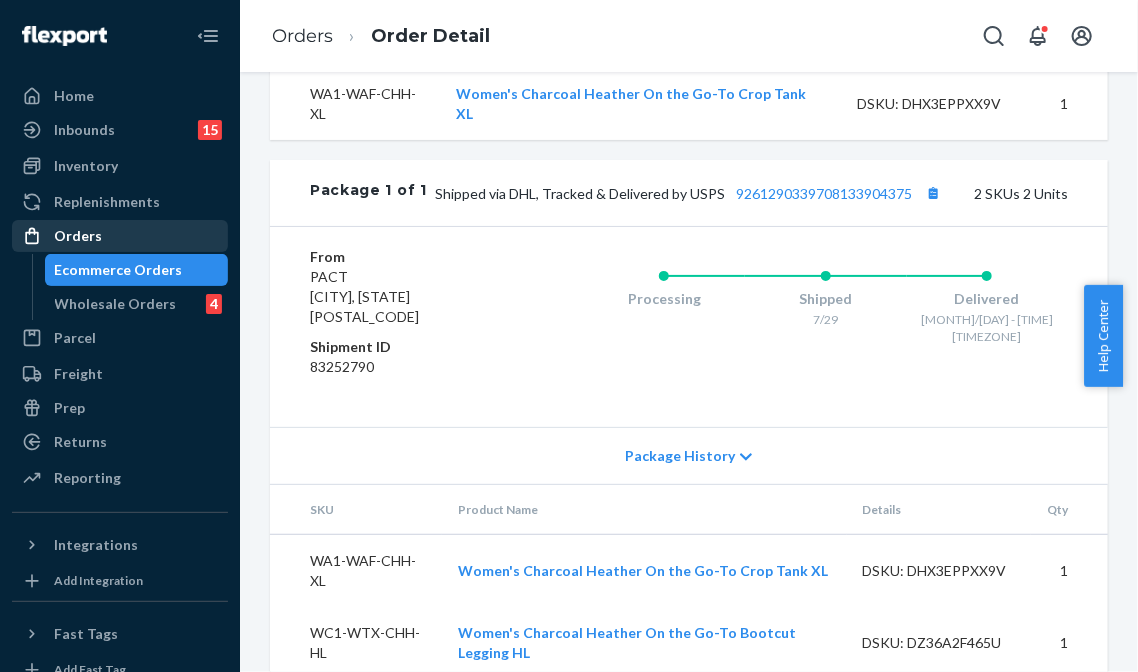 click on "Orders" at bounding box center [120, 236] 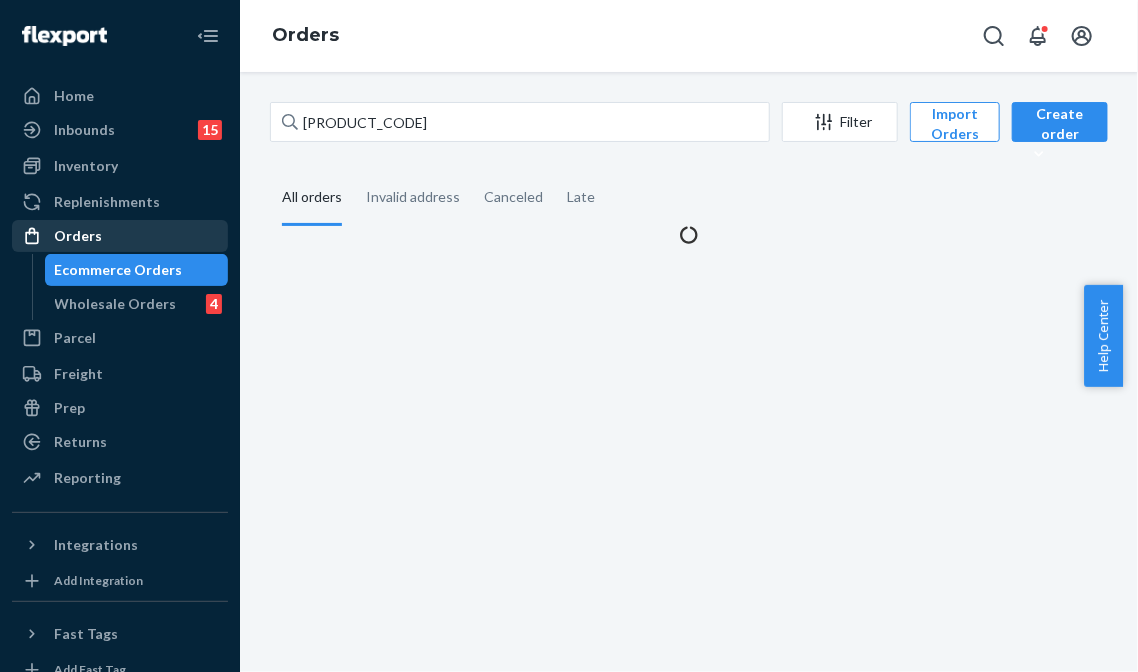 scroll, scrollTop: 0, scrollLeft: 0, axis: both 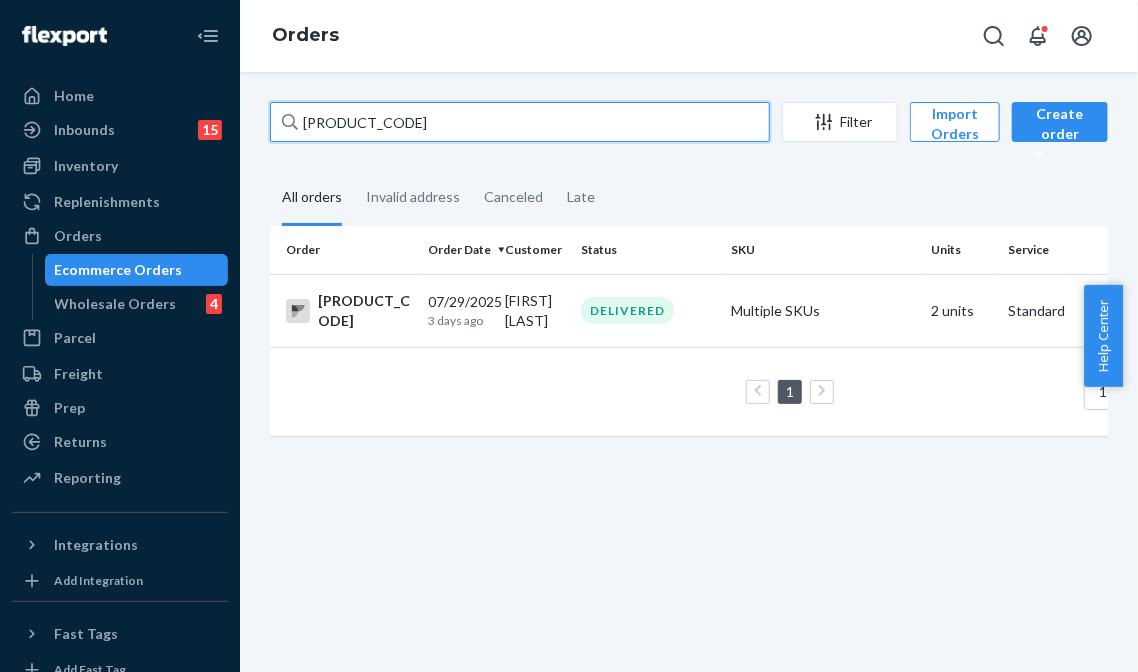 drag, startPoint x: 424, startPoint y: 126, endPoint x: 53, endPoint y: 71, distance: 375.05466 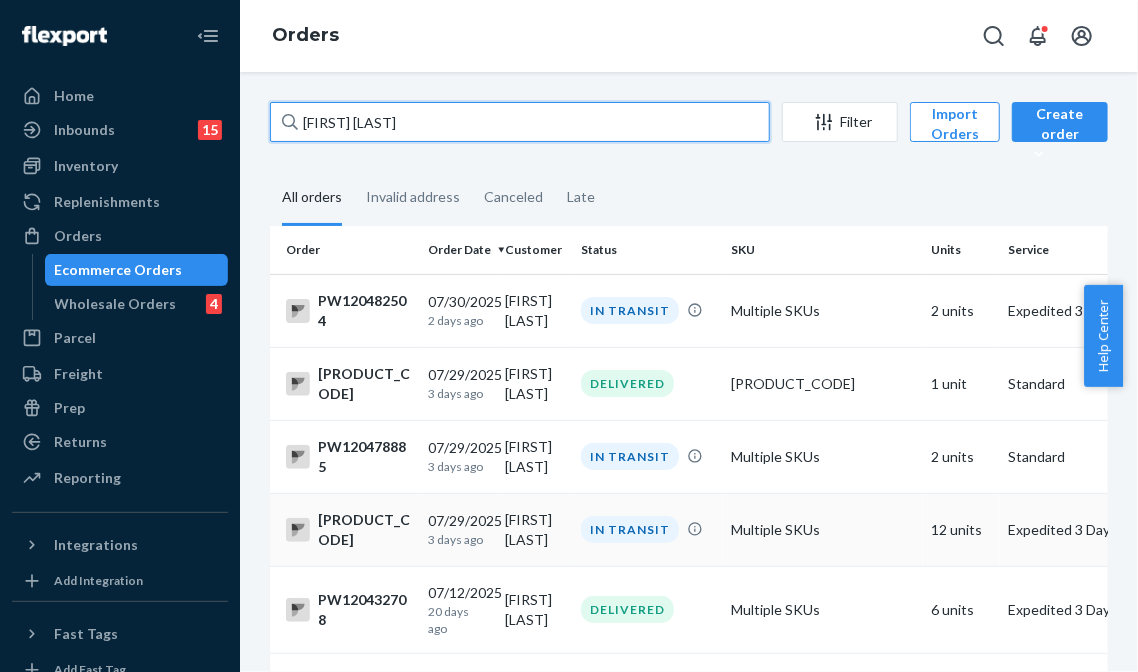 type on "[FIRST] [LAST]" 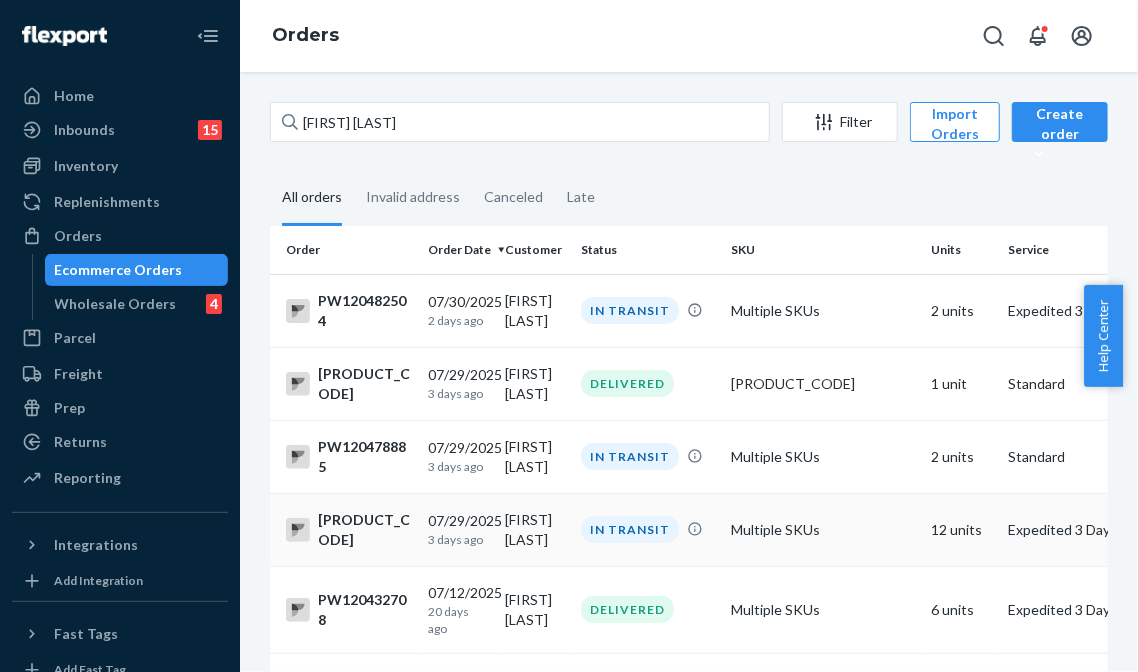 click on "IN TRANSIT" at bounding box center [630, 529] 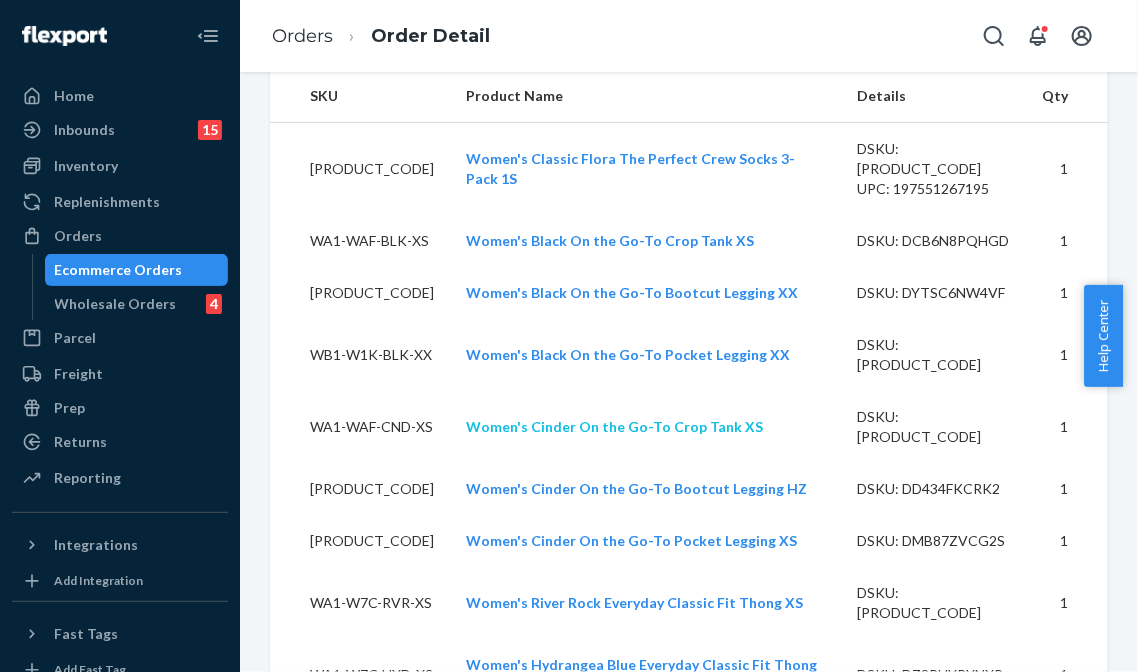 scroll, scrollTop: 1300, scrollLeft: 0, axis: vertical 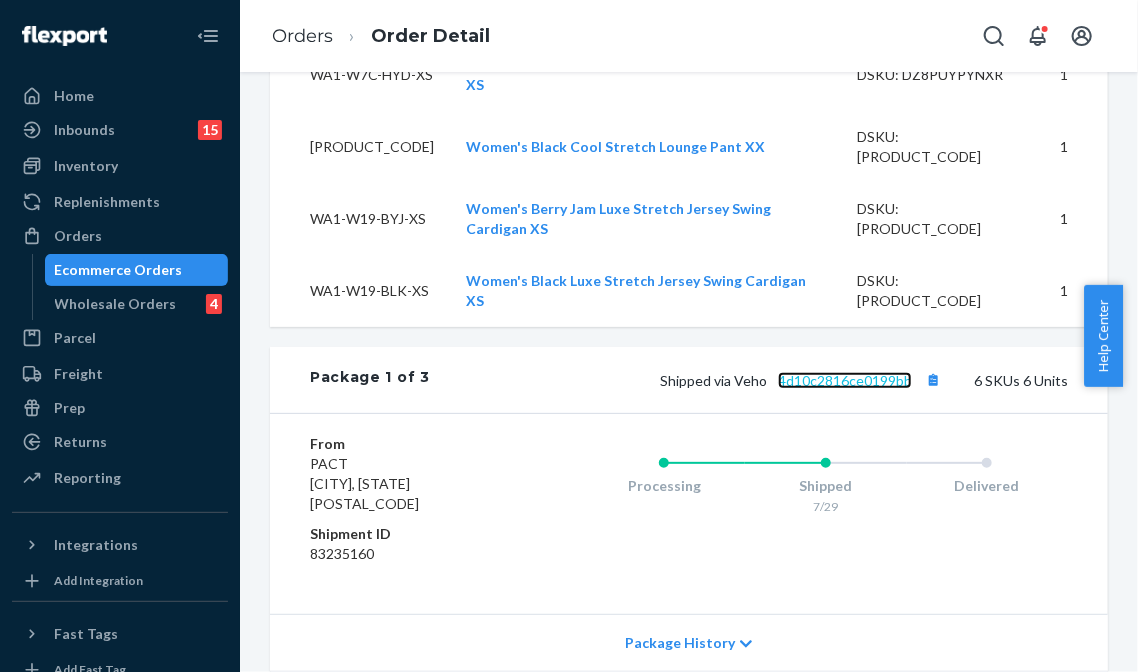 click on "4d10c2816ce0199bb" at bounding box center [845, 380] 